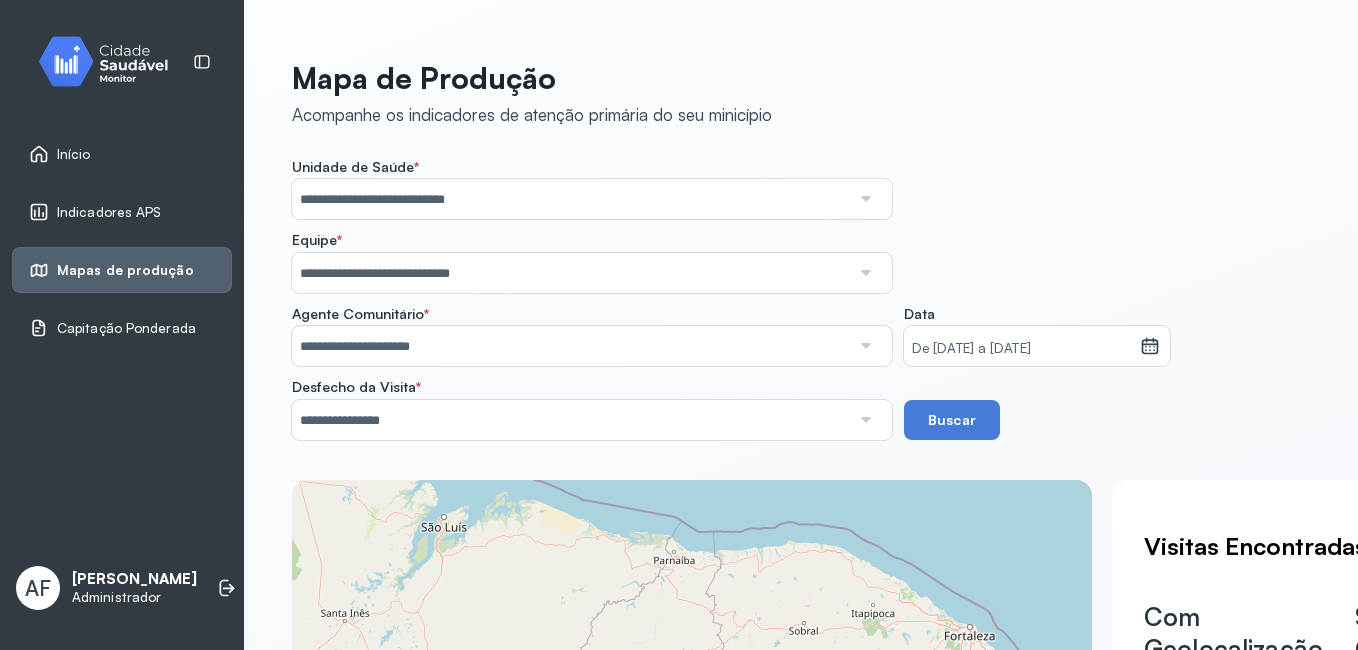scroll, scrollTop: 0, scrollLeft: 0, axis: both 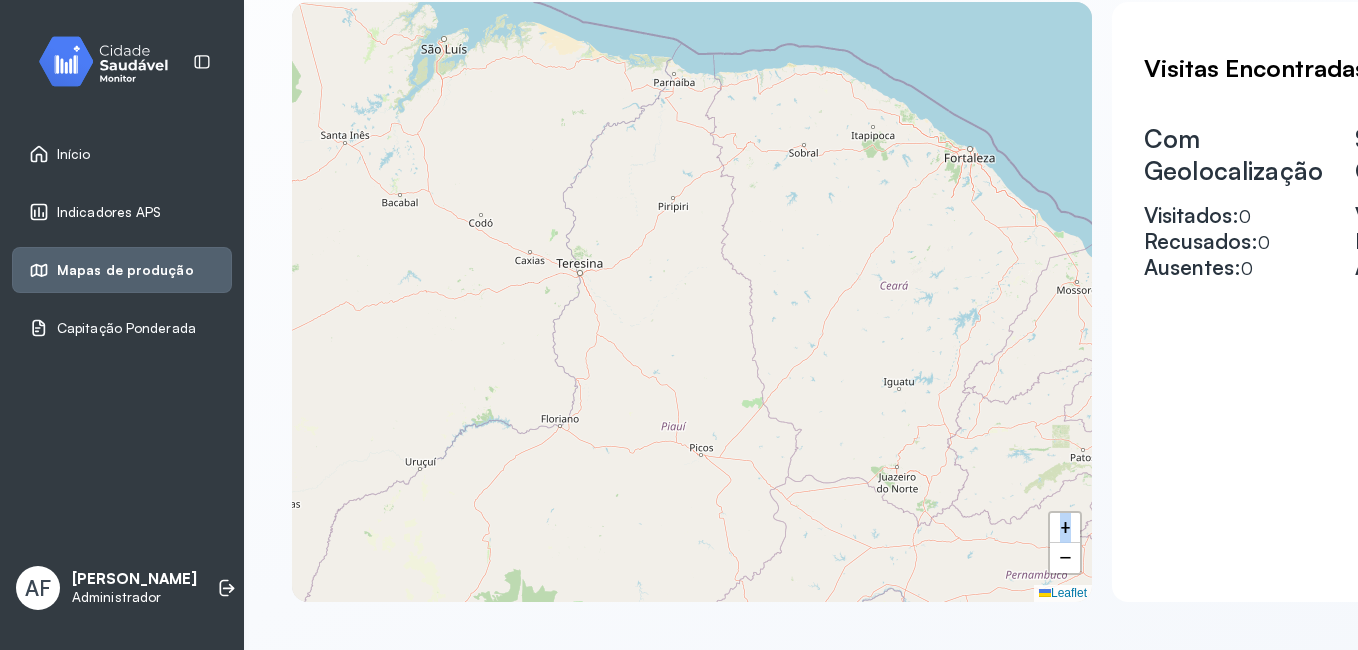 click on "Indicadores APS" at bounding box center (109, 212) 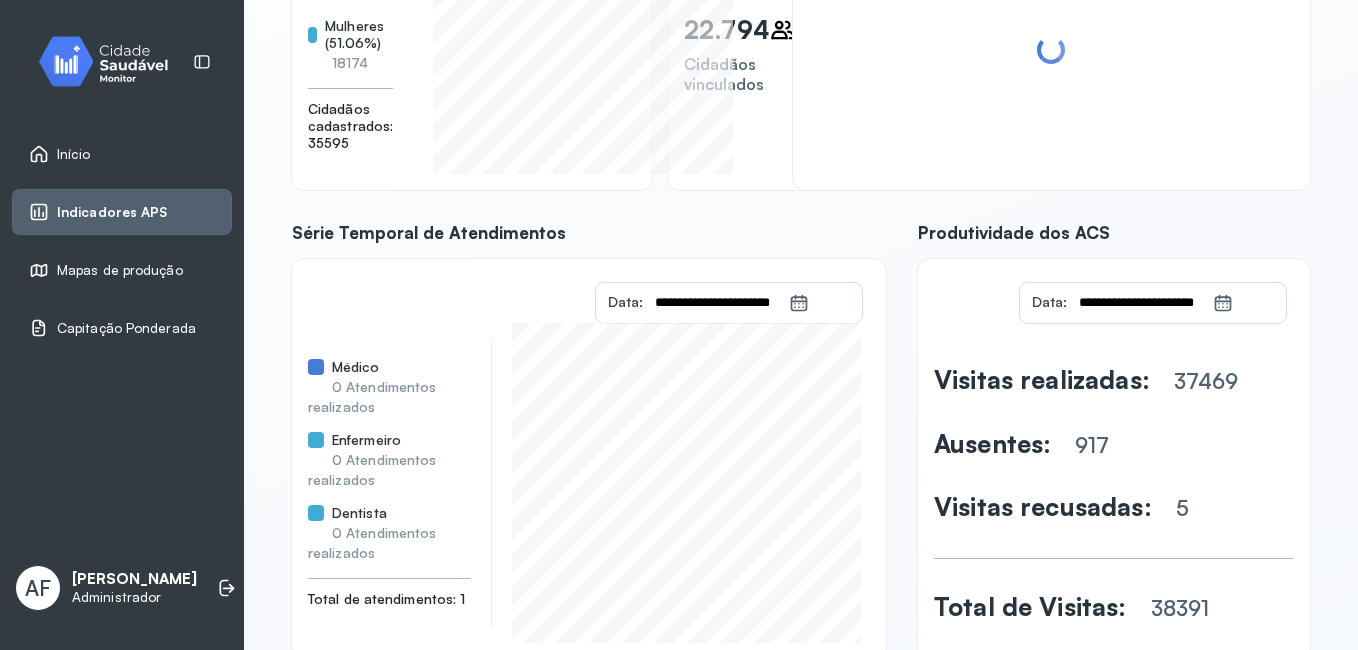 scroll, scrollTop: 0, scrollLeft: 0, axis: both 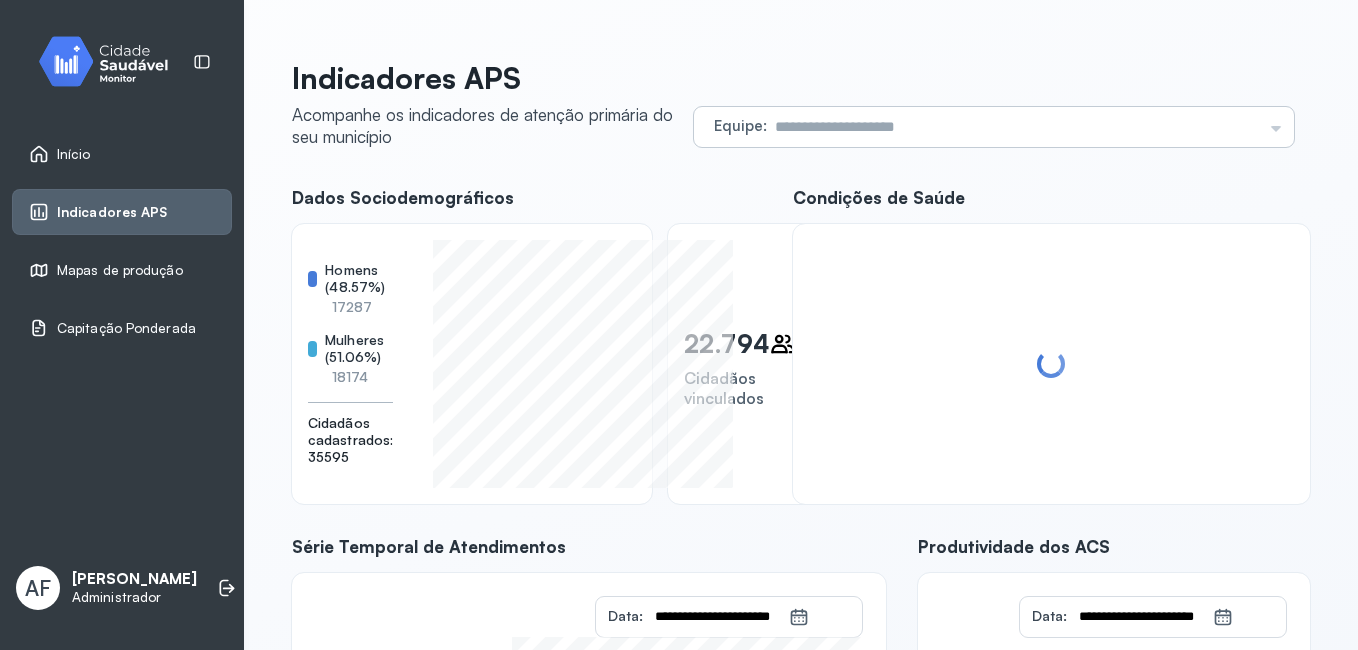 click on "Equipe Todas as equipes EQUIPE SAUDE FAMILIA [PERSON_NAME] USF JACAREZINHO 2719274 ESF JAPAO 2719282 ESF NOSSA SENHORA DA SAUDE PSF II - CS DR [PERSON_NAME] 2719185 ESF IMPUEIRAS 2719266 PSF I - UNIDADE 3719219 ESF 11 [PERSON_NAME] ESF 6 -[PERSON_NAME] P S LAGOA DE PEDRA 2719258 ESF 10 [GEOGRAPHIC_DATA]" at bounding box center [994, 127] 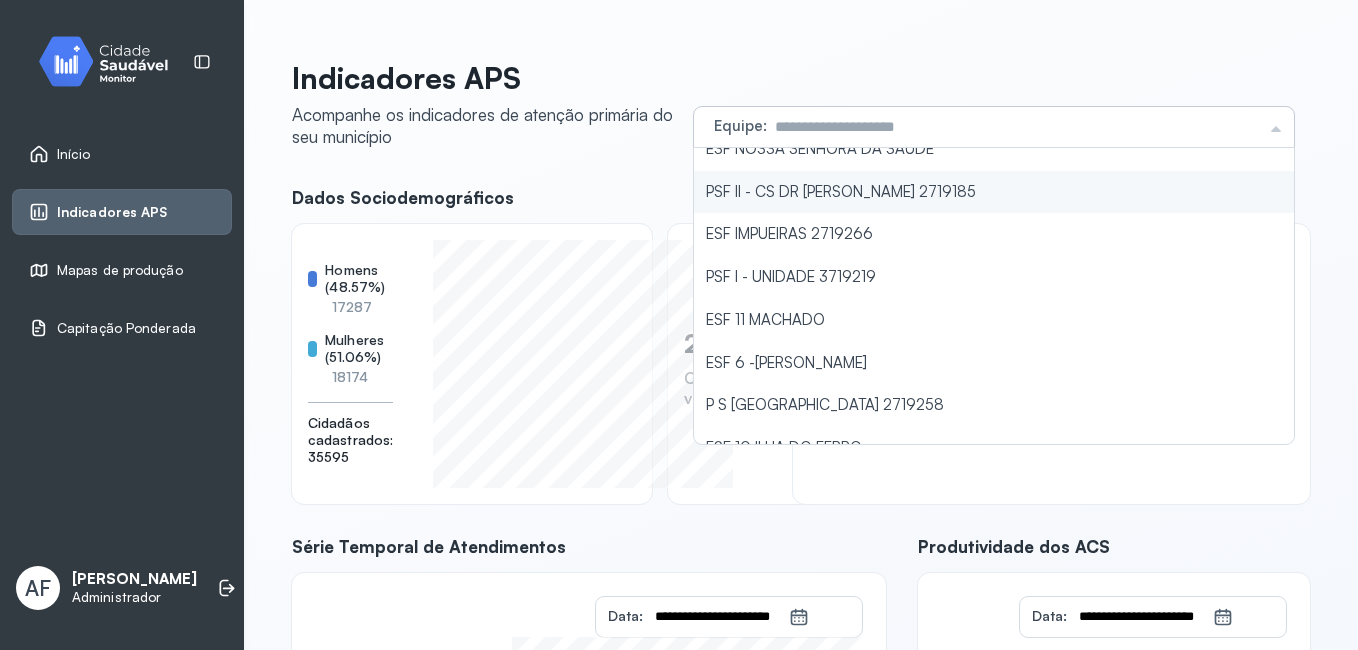 scroll, scrollTop: 217, scrollLeft: 0, axis: vertical 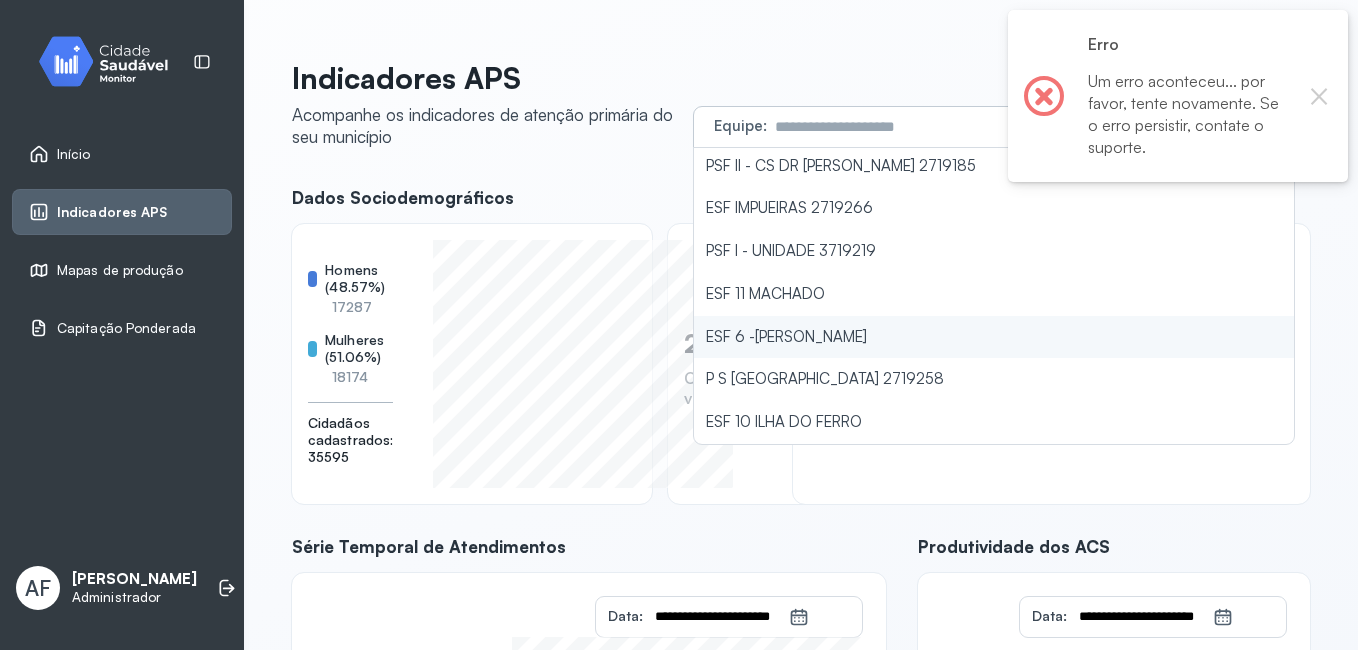 type on "**********" 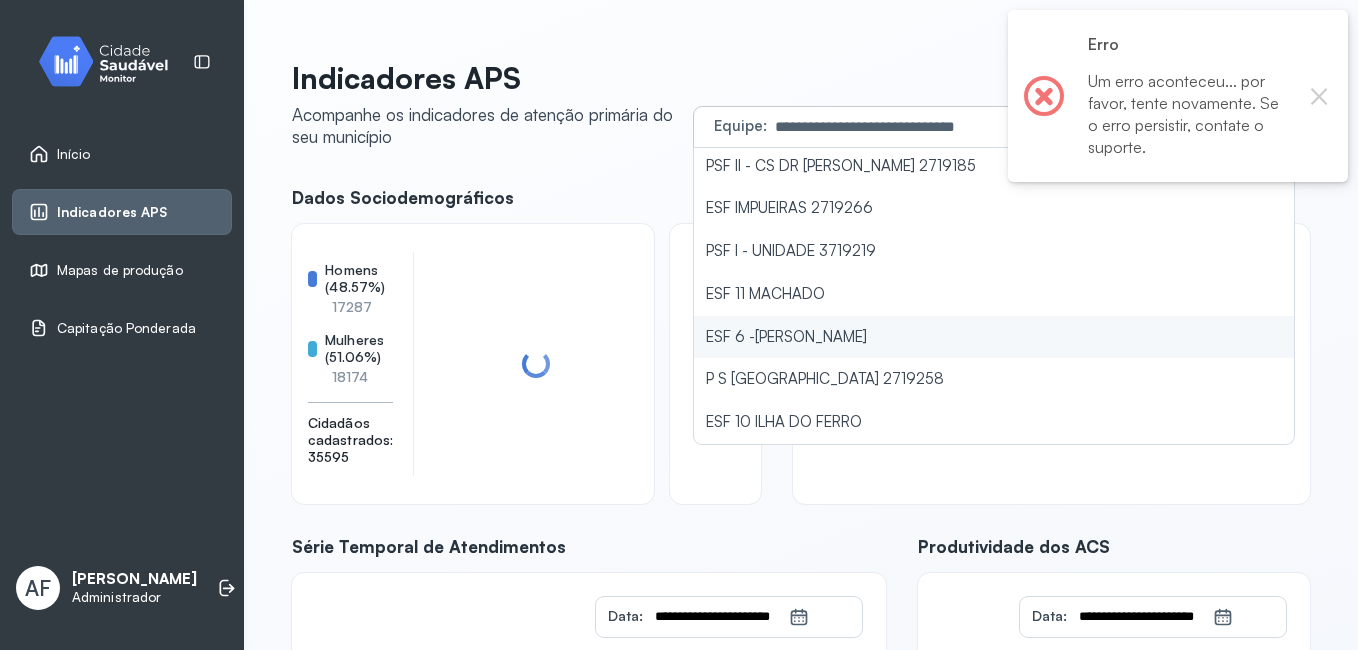 click on "ESF 6 -[PERSON_NAME]" 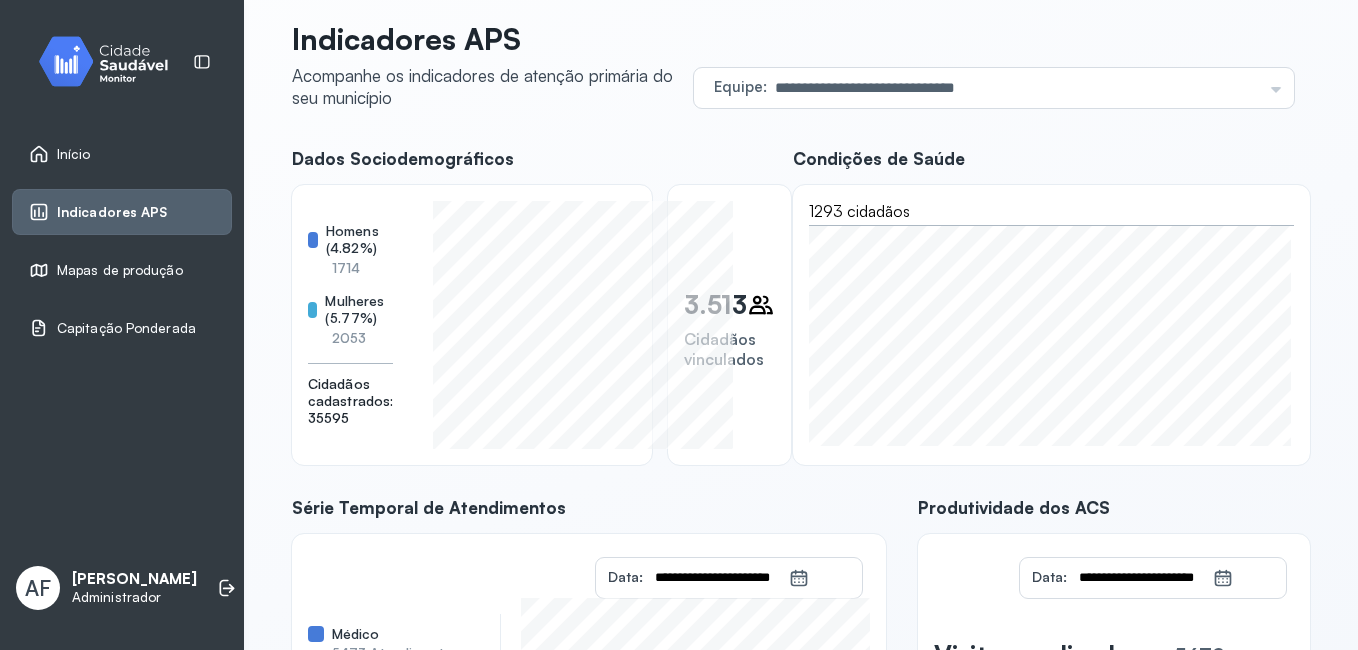 scroll, scrollTop: 0, scrollLeft: 0, axis: both 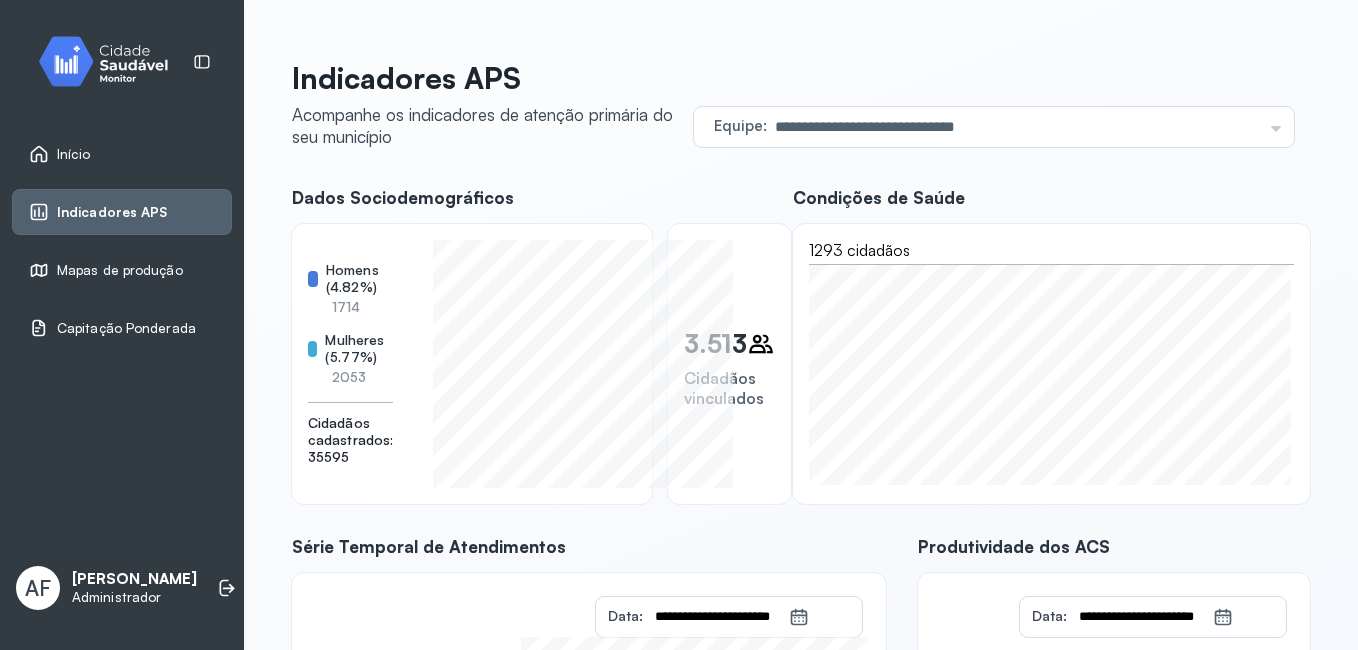 click on "Capitação Ponderada" at bounding box center (126, 328) 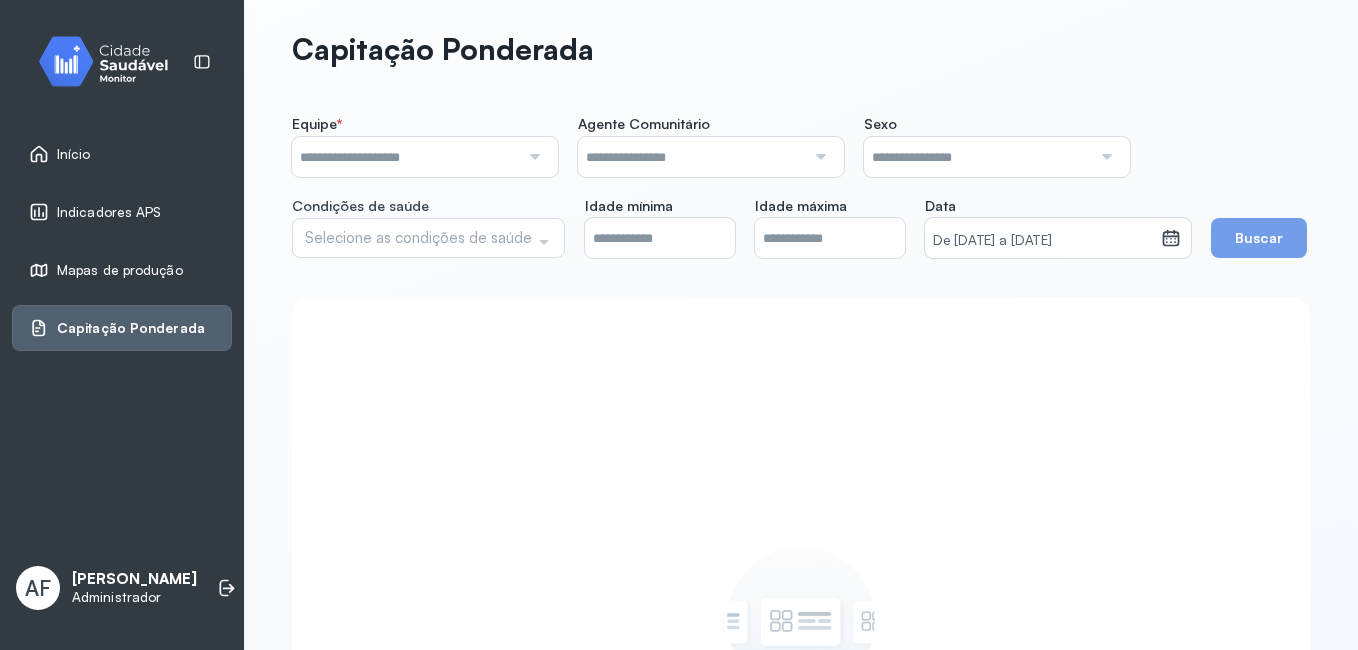 scroll, scrollTop: 0, scrollLeft: 0, axis: both 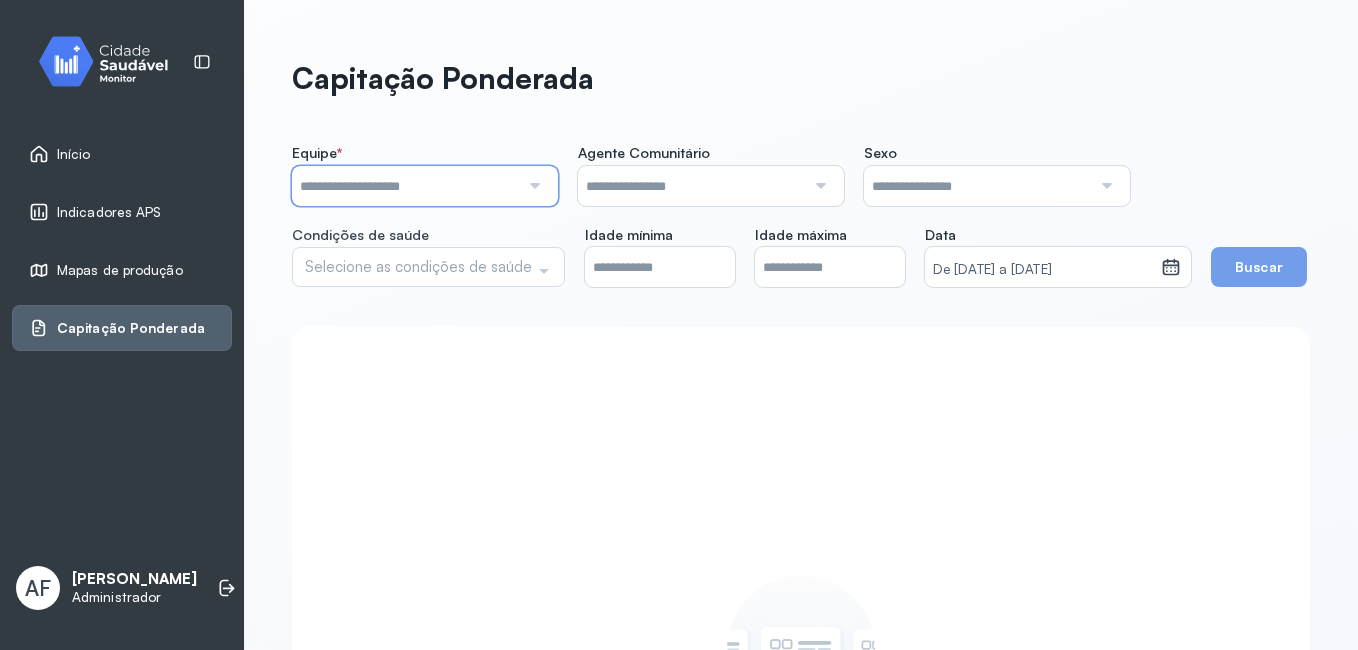 click at bounding box center [405, 186] 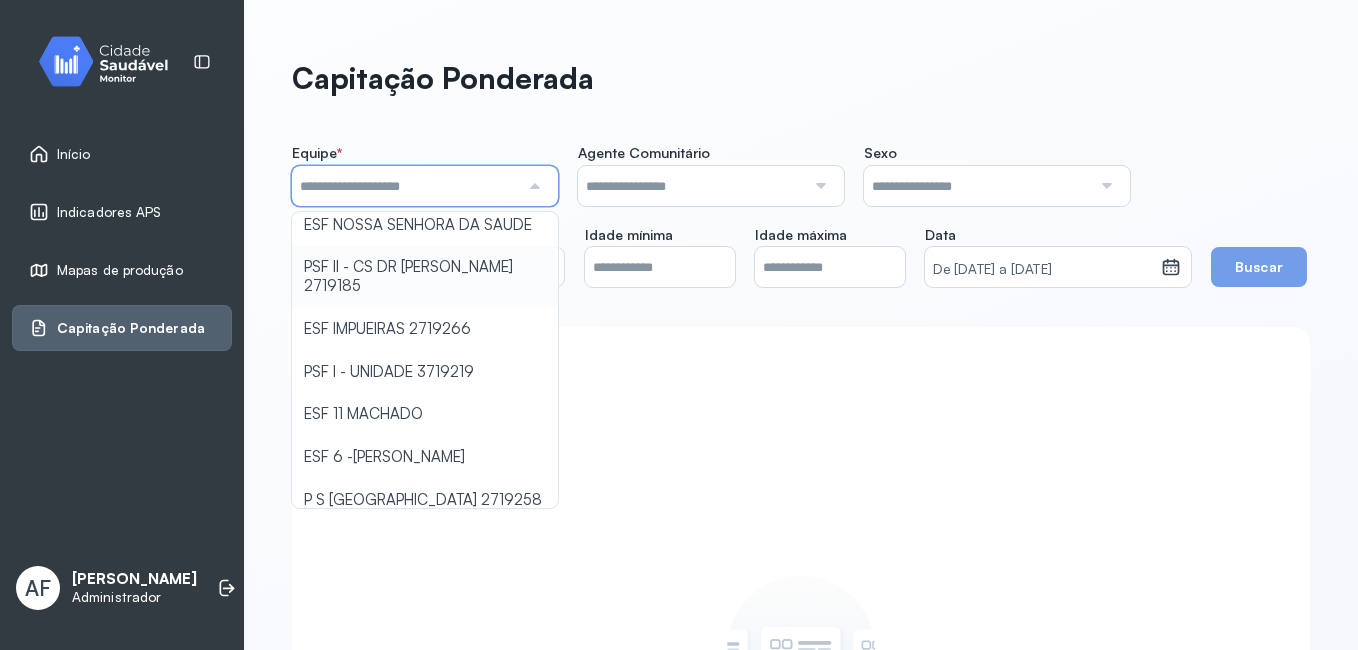 scroll, scrollTop: 200, scrollLeft: 0, axis: vertical 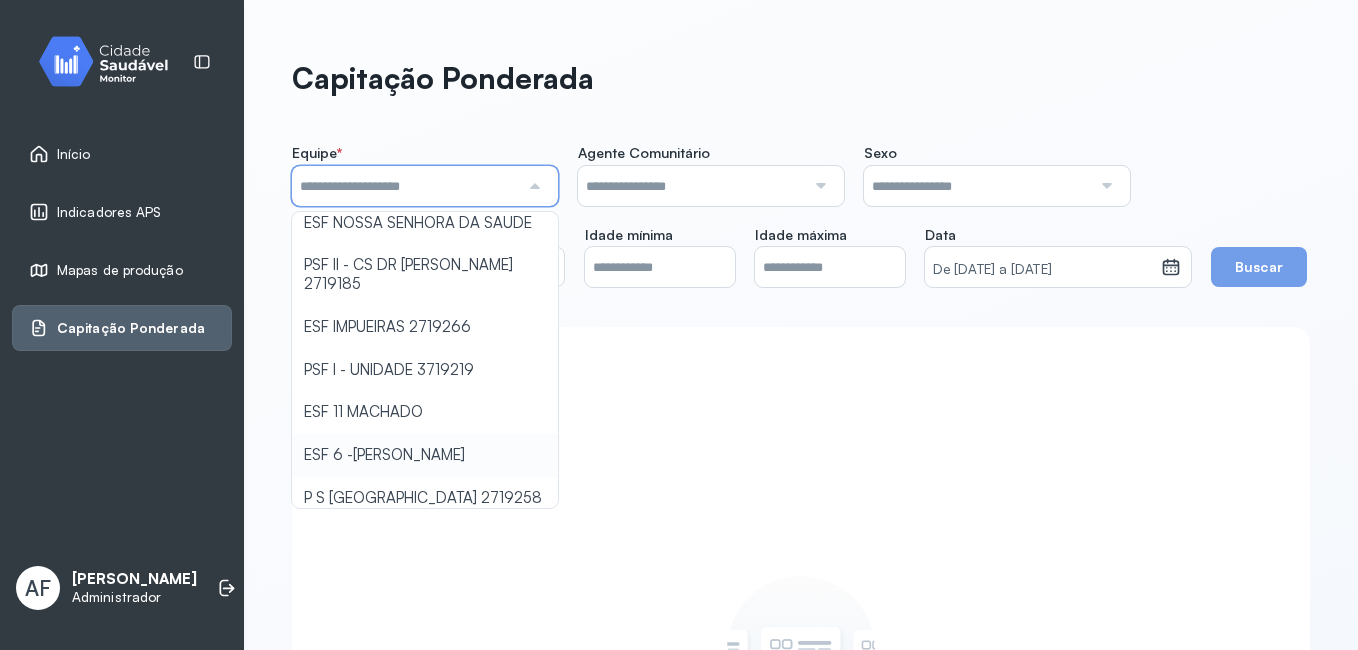 type on "**********" 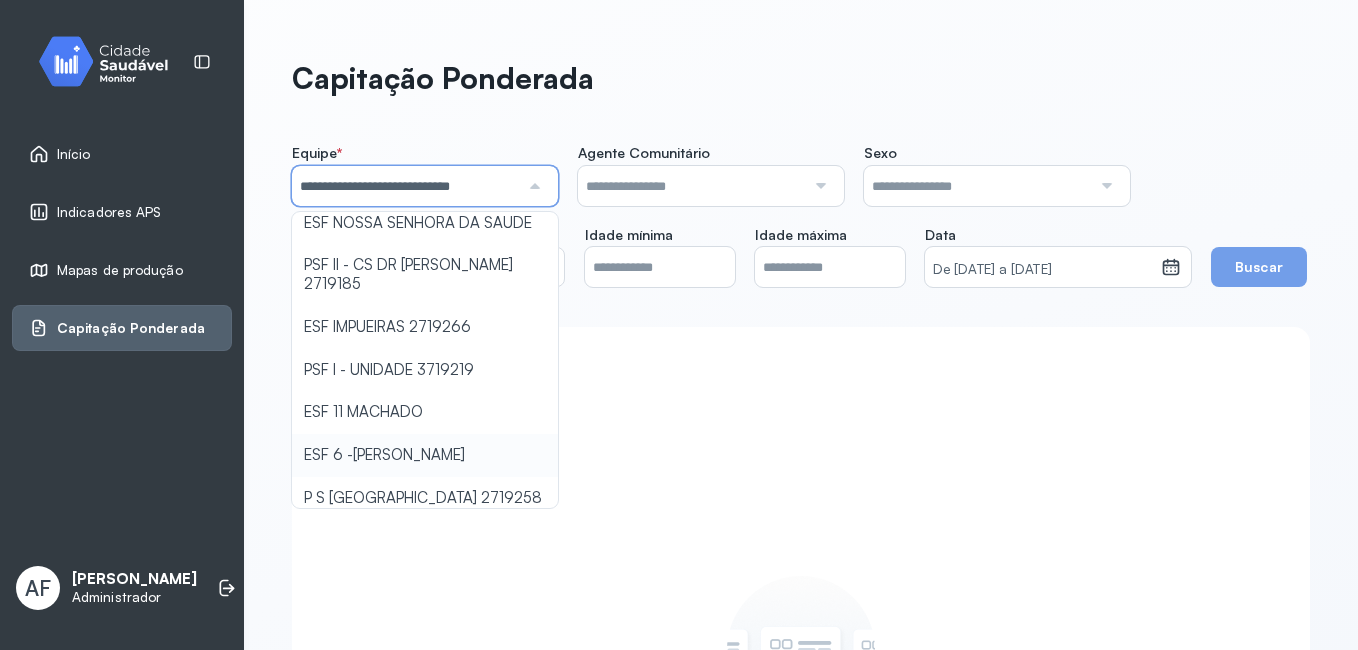 click on "**********" at bounding box center [801, 635] 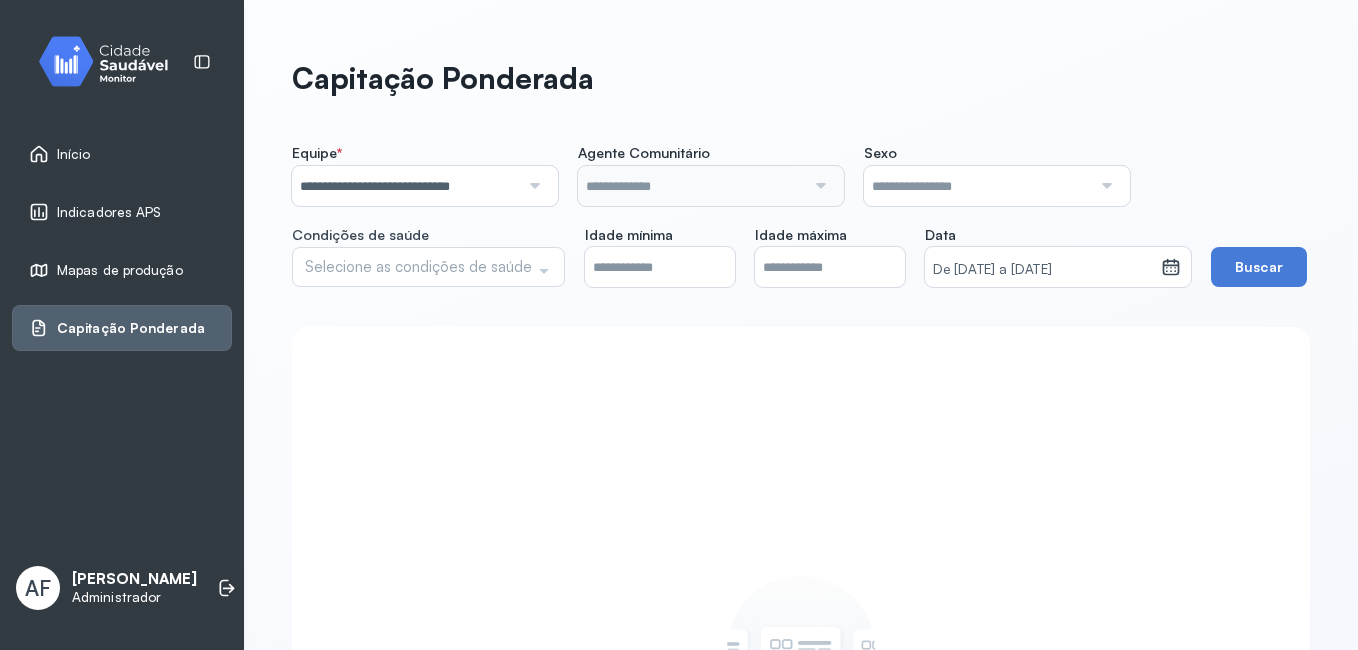 click at bounding box center [818, 186] 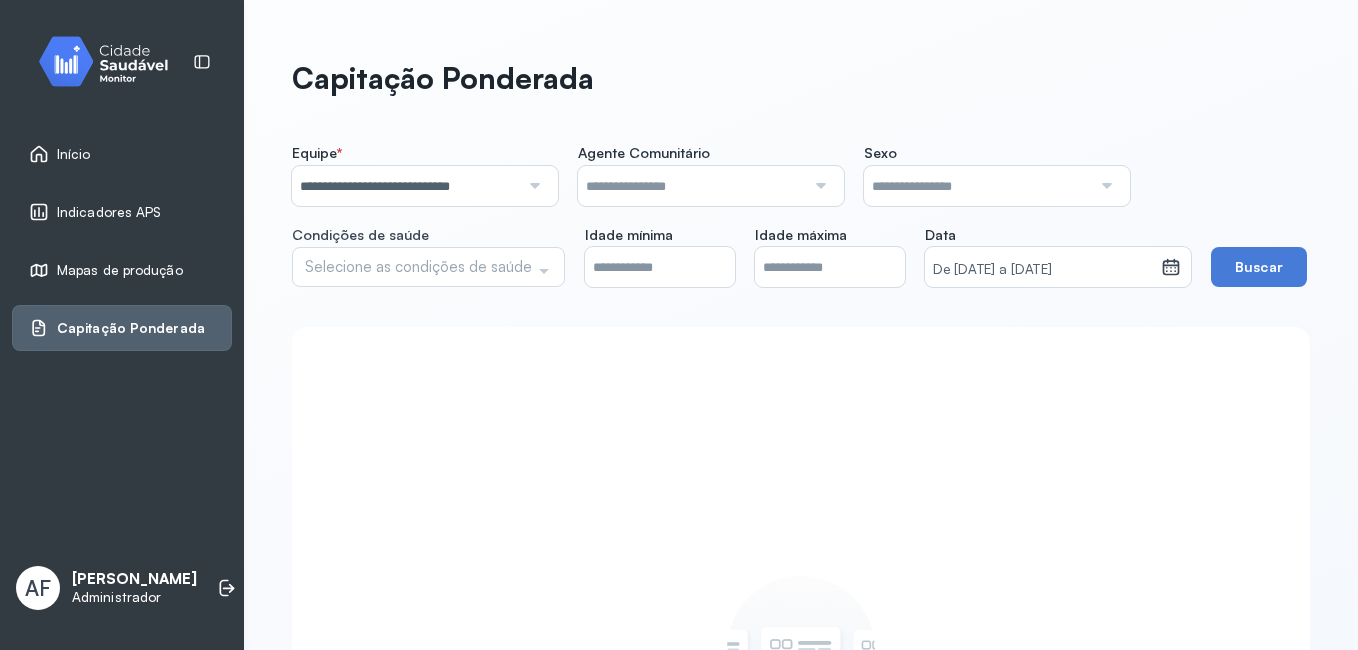 click at bounding box center [818, 186] 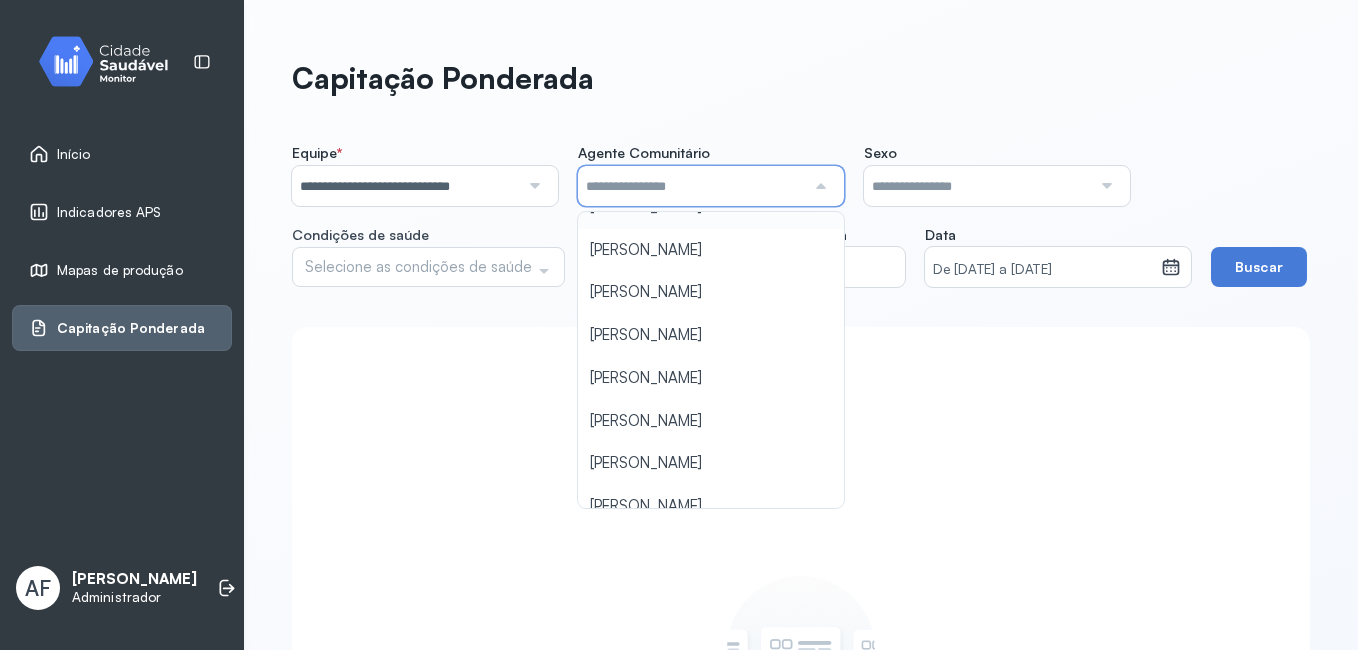 scroll, scrollTop: 200, scrollLeft: 0, axis: vertical 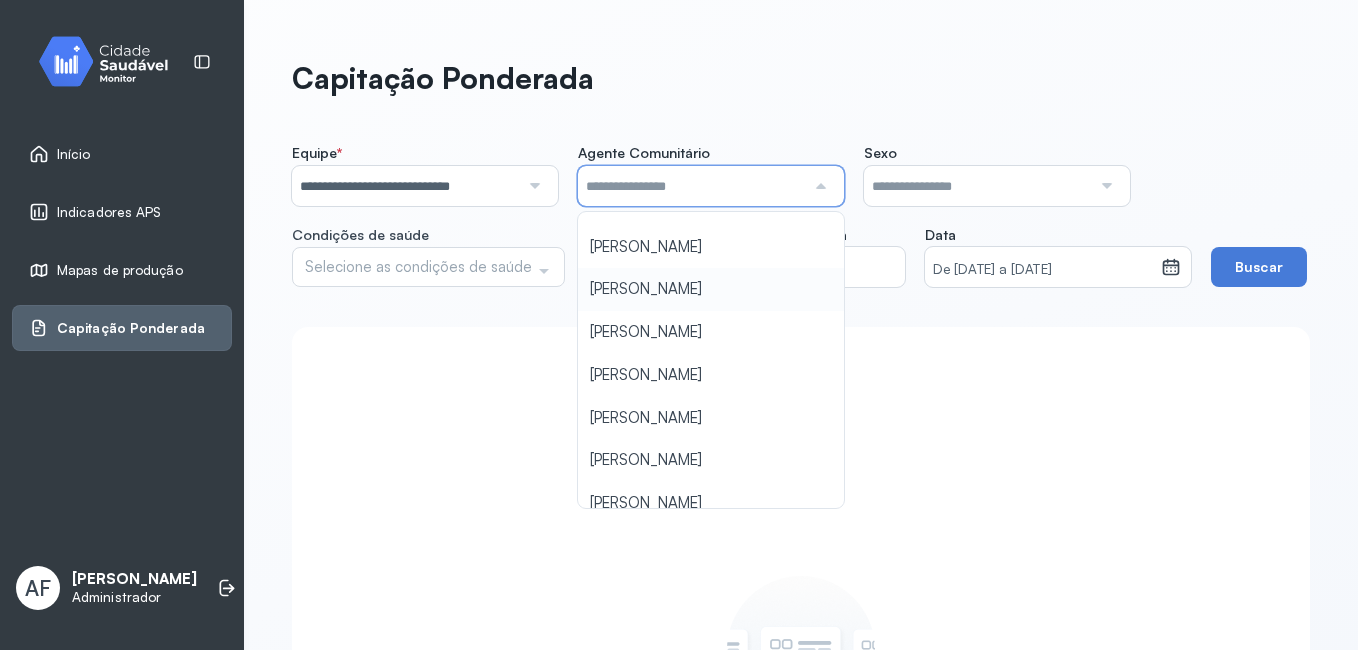 type on "**********" 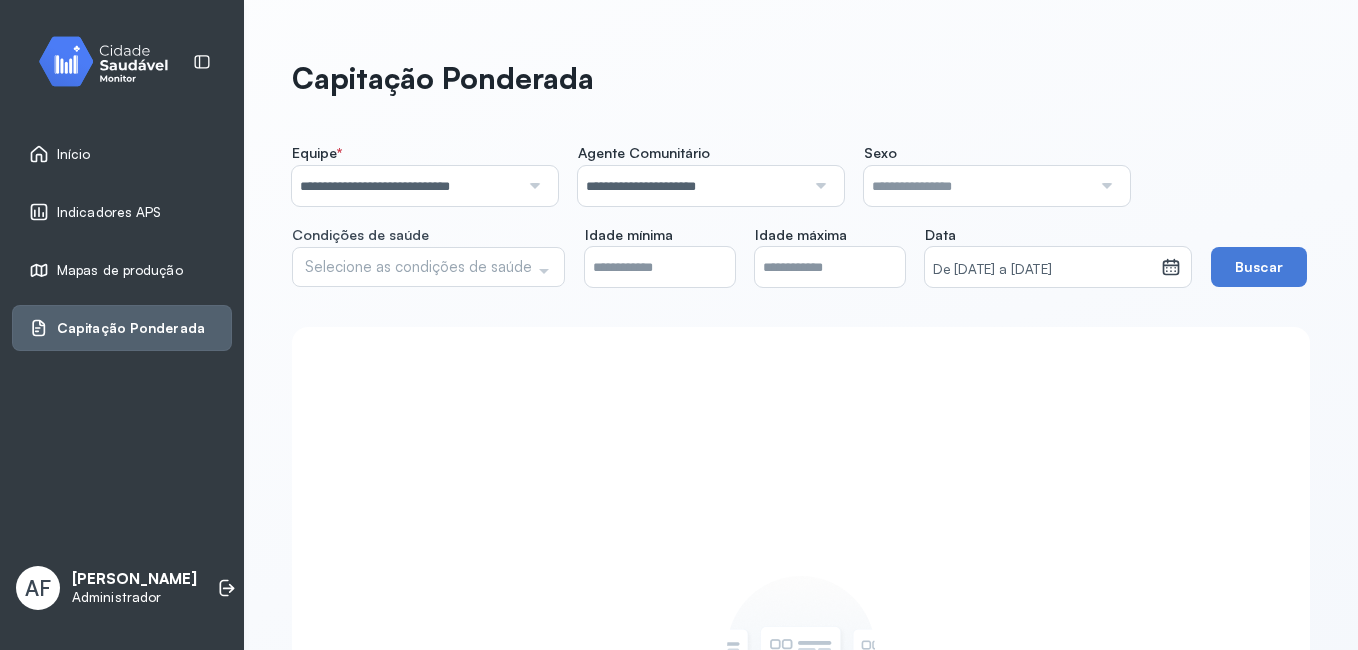 click on "**********" at bounding box center [801, 215] 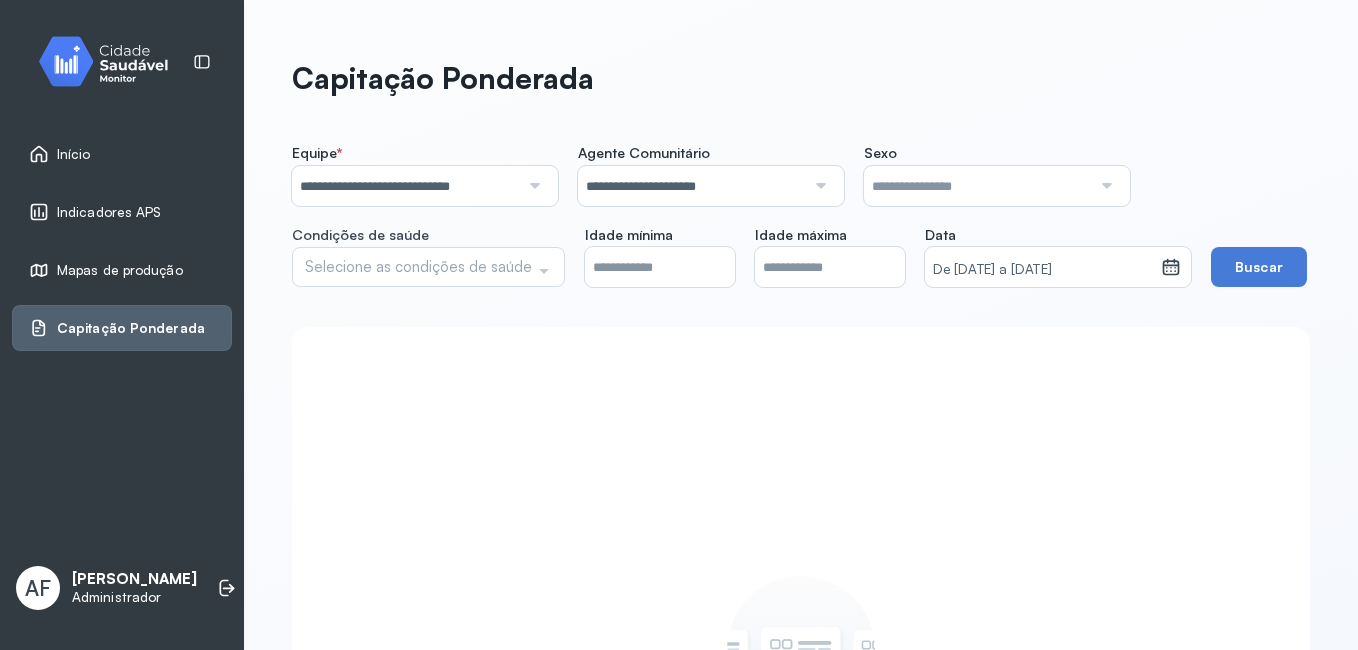click at bounding box center (1104, 186) 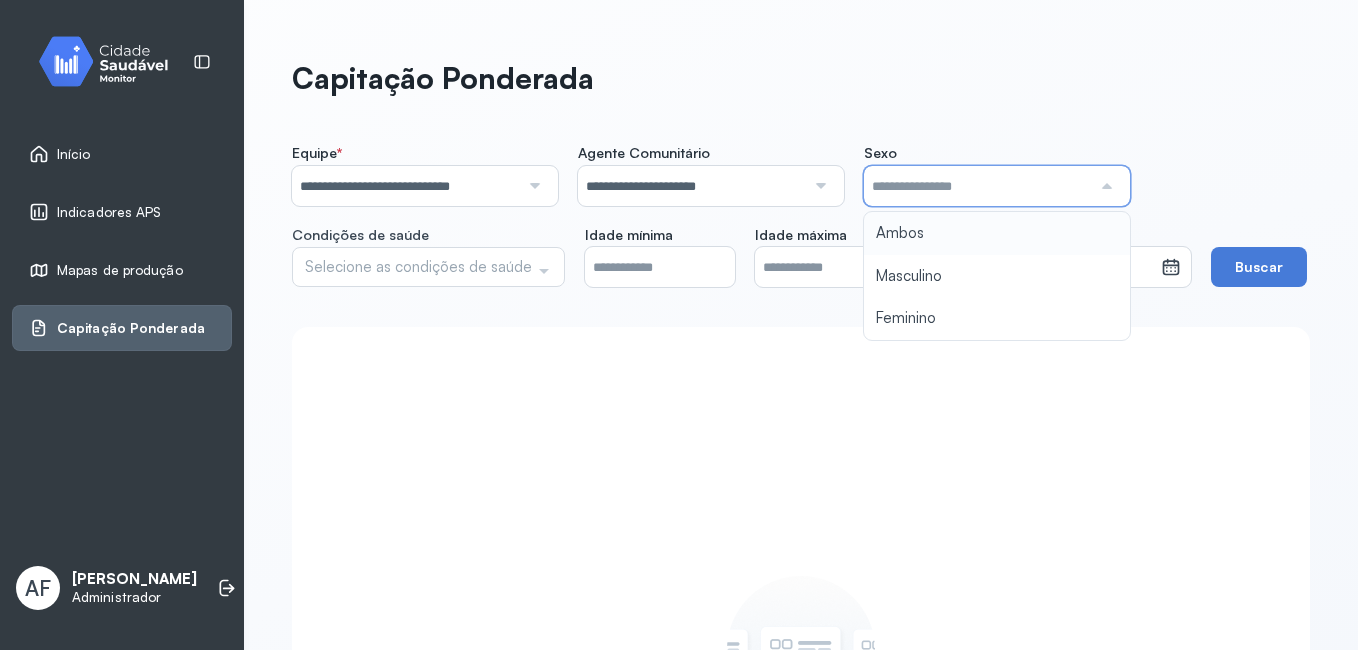 type on "*****" 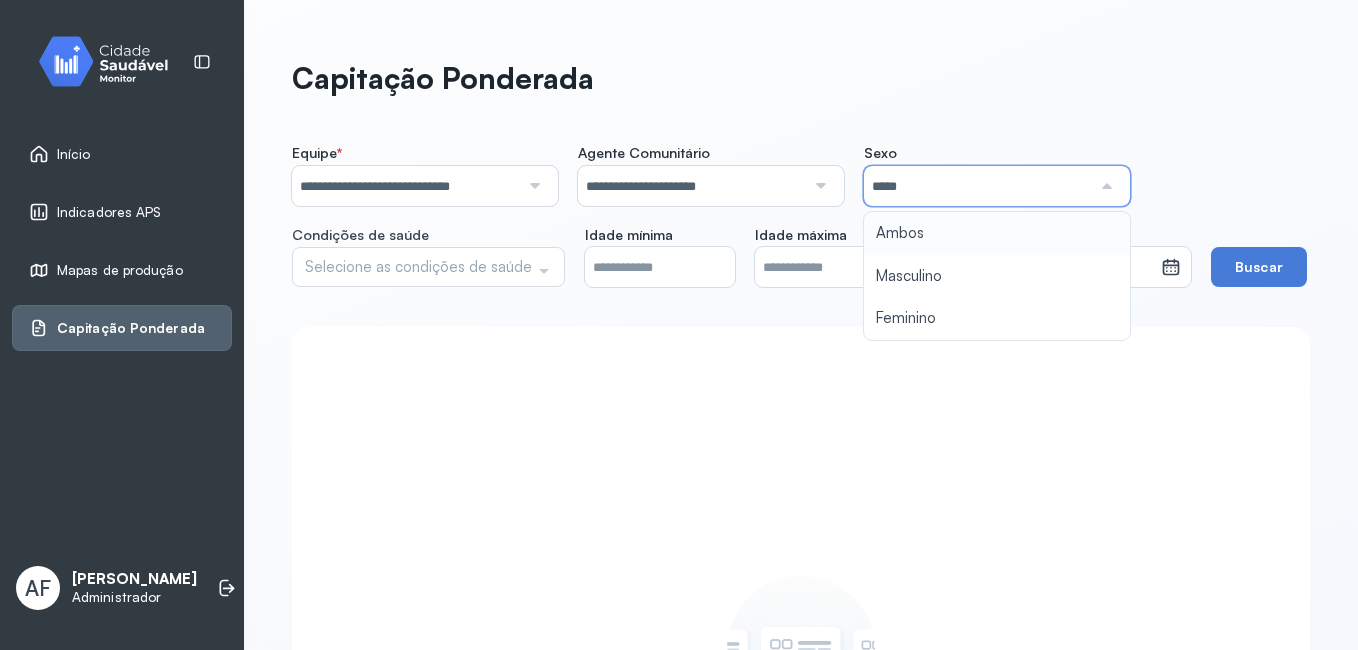 click on "**********" at bounding box center [801, 215] 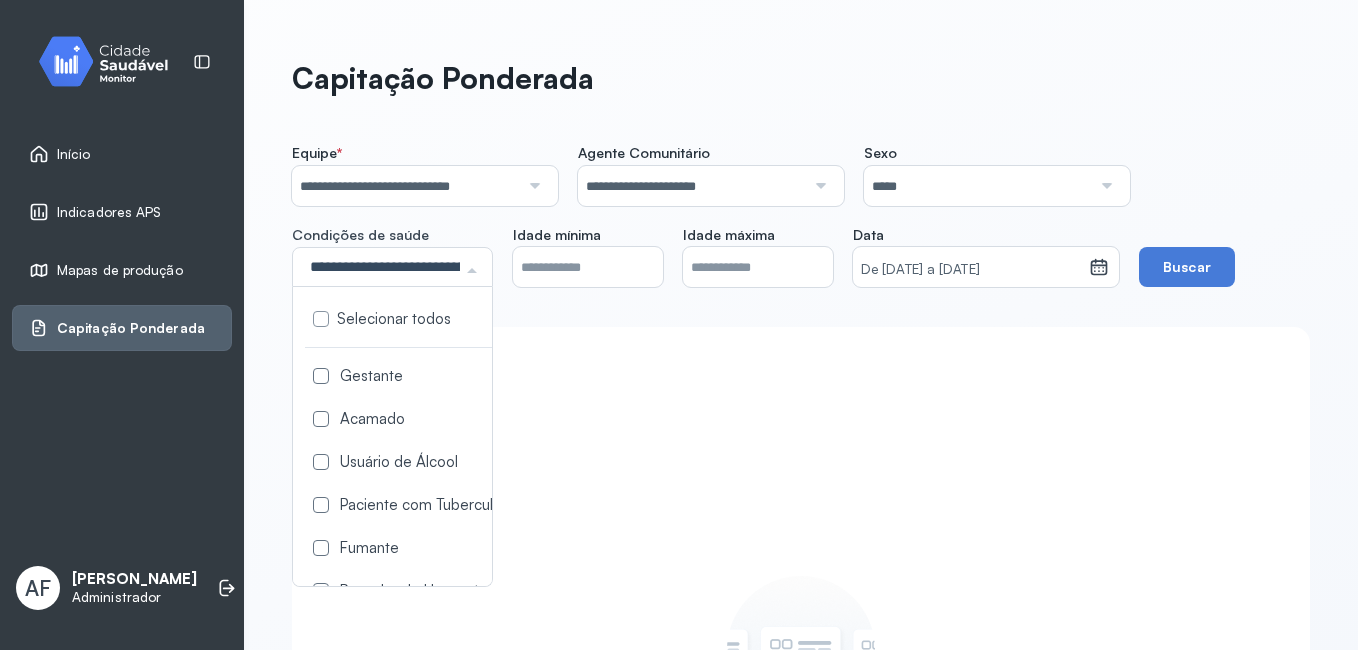 click on "**********" at bounding box center (801, 215) 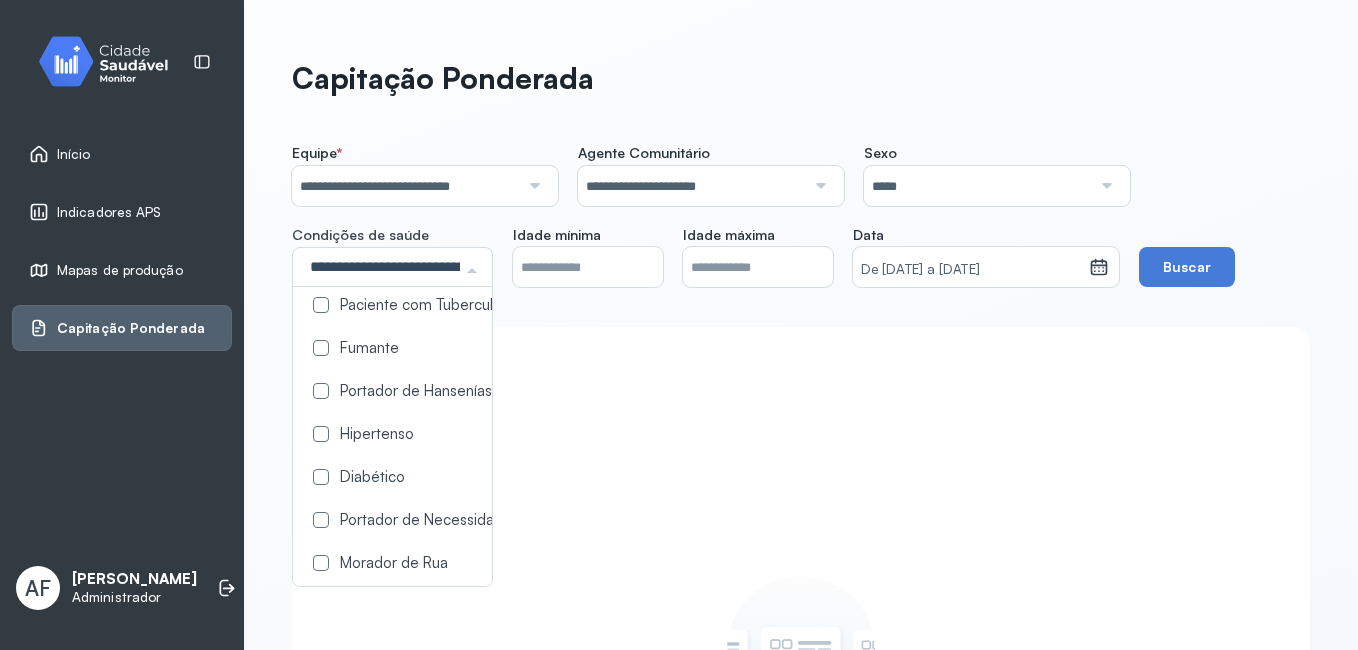 scroll, scrollTop: 215, scrollLeft: 0, axis: vertical 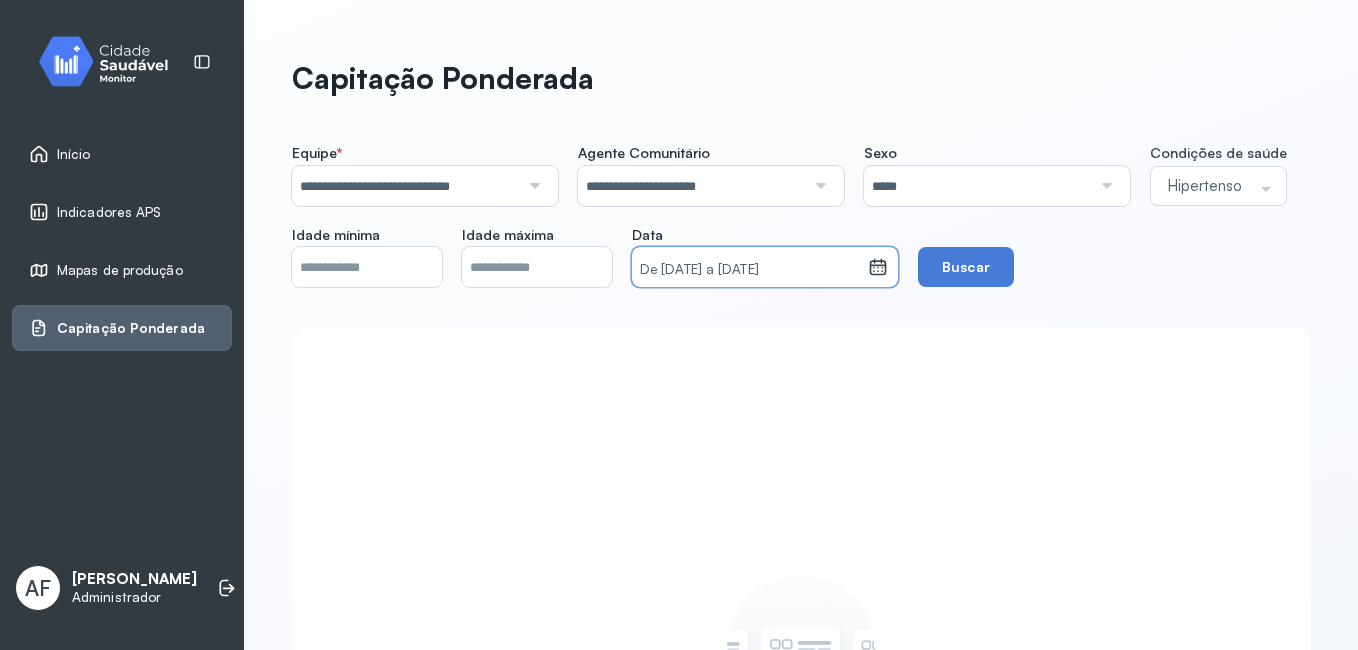 click on "**********" at bounding box center [801, 215] 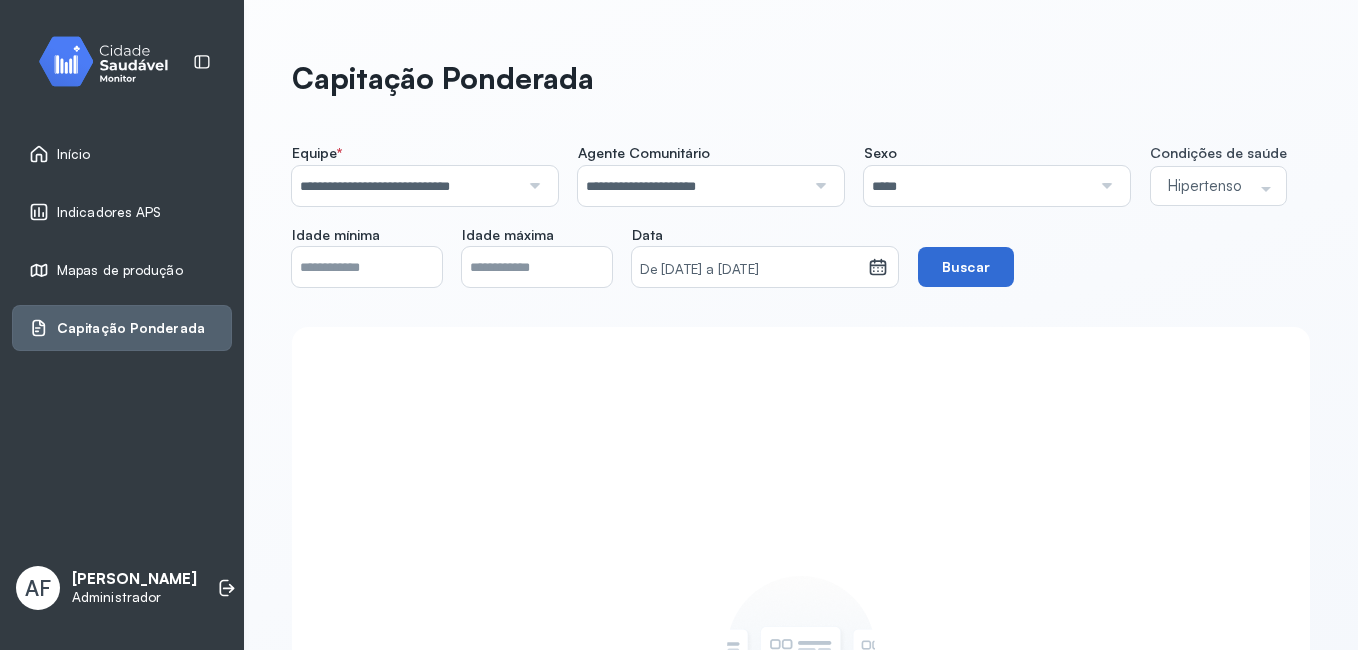 click on "Buscar" at bounding box center [966, 267] 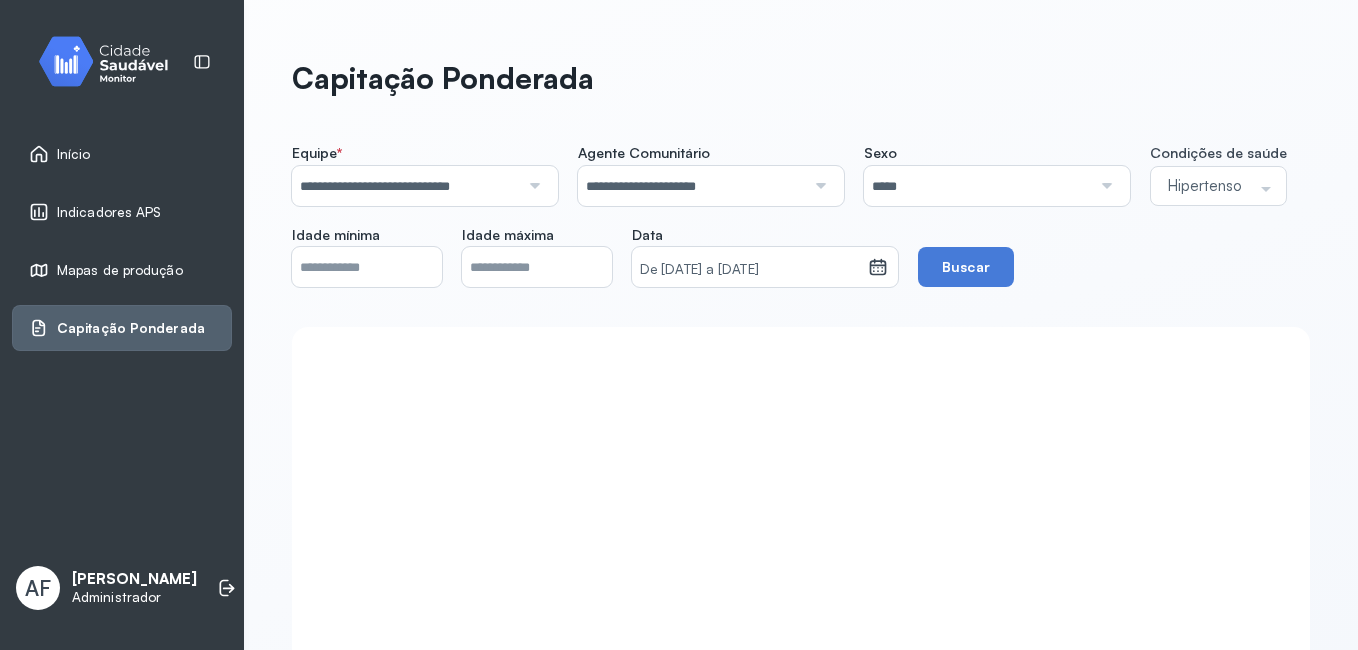 click 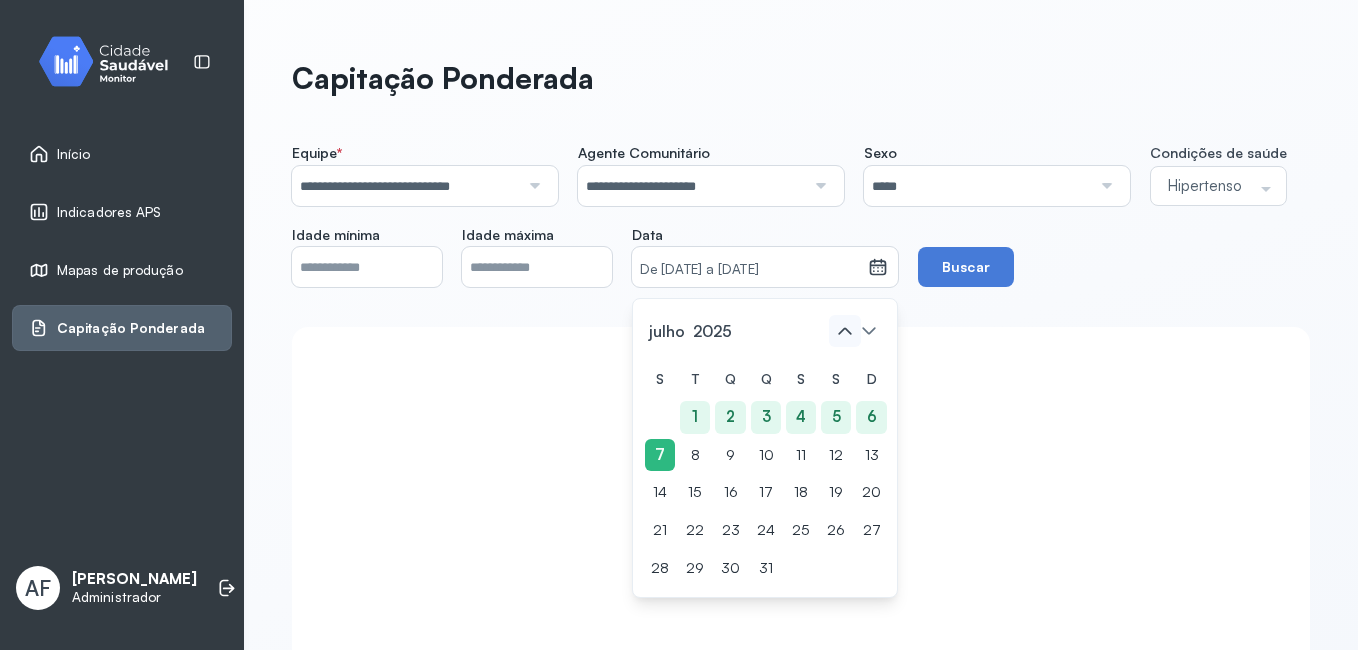 click 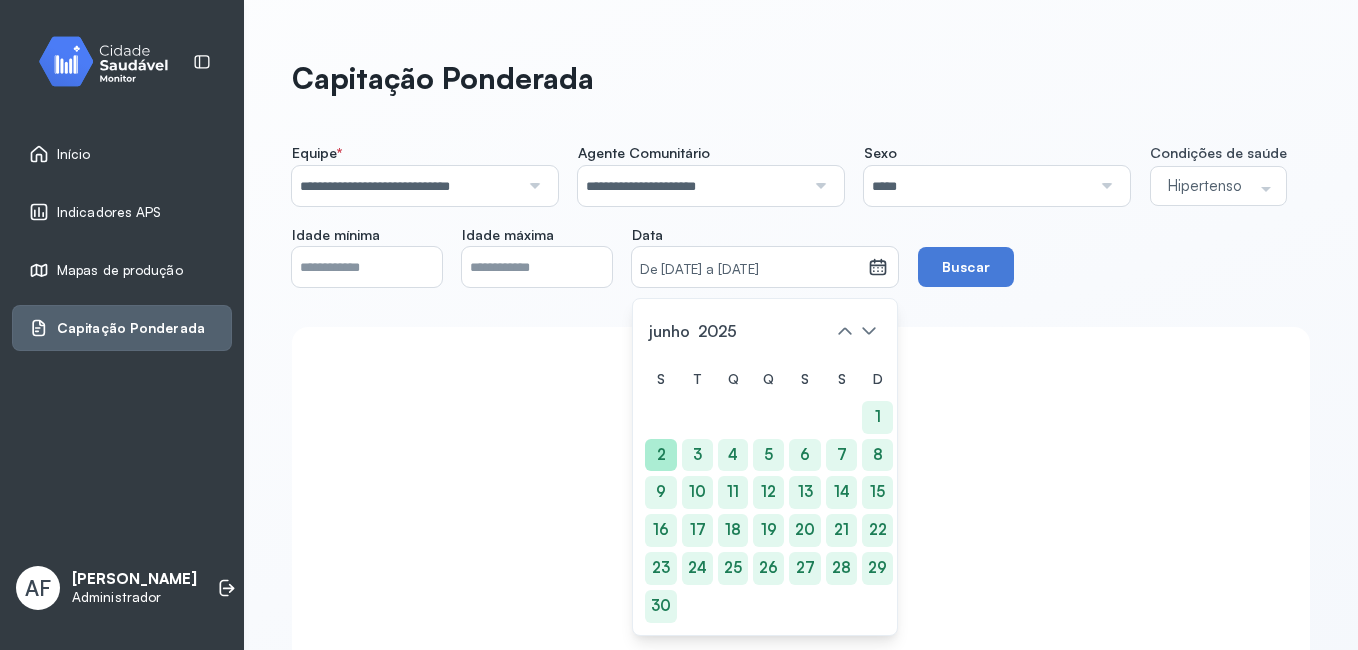 click on "2" 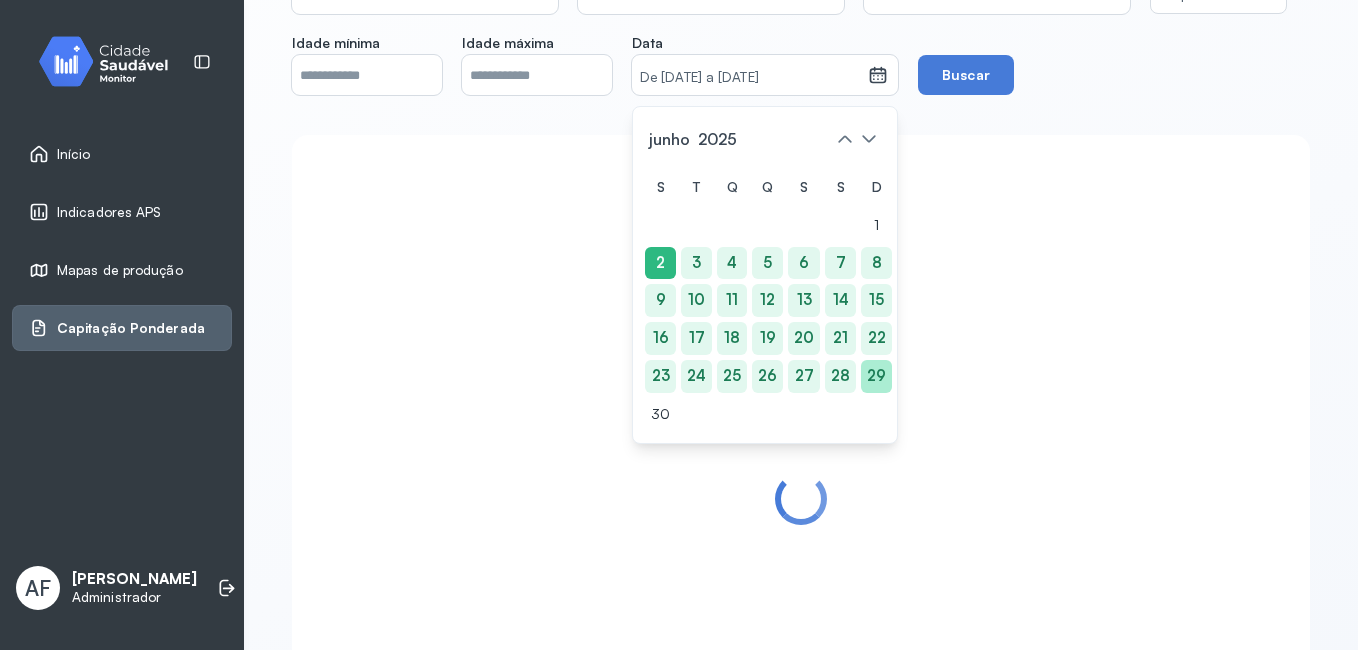 scroll, scrollTop: 200, scrollLeft: 0, axis: vertical 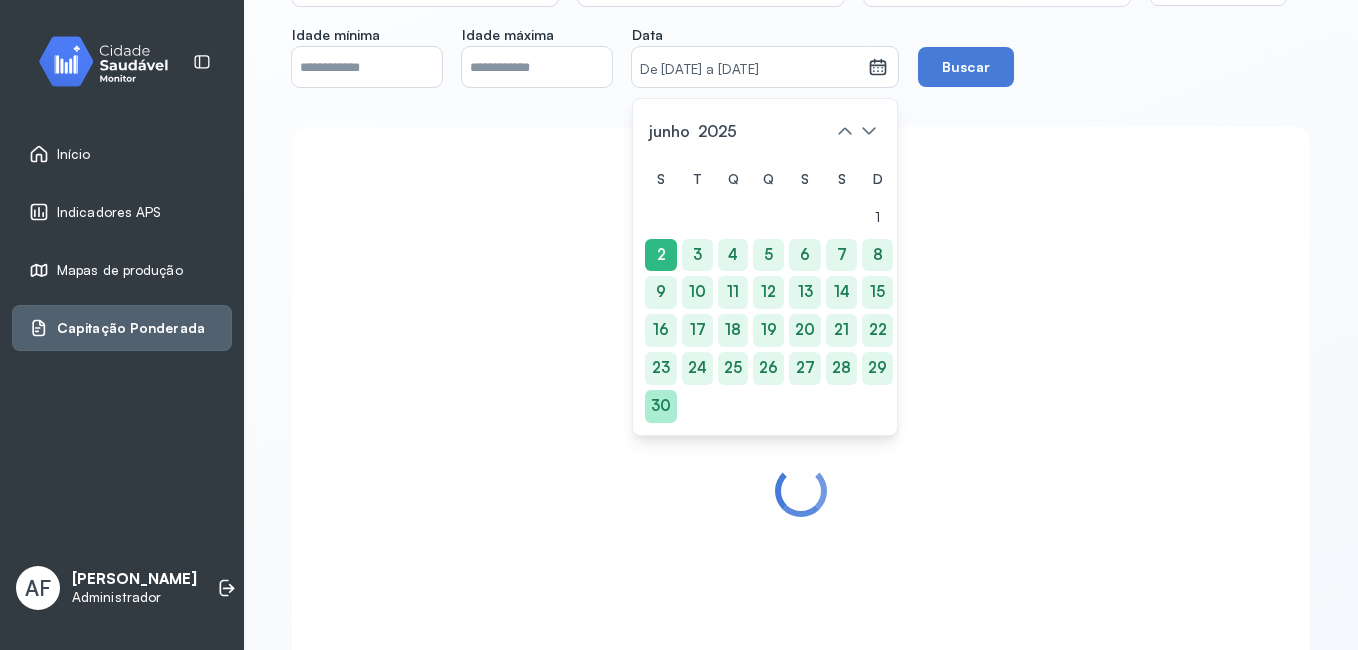 click on "30" 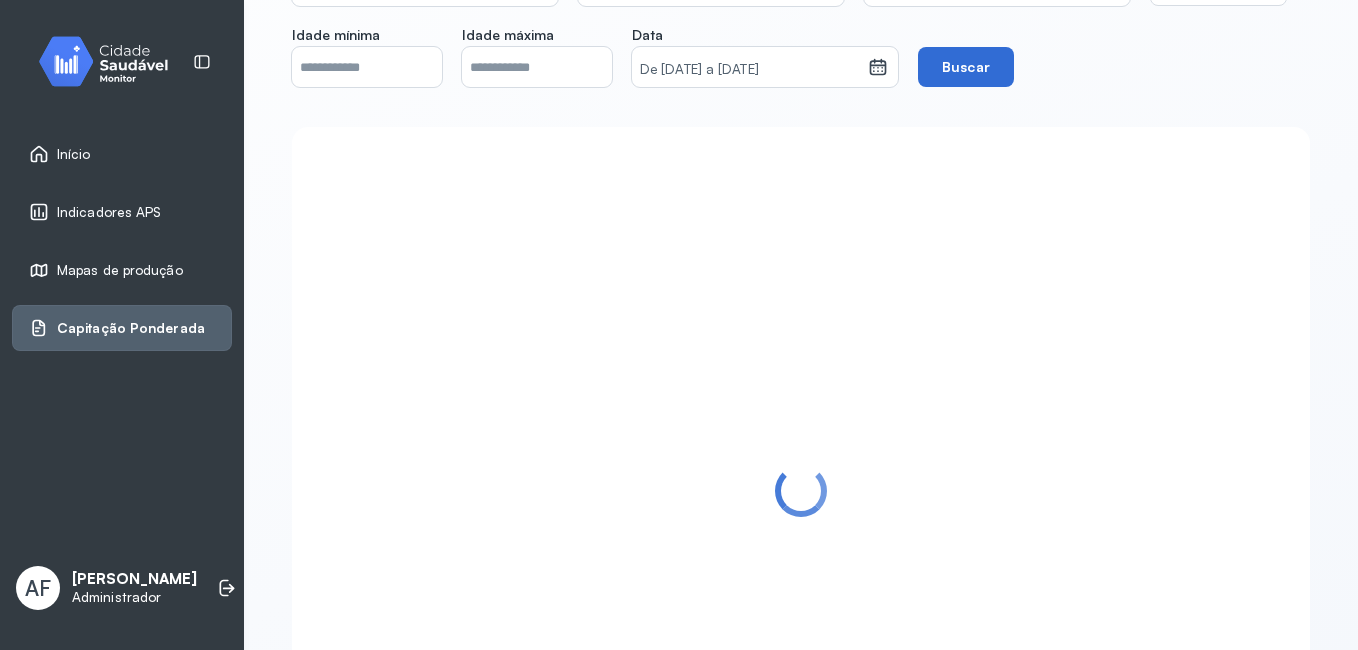 click on "Buscar" at bounding box center [966, 67] 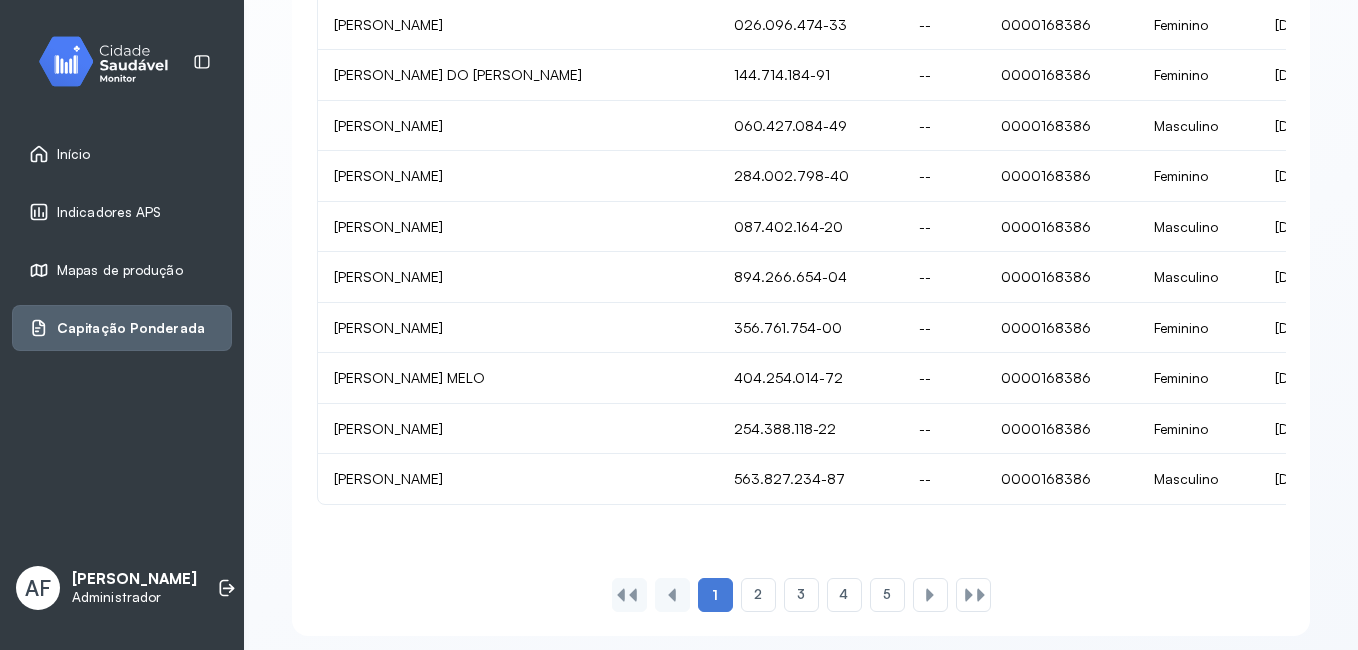 scroll, scrollTop: 690, scrollLeft: 0, axis: vertical 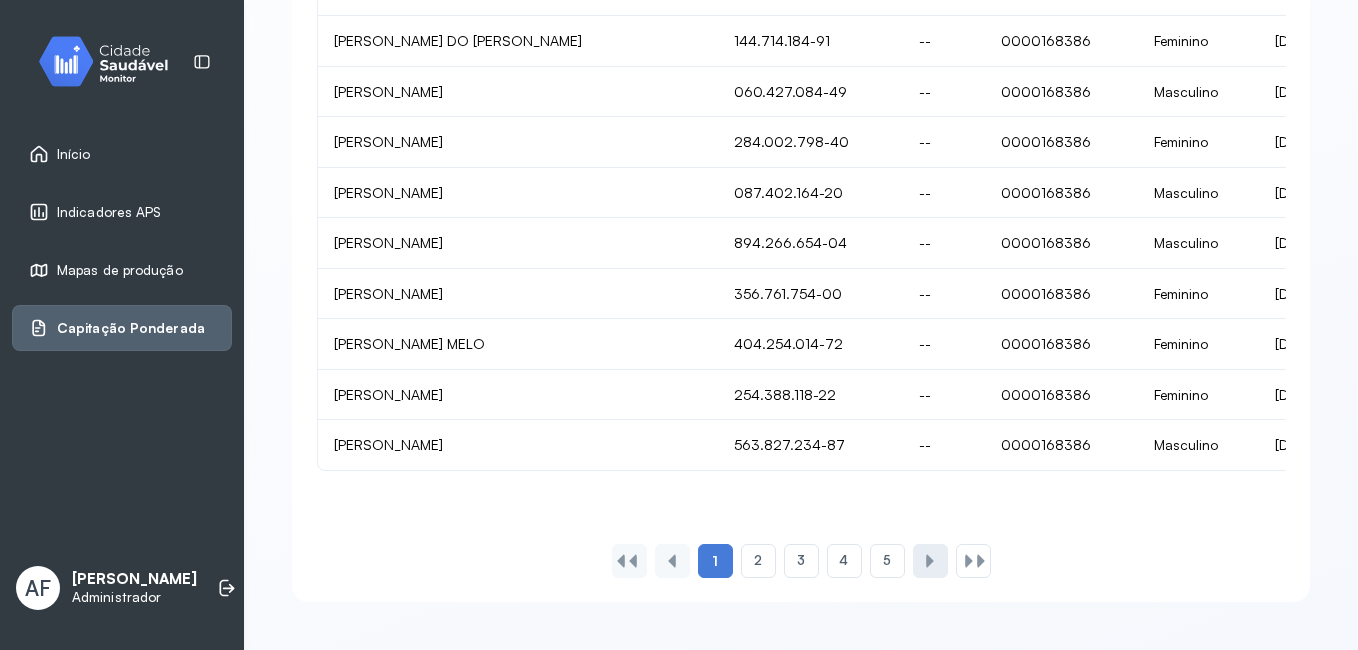 click at bounding box center (930, 561) 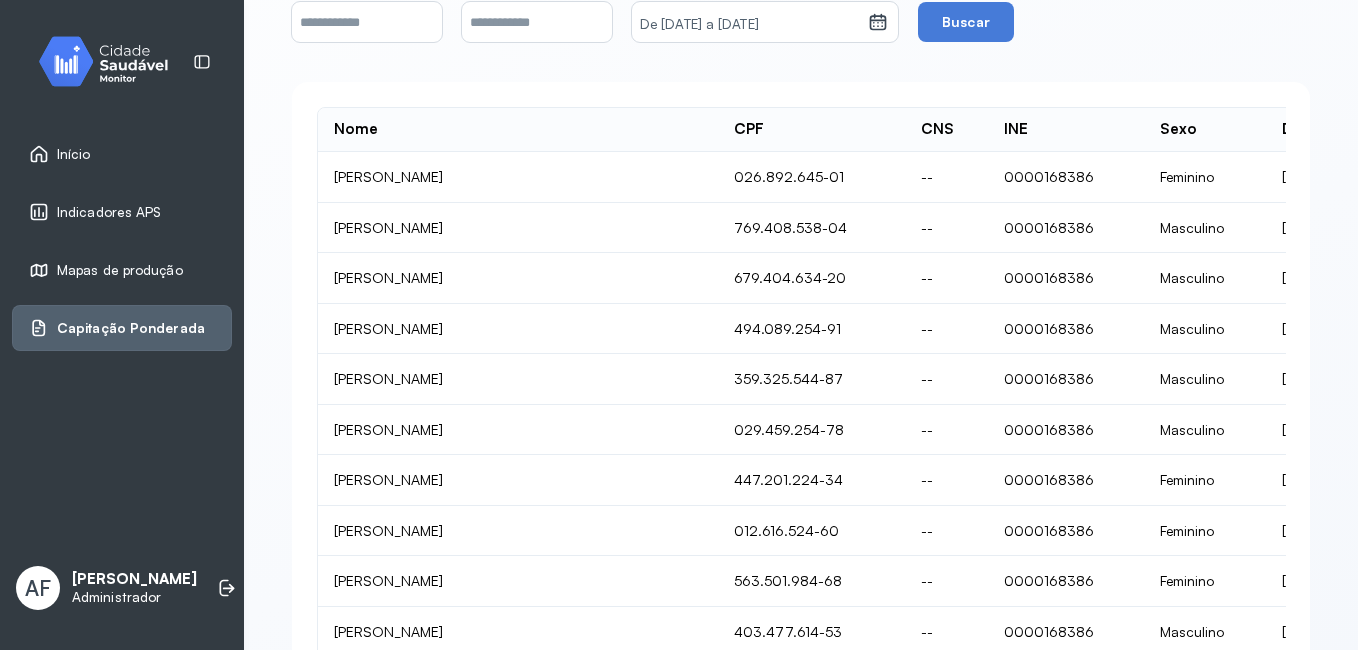 scroll, scrollTop: 690, scrollLeft: 0, axis: vertical 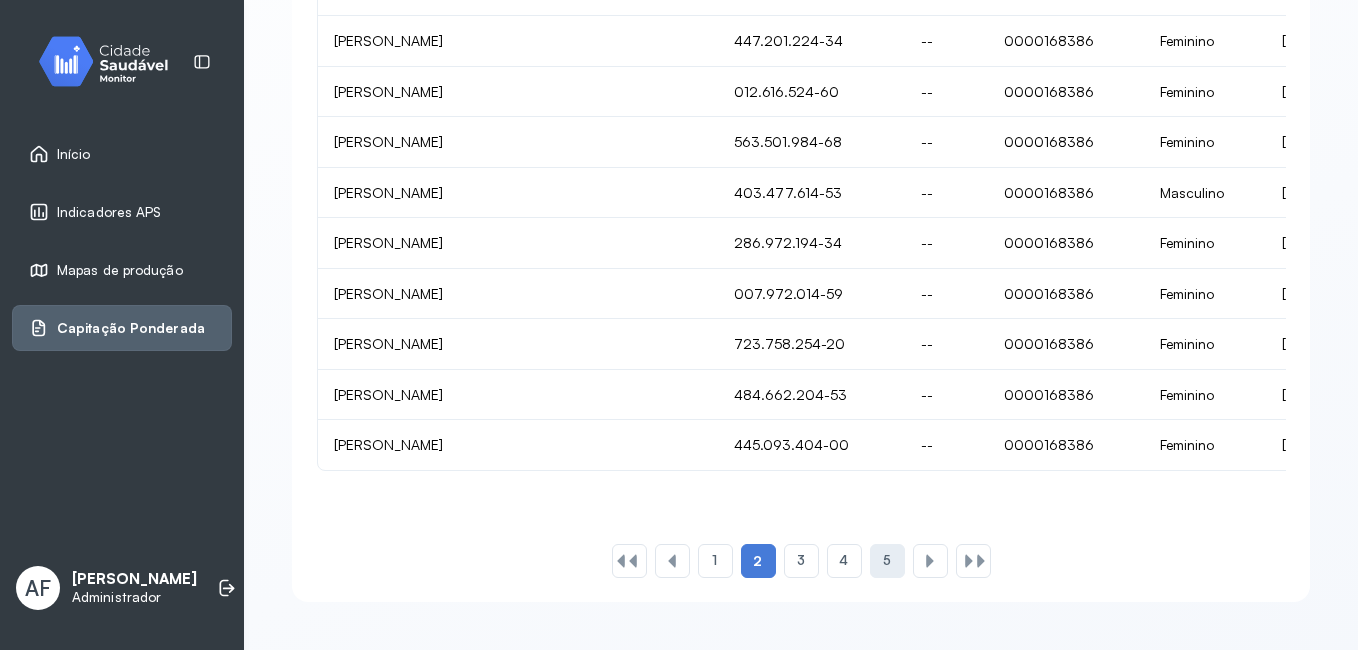 click on "5" at bounding box center (887, 560) 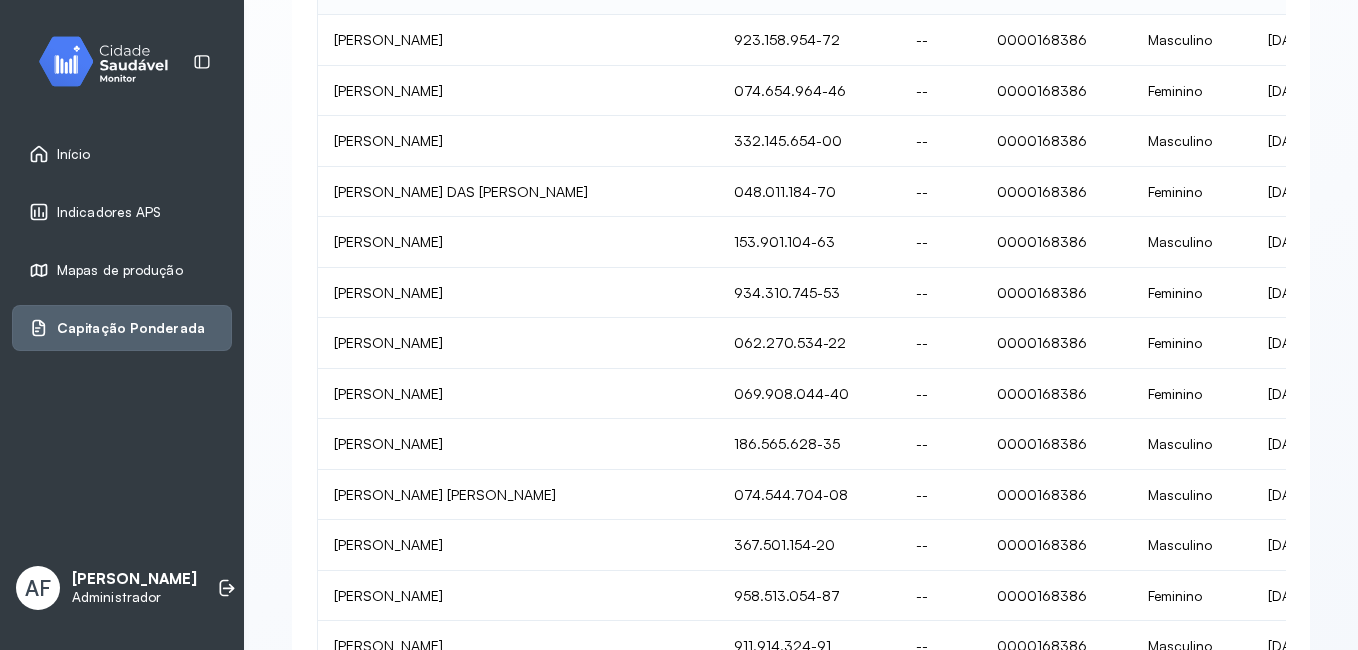 scroll, scrollTop: 490, scrollLeft: 0, axis: vertical 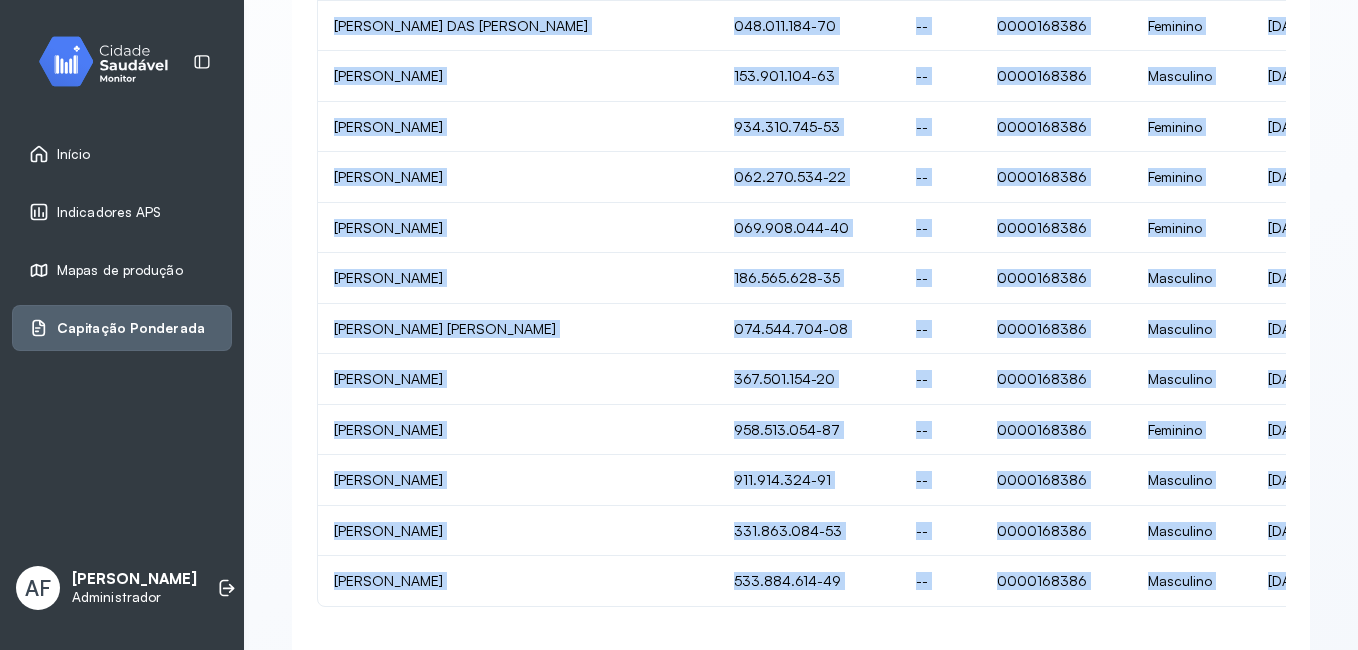 drag, startPoint x: 1269, startPoint y: 640, endPoint x: 1292, endPoint y: 630, distance: 25.079872 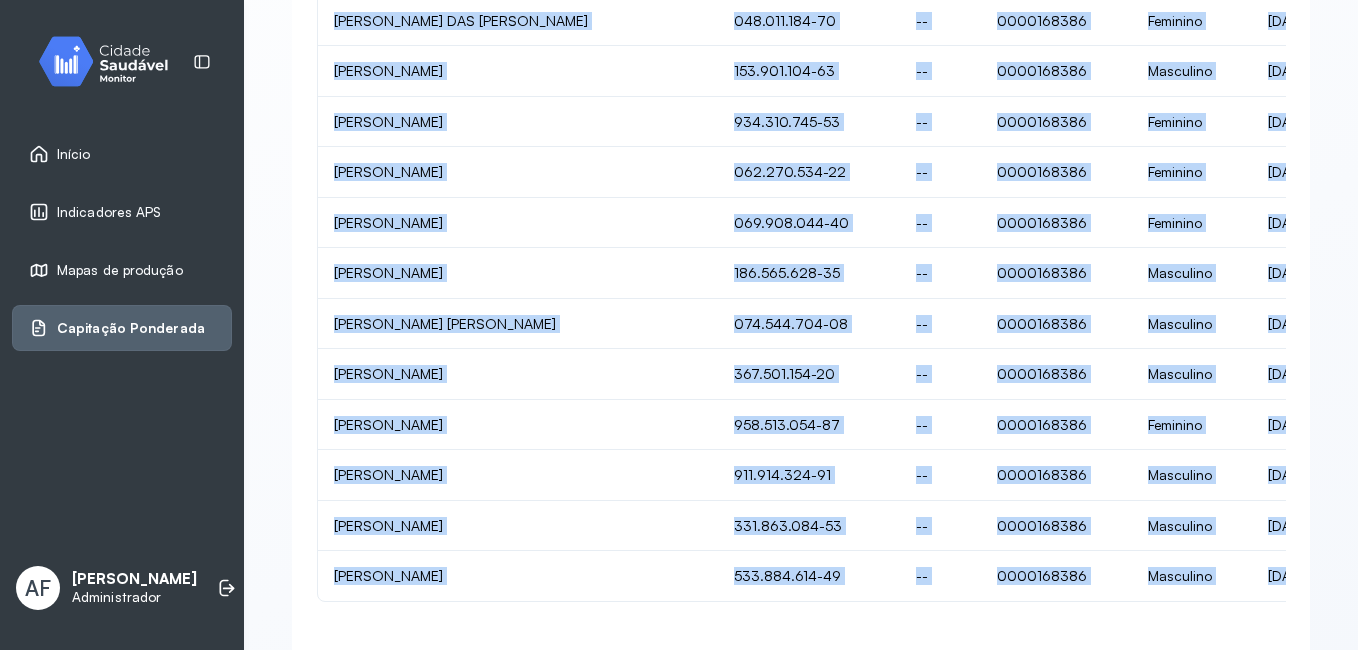 click on "Nome  CPF  CNS  INE  Sexo  Data de nascimento  Telefone  Idade  Mãe  Responsável  Profissional Cadastrante  Equipe  Micro Área  Unidade de Saúde  Última atualização  Gestante  Acamado  Usuário de Álcool  Paciente com Tuberculose  Fumante  Portador de Hanseníase  Hipertenso  Diabético  Portador de Necessidade Especial  Morador de Rua  [PERSON_NAME] 923.158.954-72 -- 0000168386 Masculino [DATE] 82993661331 48 [PERSON_NAME][DATE] [PERSON_NAME] ESF 6 -[PERSON_NAME] 01 ESF 6 [PERSON_NAME] [DATE] -- -- -- -- -- -- Sim -- -- -- [PERSON_NAME] 074.654.964-46 -- 0000168386 Feminino [DATE] 82936241085 54 [PERSON_NAME] -- [PERSON_NAME] ESF 6 -[PERSON_NAME] 01 ESF 6 [PERSON_NAME] [DATE] -- -- -- -- -- -- [PERSON_NAME] -- -- [PERSON_NAME] 332.145.654-00 -- 0000168386 Masculino [DATE] 8299594735 66 [PERSON_NAME] -- [PERSON_NAME] 01 -- -- --" at bounding box center [801, 253] 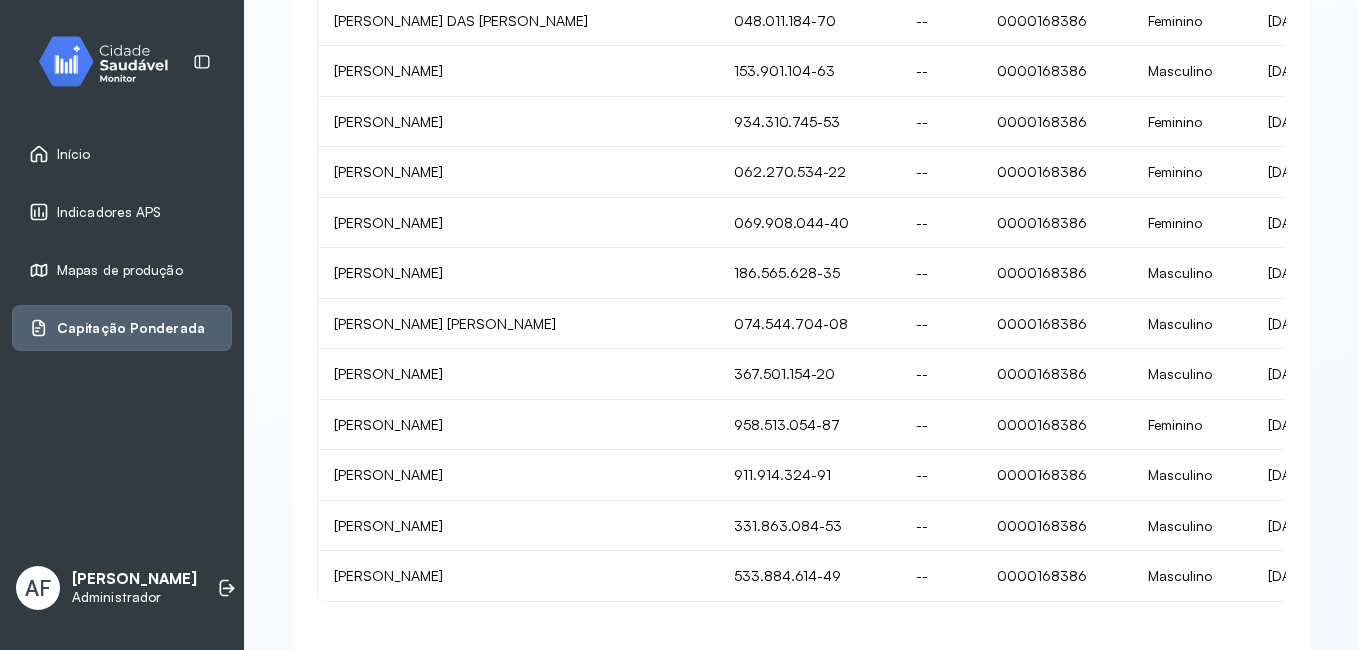 click on "Nome  CPF  CNS  INE  Sexo  Data de nascimento  Telefone  Idade  Mãe  Responsável  Profissional Cadastrante  Equipe  Micro Área  Unidade de Saúde  Última atualização  Gestante  Acamado  Usuário de Álcool  Paciente com Tuberculose  Fumante  Portador de Hanseníase  Hipertenso  Diabético  Portador de Necessidade Especial  Morador de Rua  [PERSON_NAME] 923.158.954-72 -- 0000168386 Masculino [DATE] 82993661331 48 [PERSON_NAME][DATE] [PERSON_NAME] ESF 6 -[PERSON_NAME] 01 ESF 6 [PERSON_NAME] [DATE] -- -- -- -- -- -- Sim -- -- -- [PERSON_NAME] 074.654.964-46 -- 0000168386 Feminino [DATE] 82936241085 54 [PERSON_NAME] -- [PERSON_NAME] ESF 6 -[PERSON_NAME] 01 ESF 6 [PERSON_NAME] [DATE] -- -- -- -- -- -- [PERSON_NAME] -- -- [PERSON_NAME] 332.145.654-00 -- 0000168386 Masculino [DATE] 8299594735 66 [PERSON_NAME] -- [PERSON_NAME] 01 -- -- --" at bounding box center [801, 253] 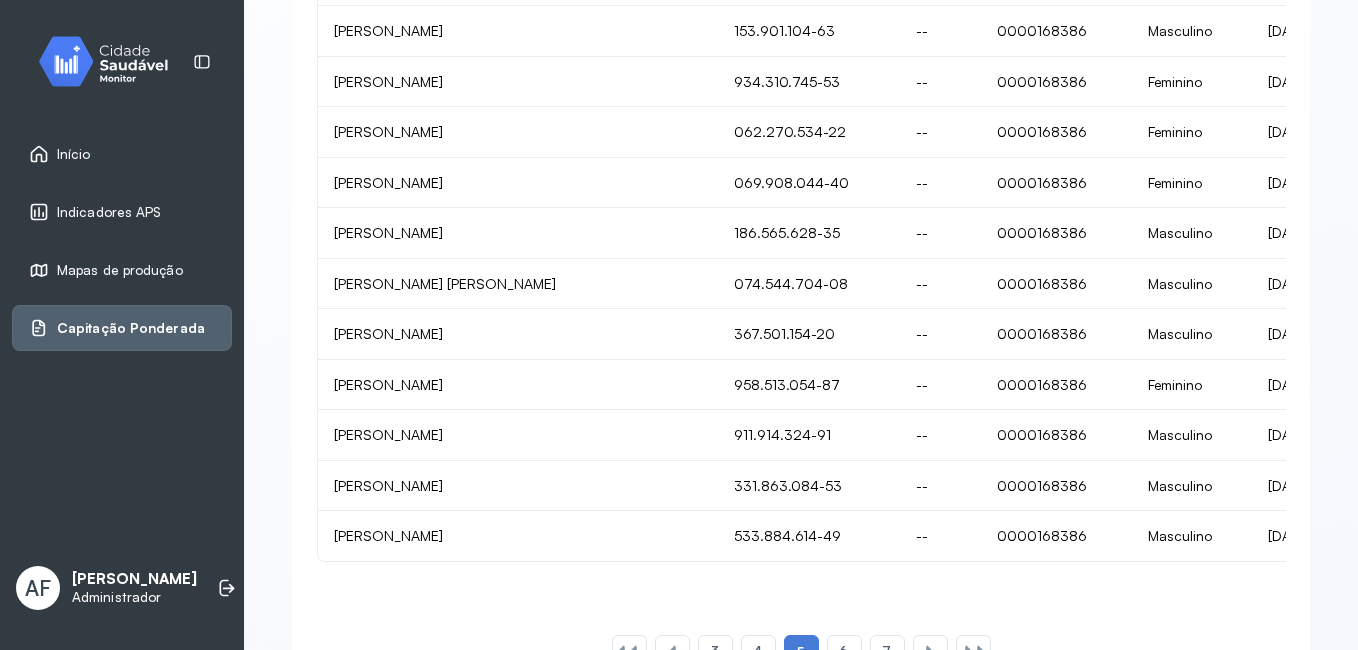 scroll, scrollTop: 690, scrollLeft: 0, axis: vertical 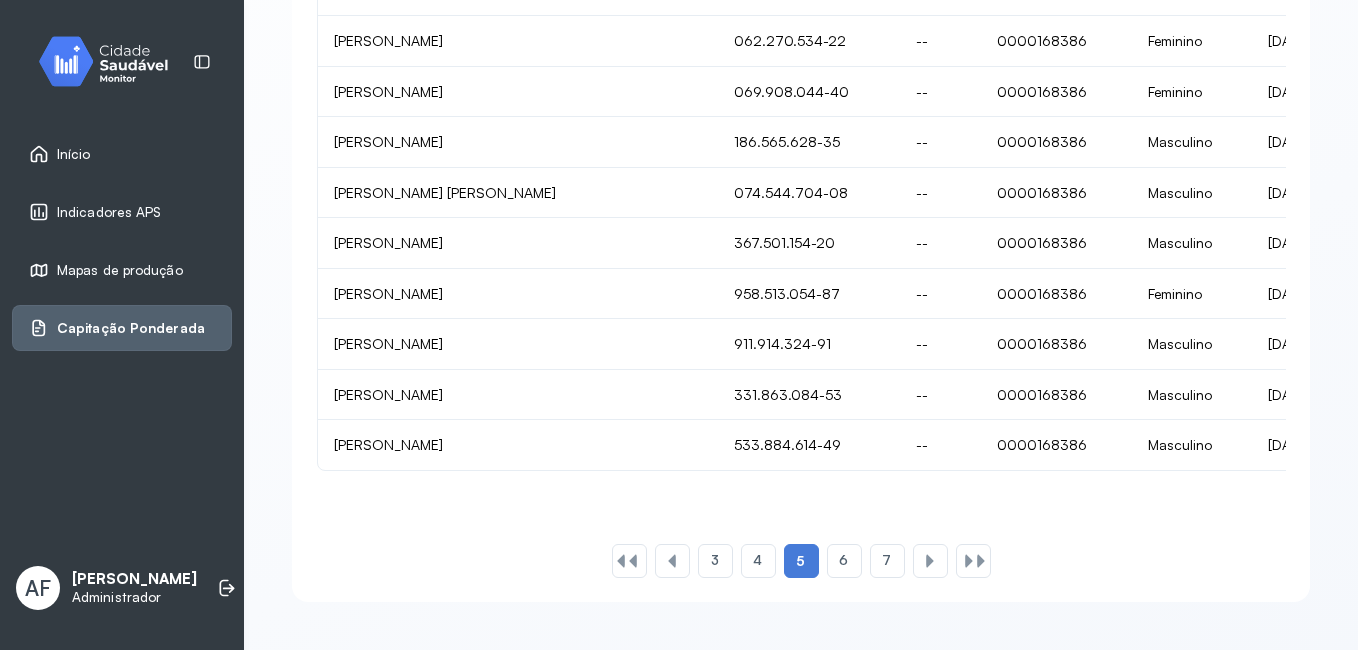 click on "Início" at bounding box center [74, 154] 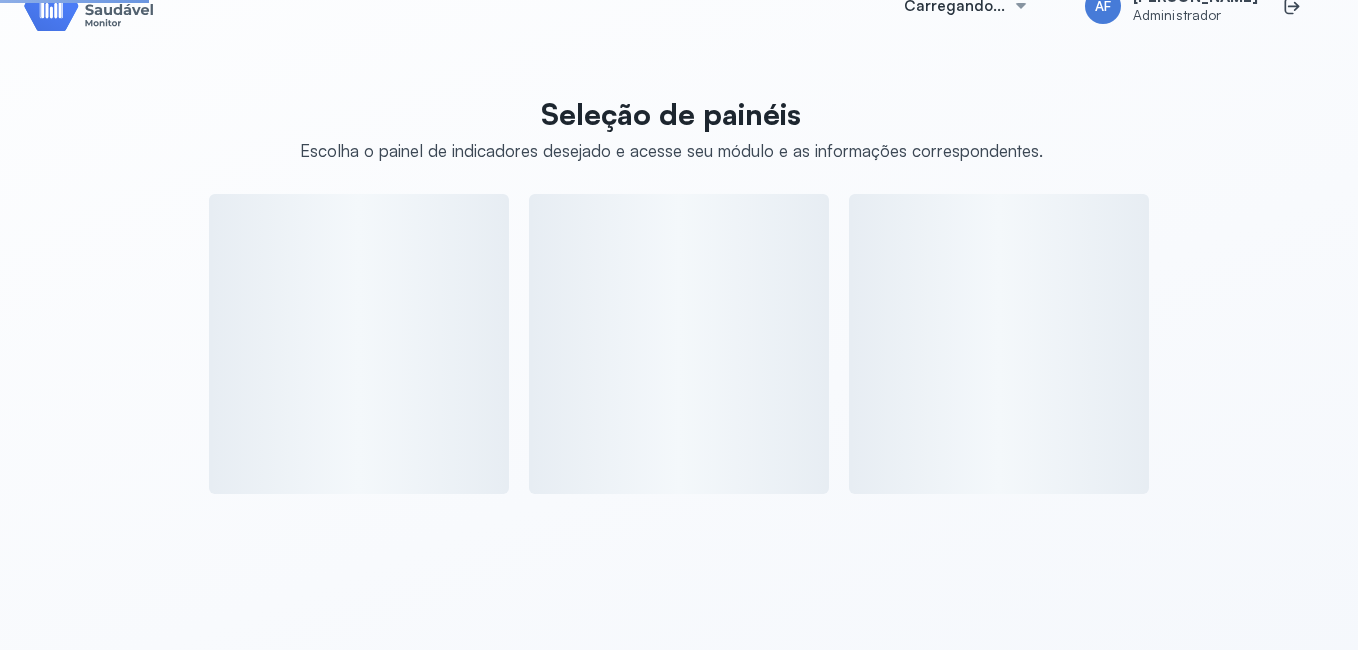 scroll, scrollTop: 644, scrollLeft: 0, axis: vertical 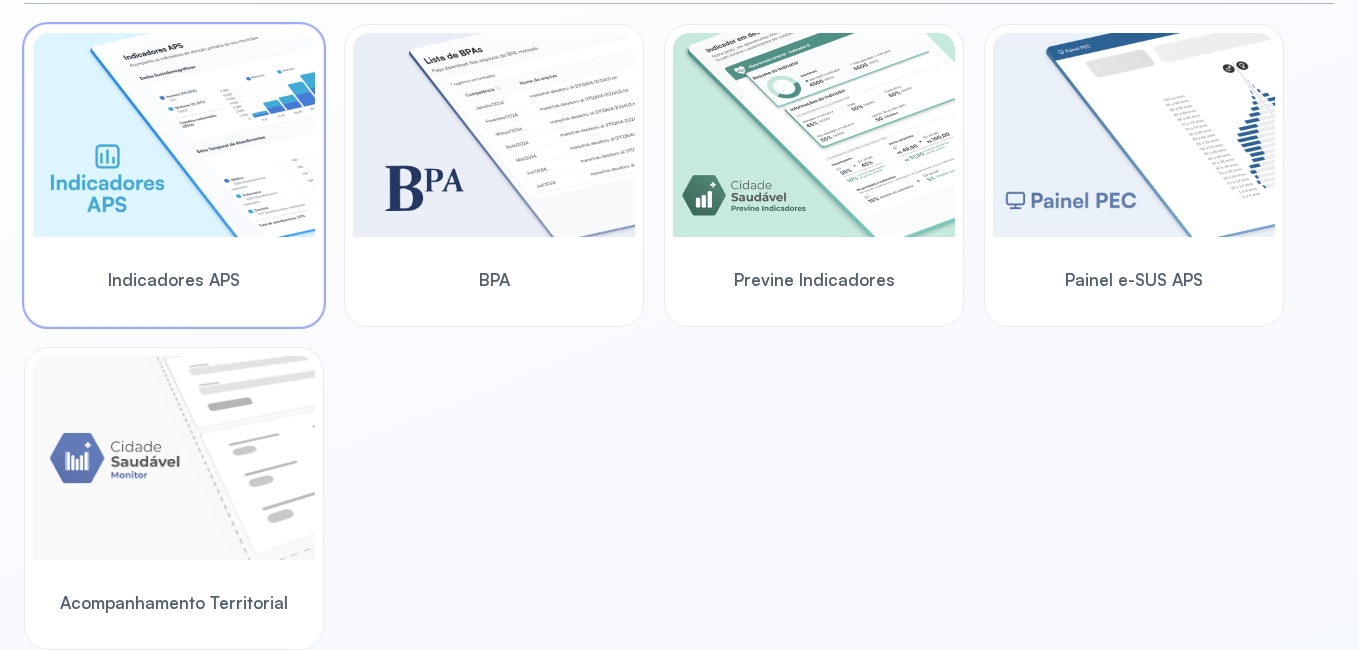 click at bounding box center (174, 135) 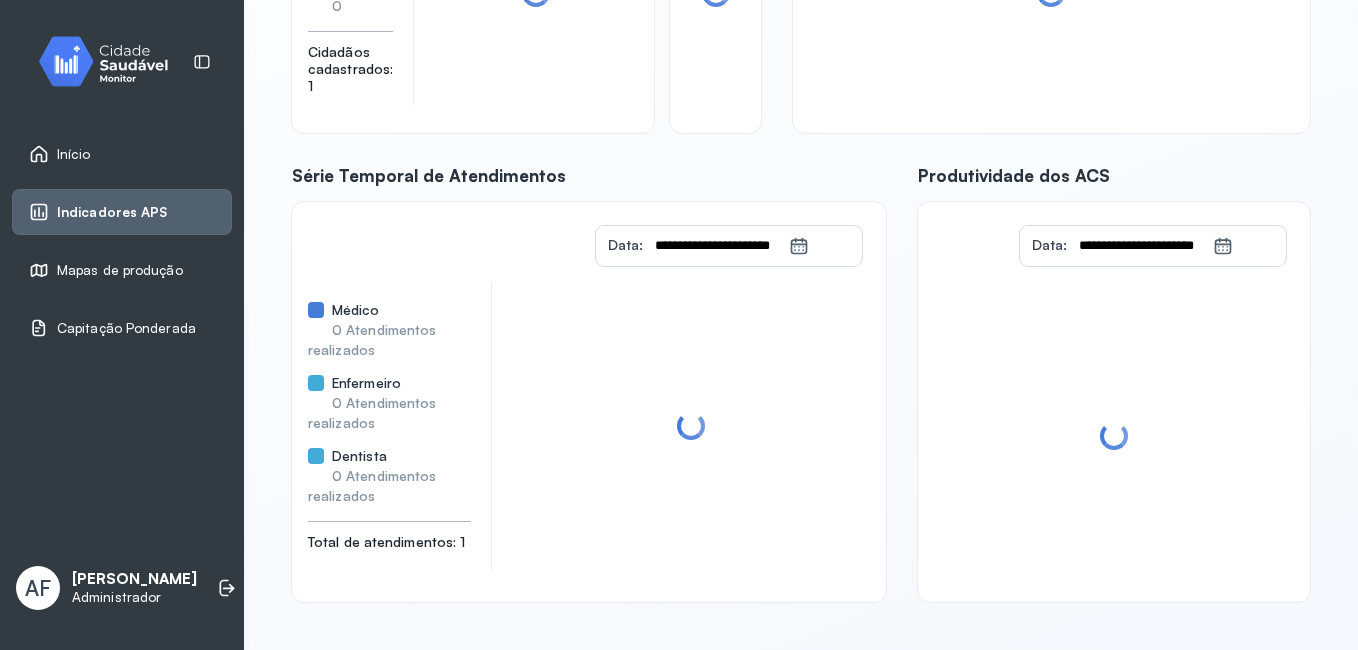 scroll, scrollTop: 371, scrollLeft: 0, axis: vertical 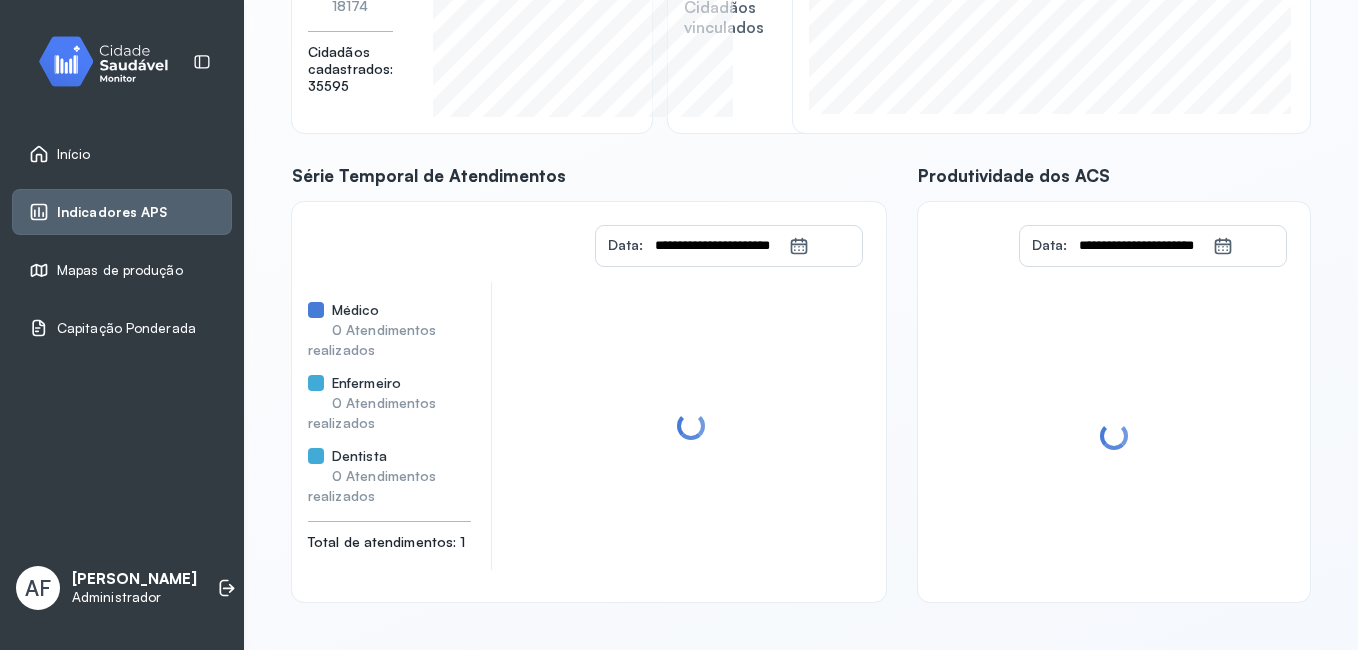 click on "Início" at bounding box center [74, 154] 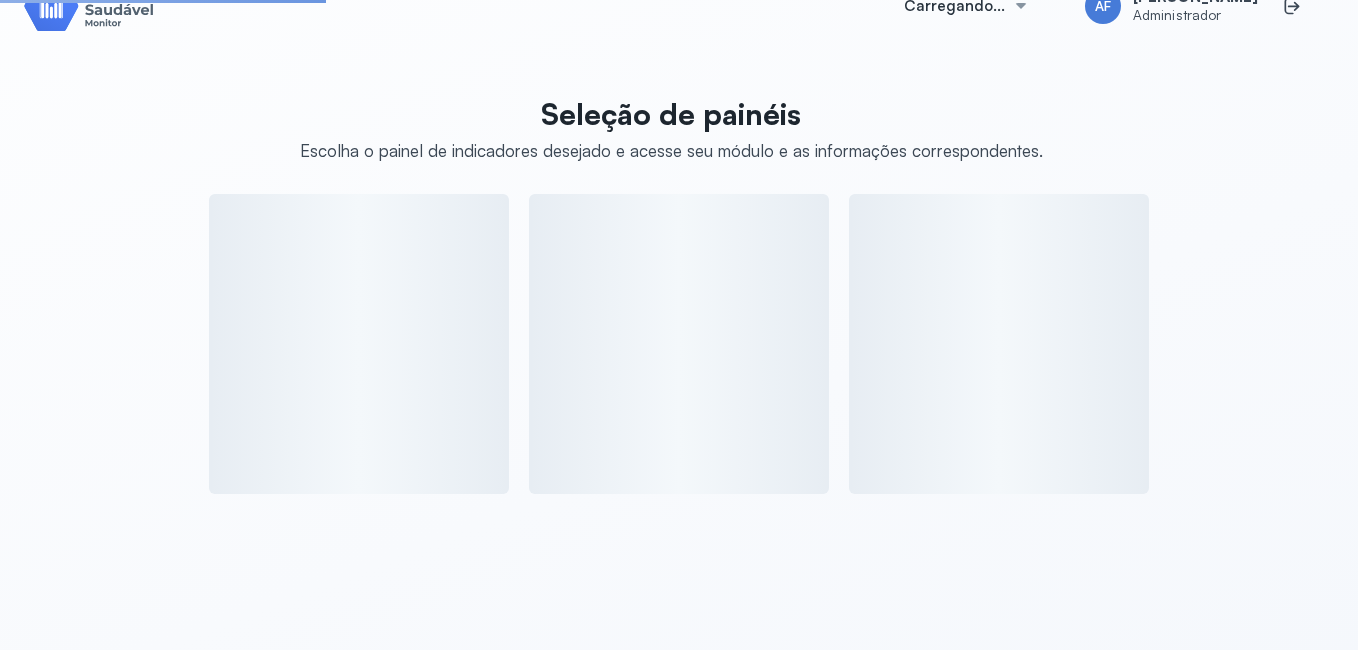 scroll, scrollTop: 644, scrollLeft: 0, axis: vertical 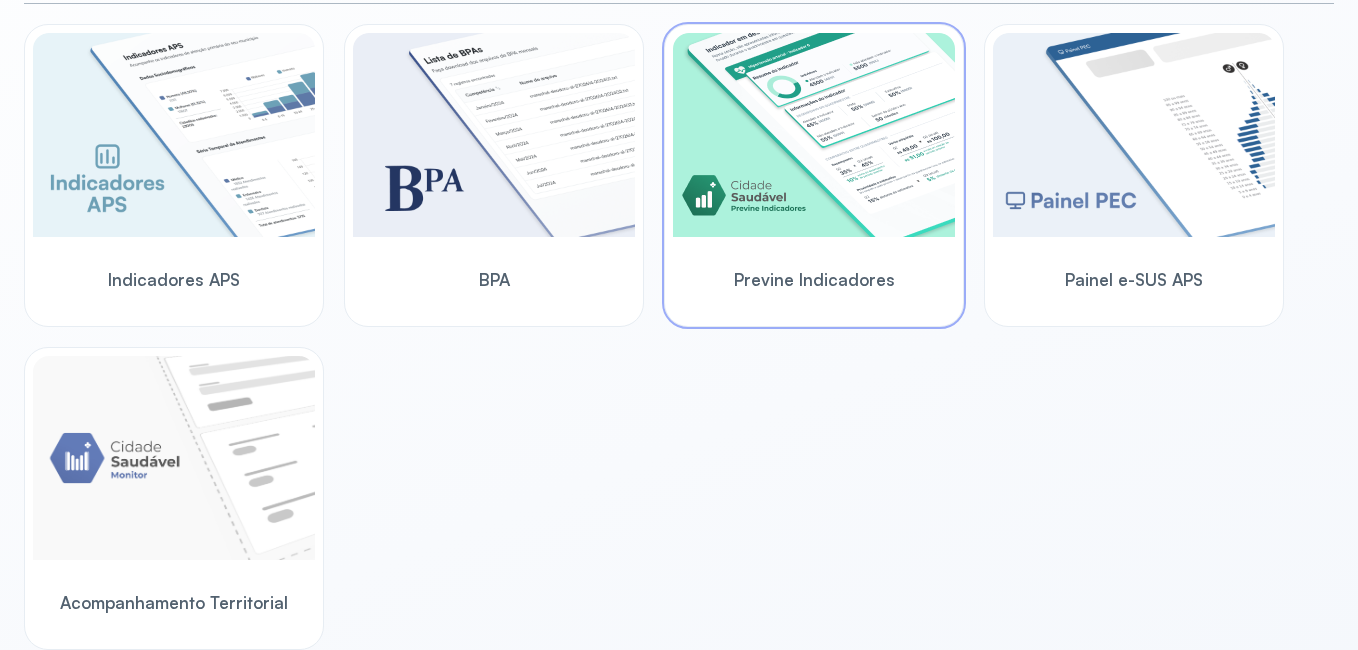 click at bounding box center (814, 135) 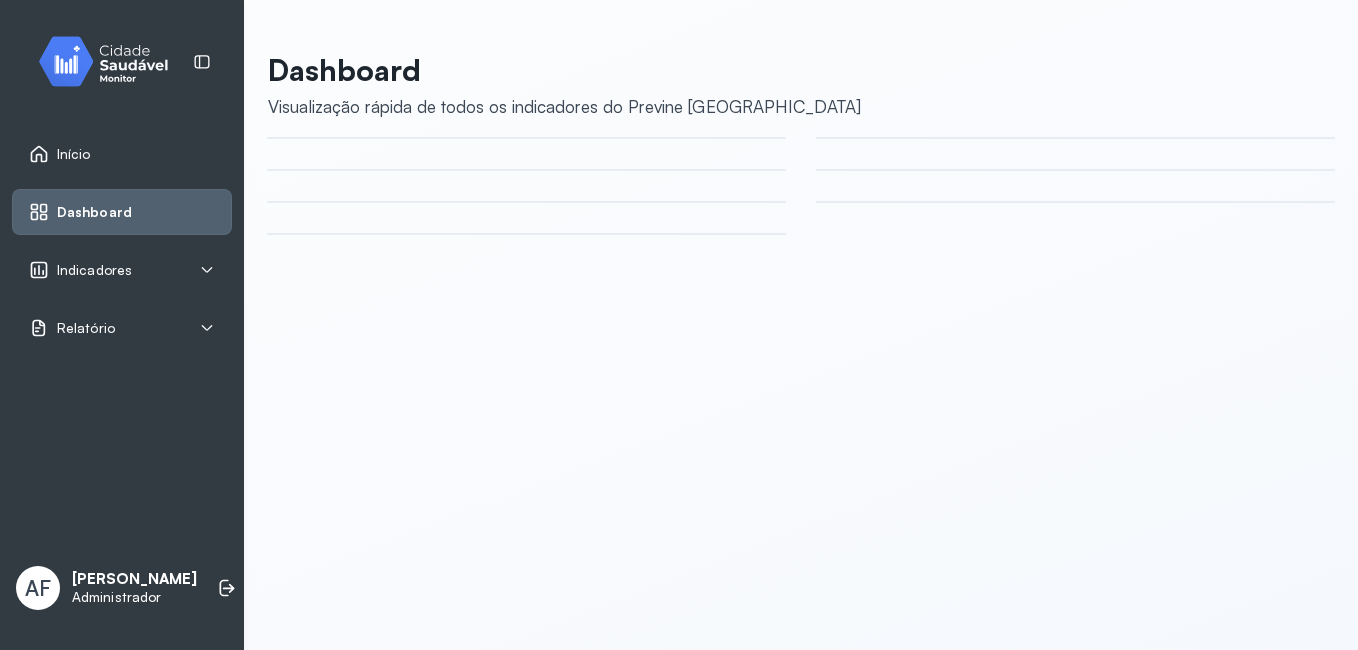 scroll, scrollTop: 0, scrollLeft: 0, axis: both 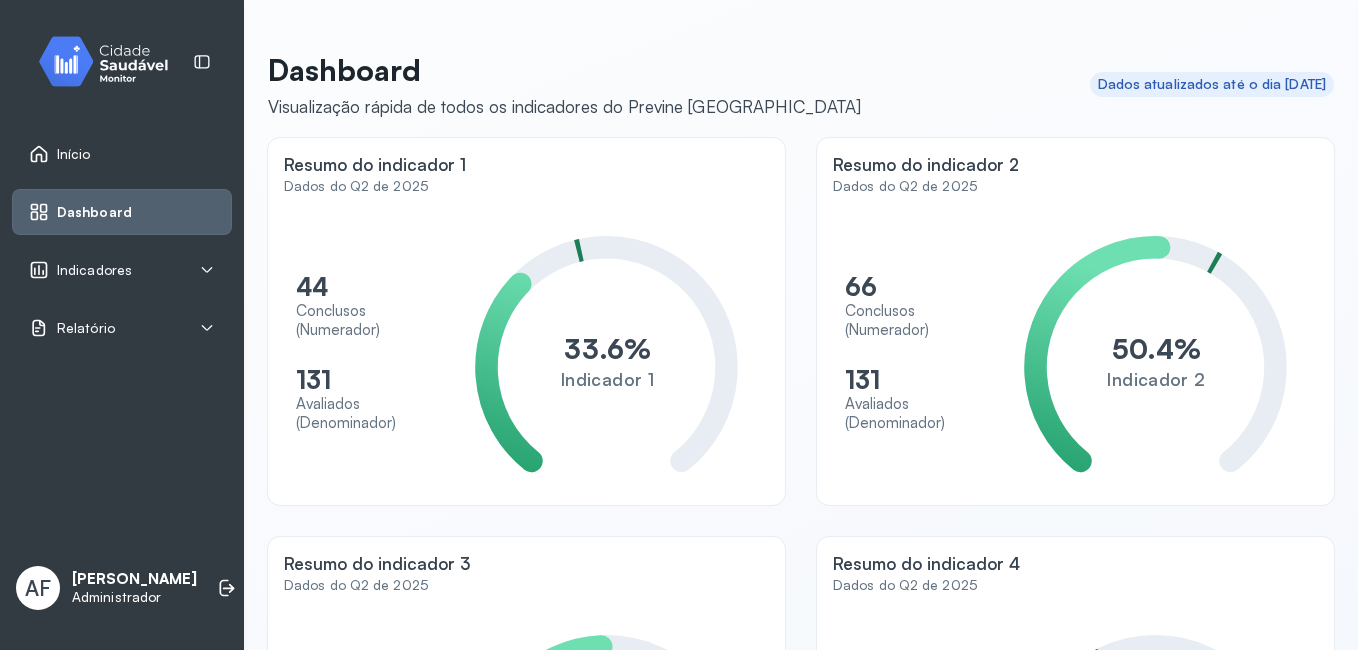 click on "Início" at bounding box center (74, 154) 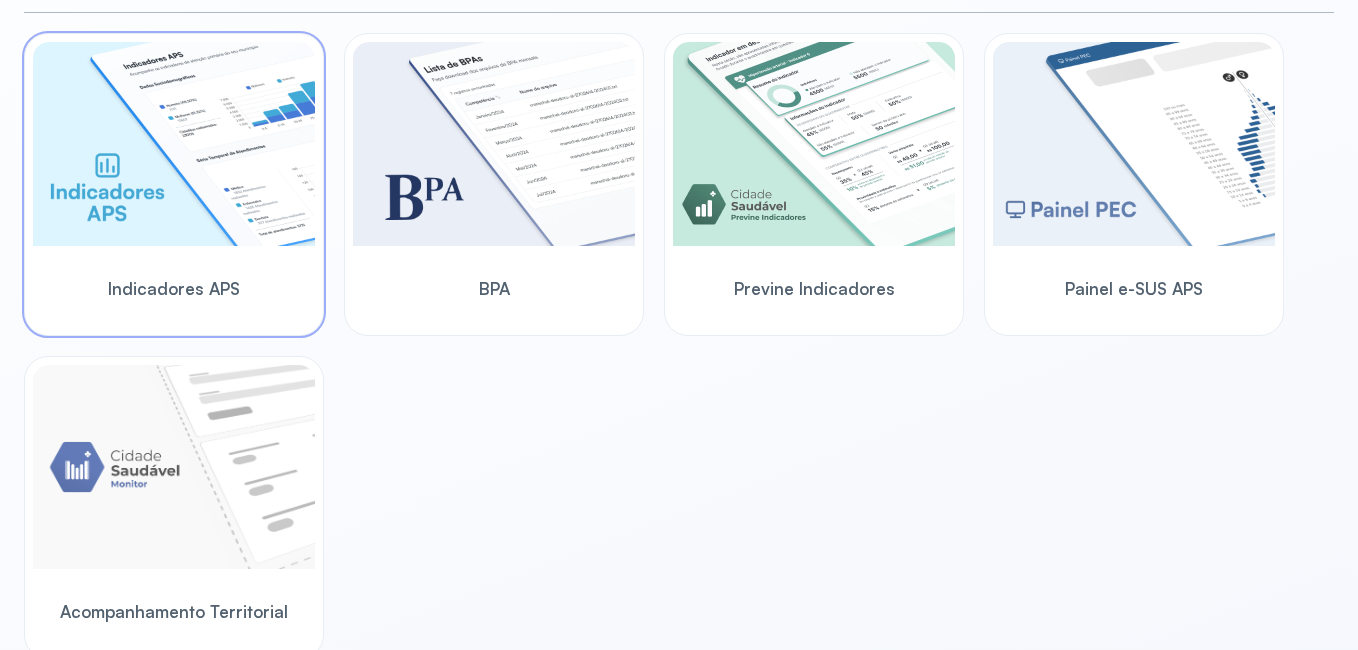 scroll, scrollTop: 644, scrollLeft: 0, axis: vertical 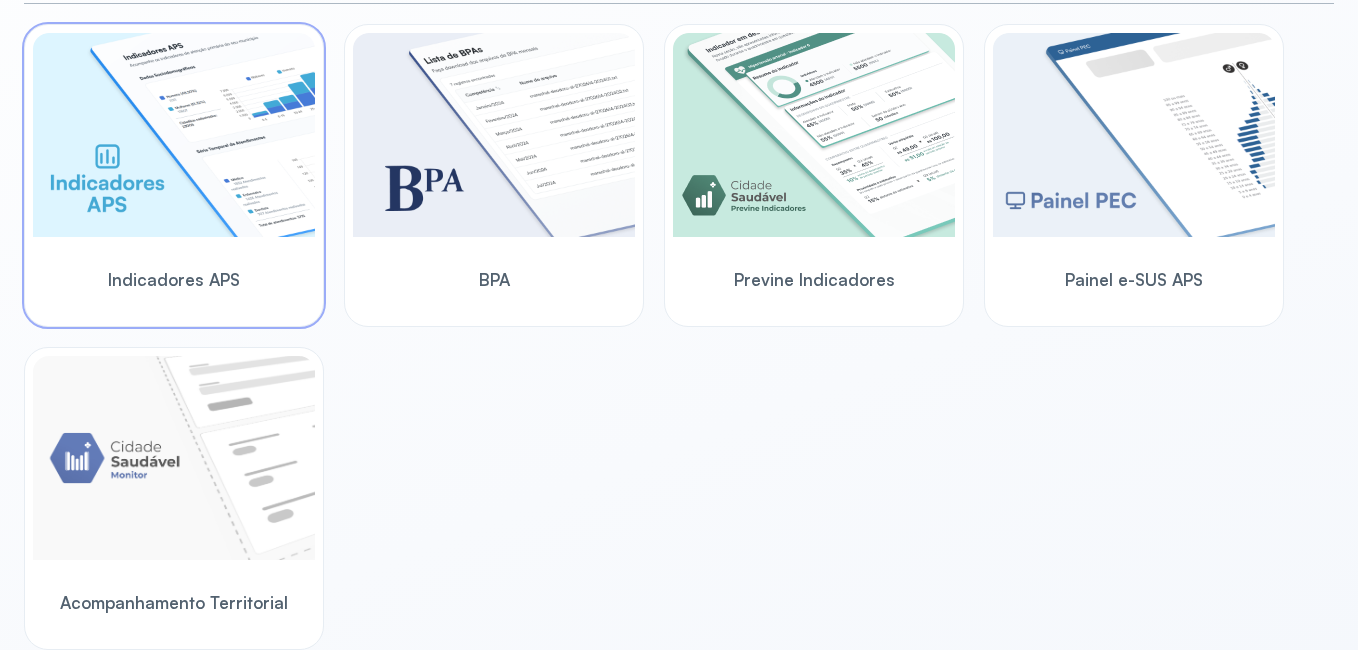 click on "Indicadores APS" at bounding box center [174, 279] 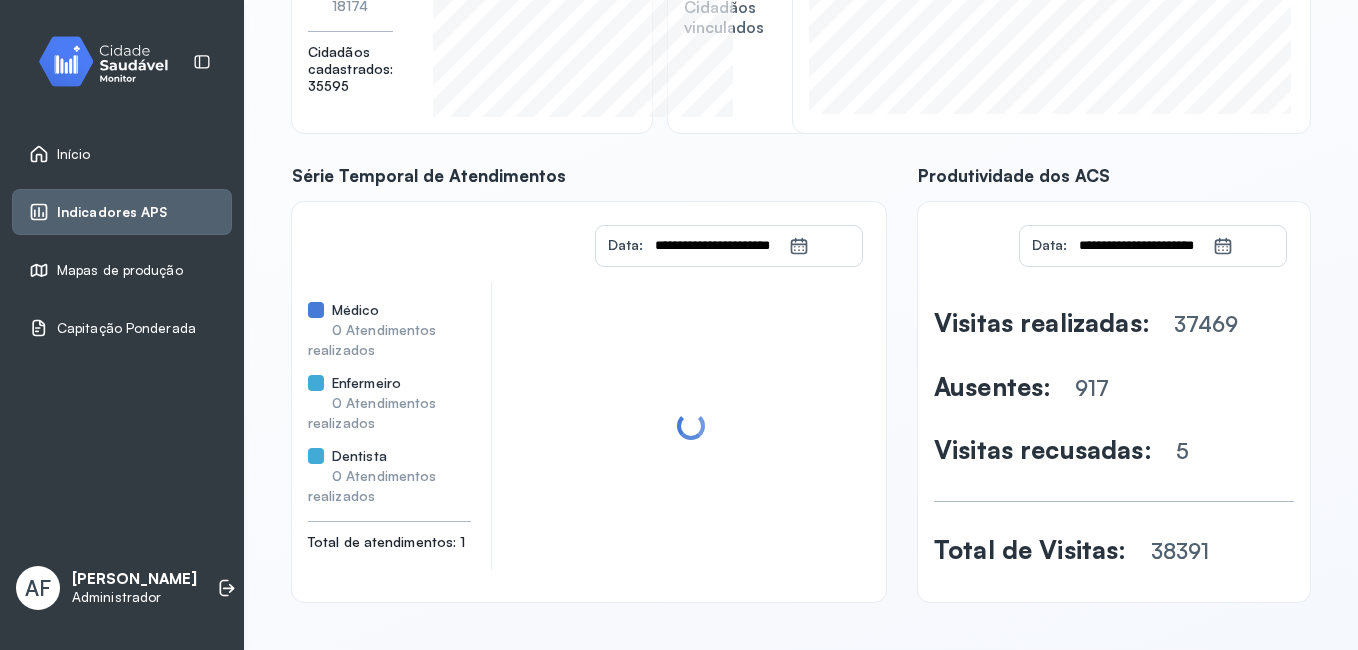 click on "Início" at bounding box center (60, 154) 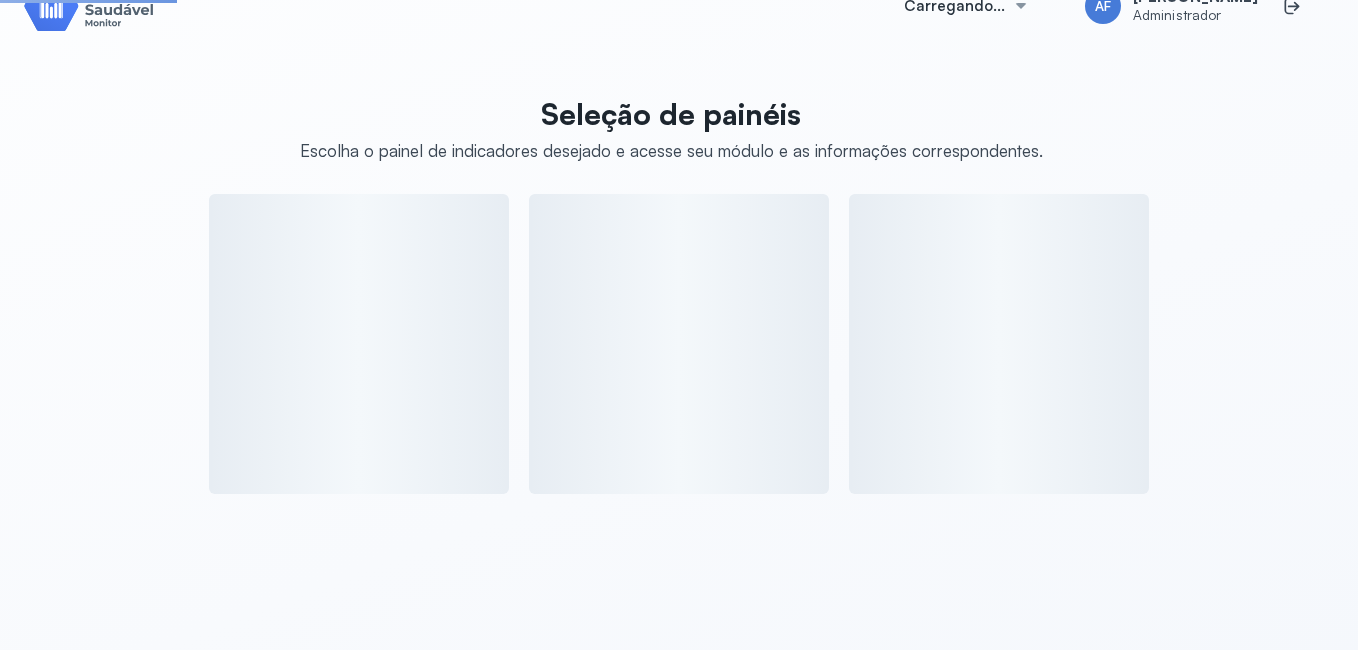 scroll, scrollTop: 644, scrollLeft: 0, axis: vertical 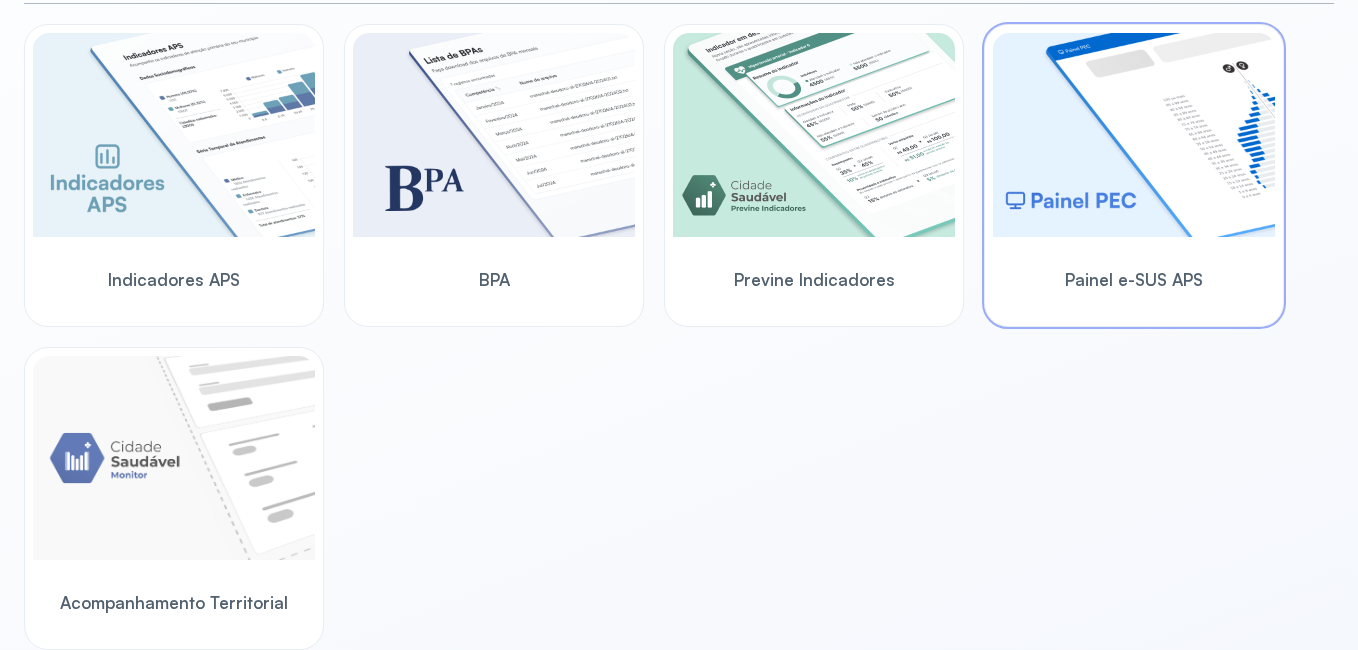 click at bounding box center (1134, 135) 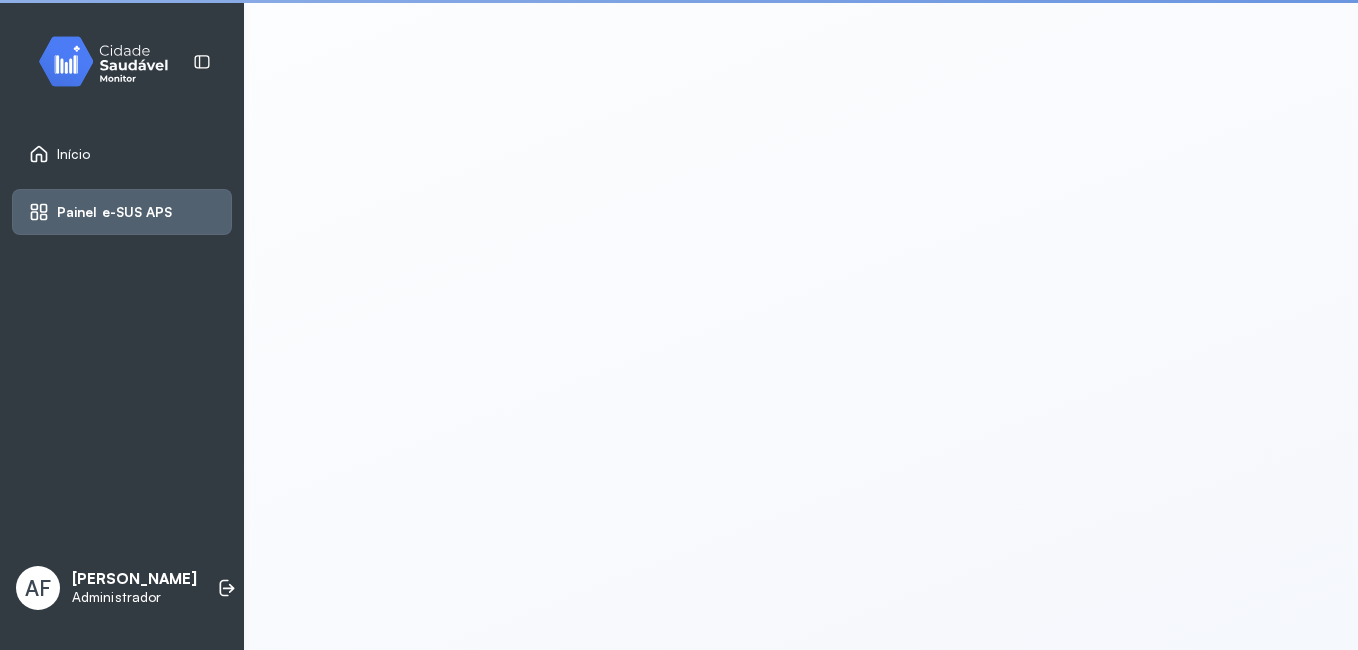 scroll, scrollTop: 4, scrollLeft: 0, axis: vertical 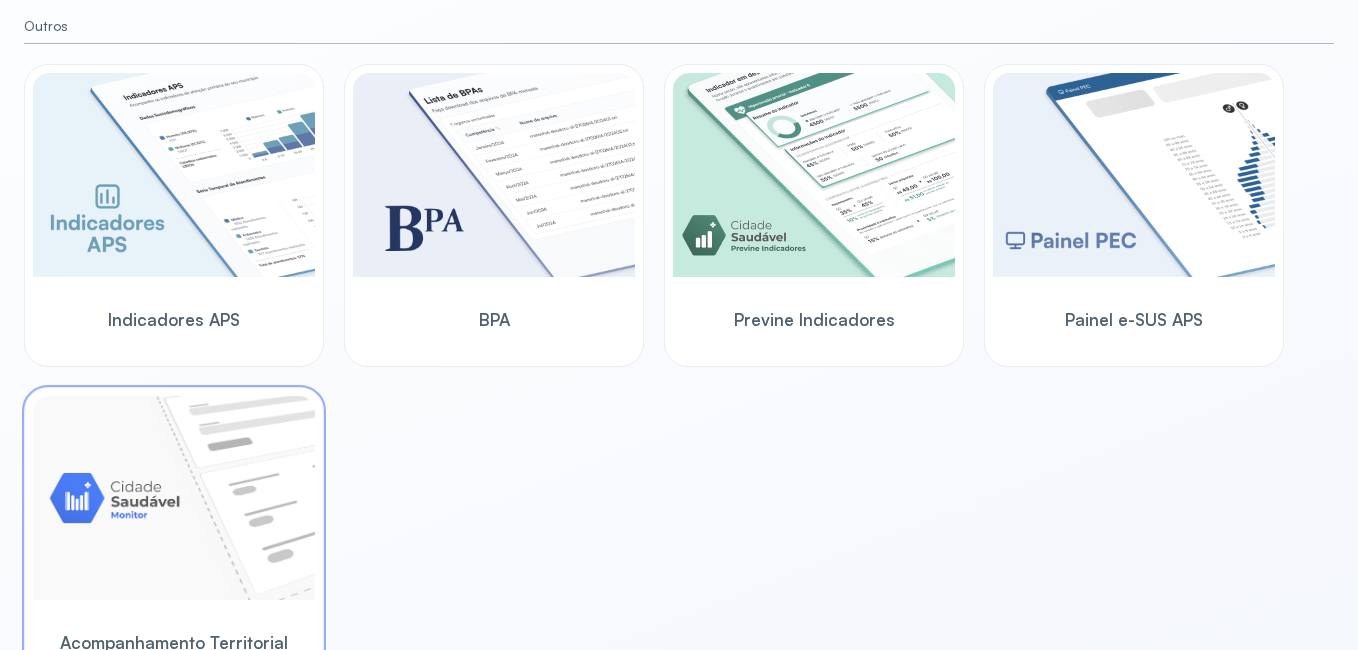 click at bounding box center (174, 498) 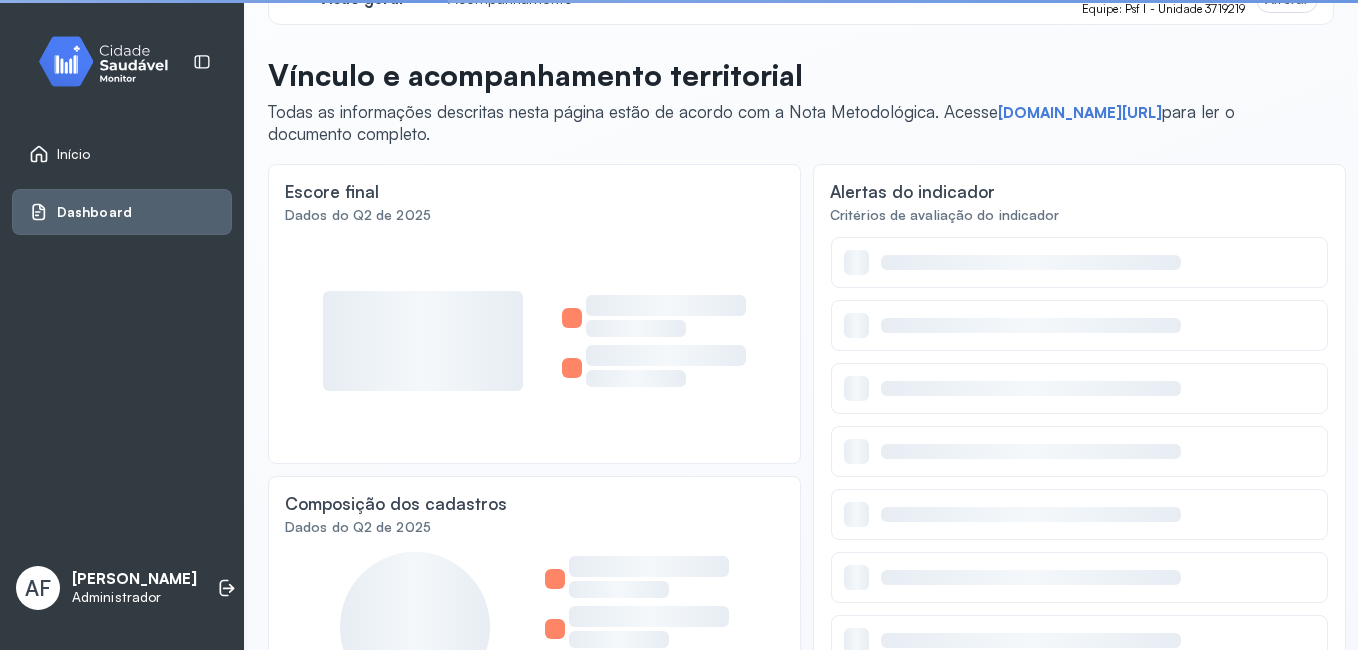 scroll, scrollTop: 0, scrollLeft: 0, axis: both 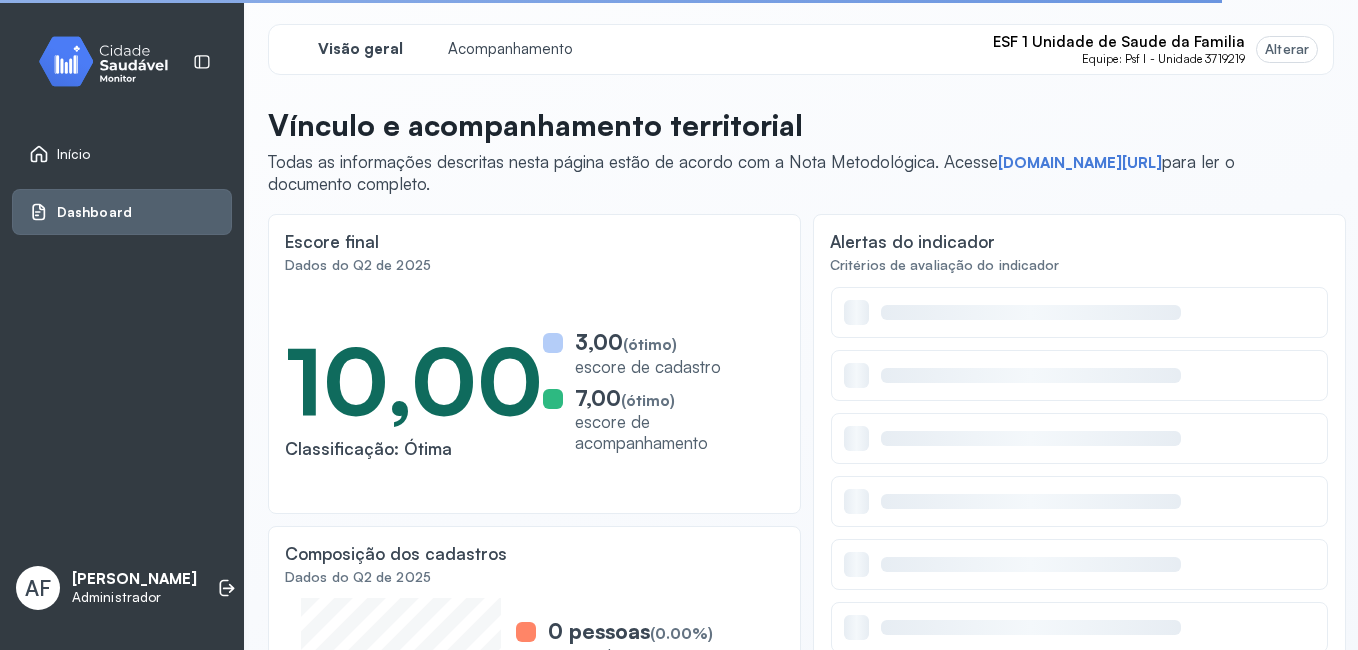 click on "ESF 1 Unidade de Saude da Familia" 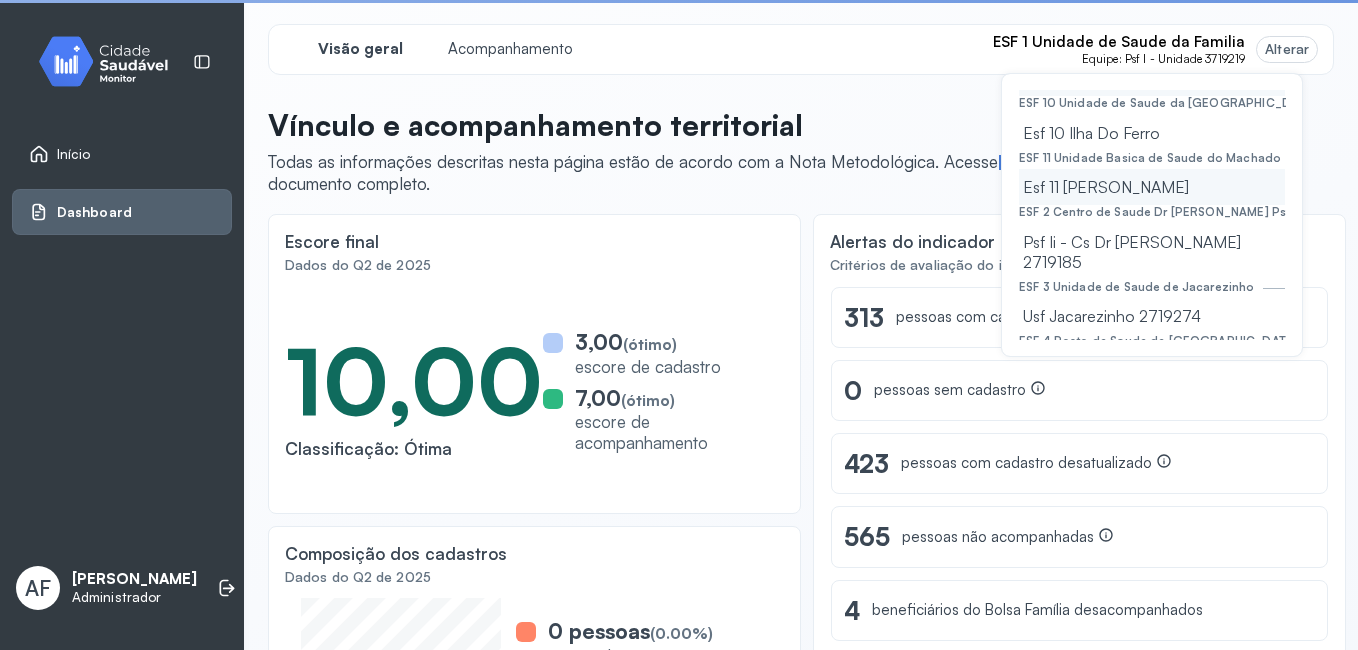 scroll, scrollTop: 0, scrollLeft: 0, axis: both 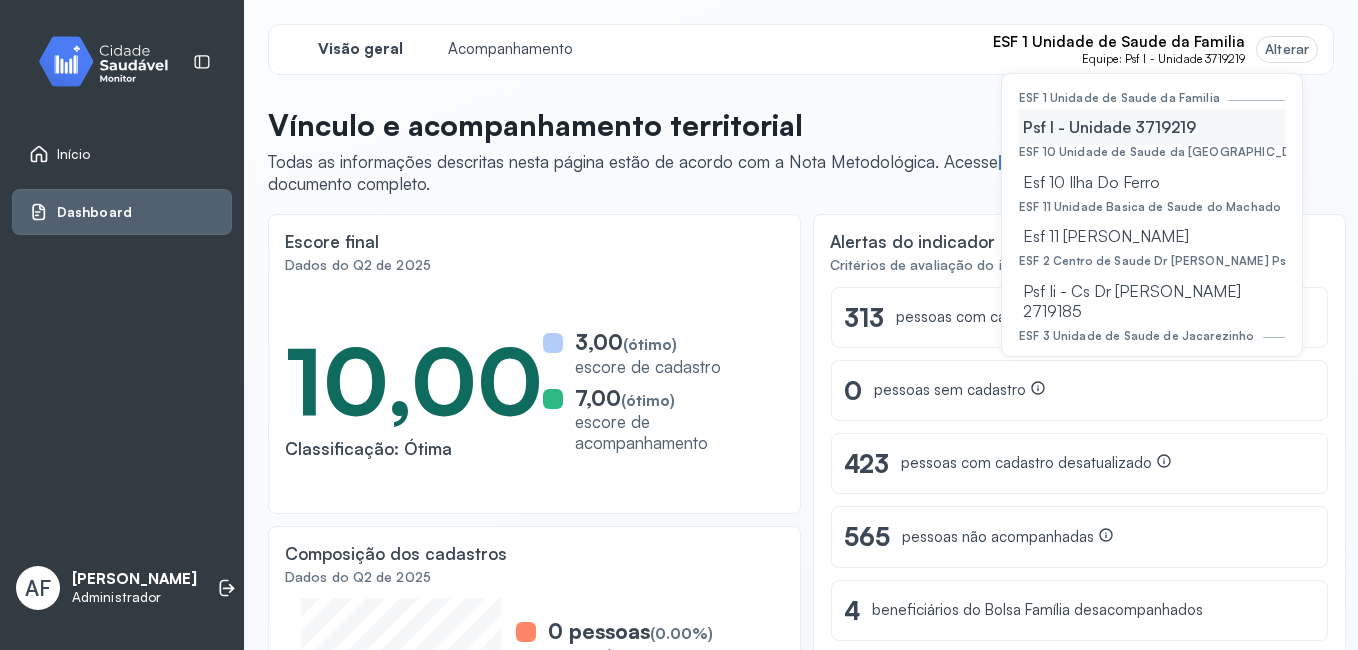click on "Psf I - Unidade 3719219" 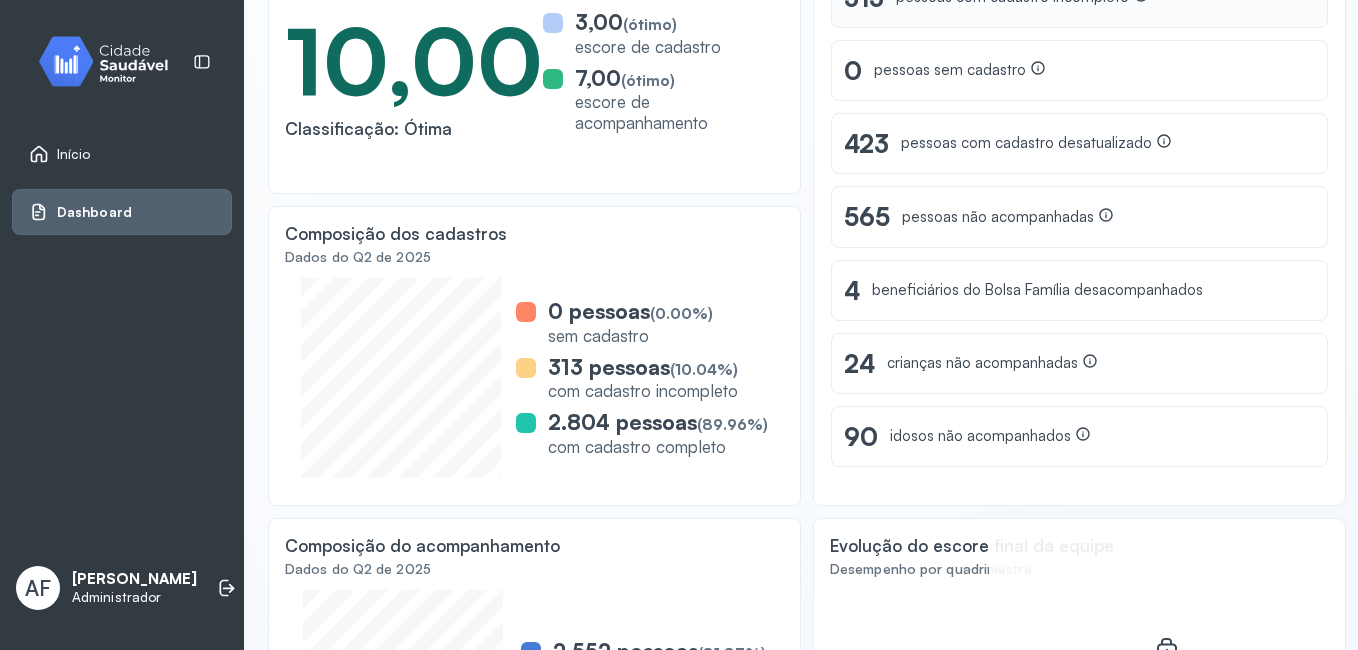 scroll, scrollTop: 488, scrollLeft: 0, axis: vertical 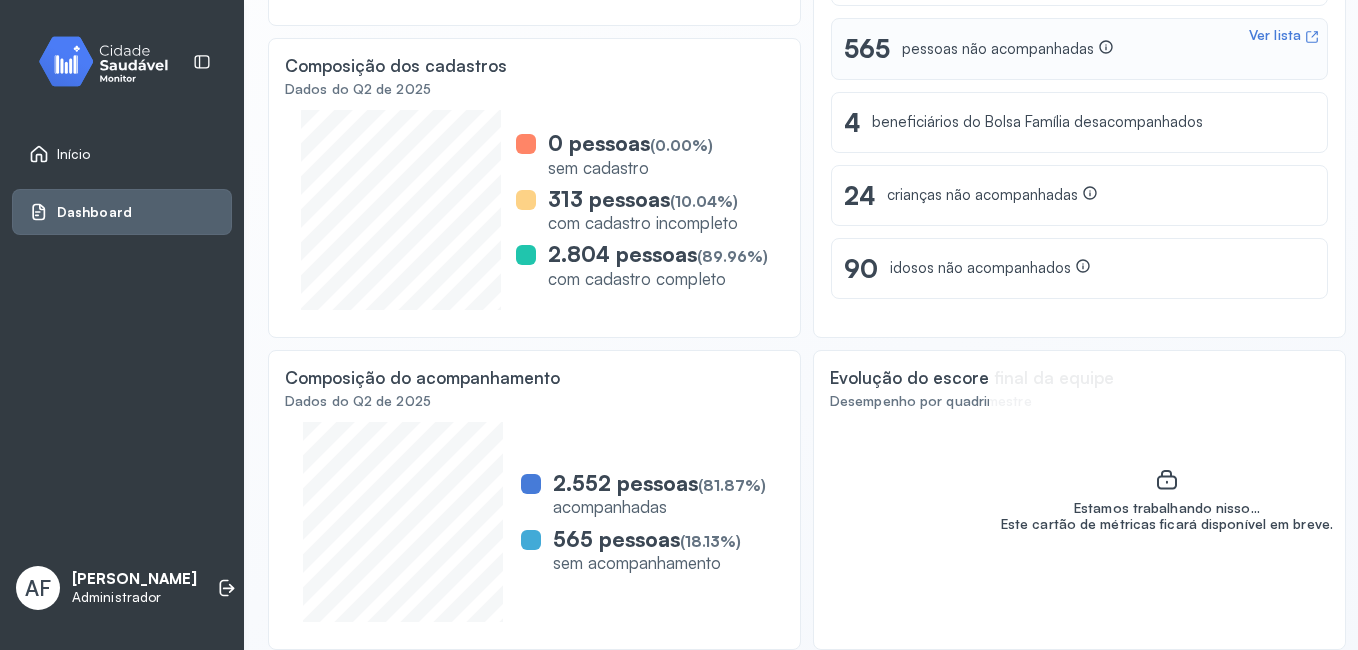 click on "Ver lista" at bounding box center (1275, 35) 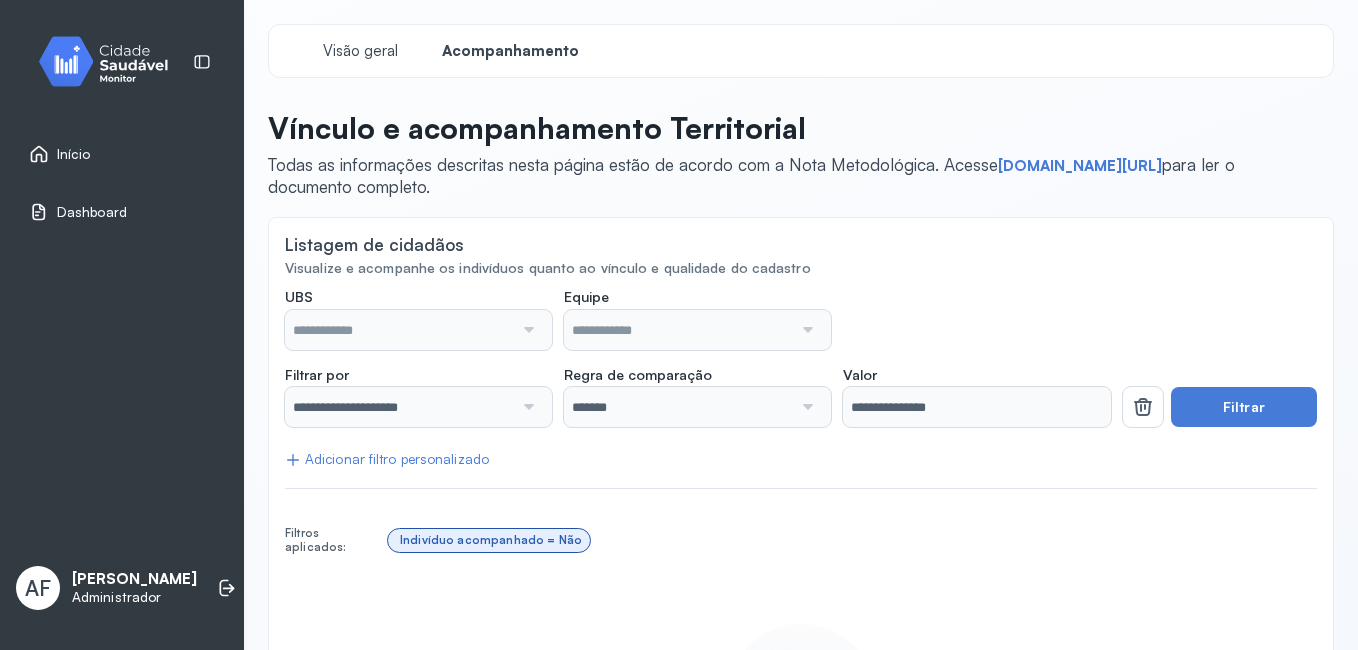scroll, scrollTop: 0, scrollLeft: 0, axis: both 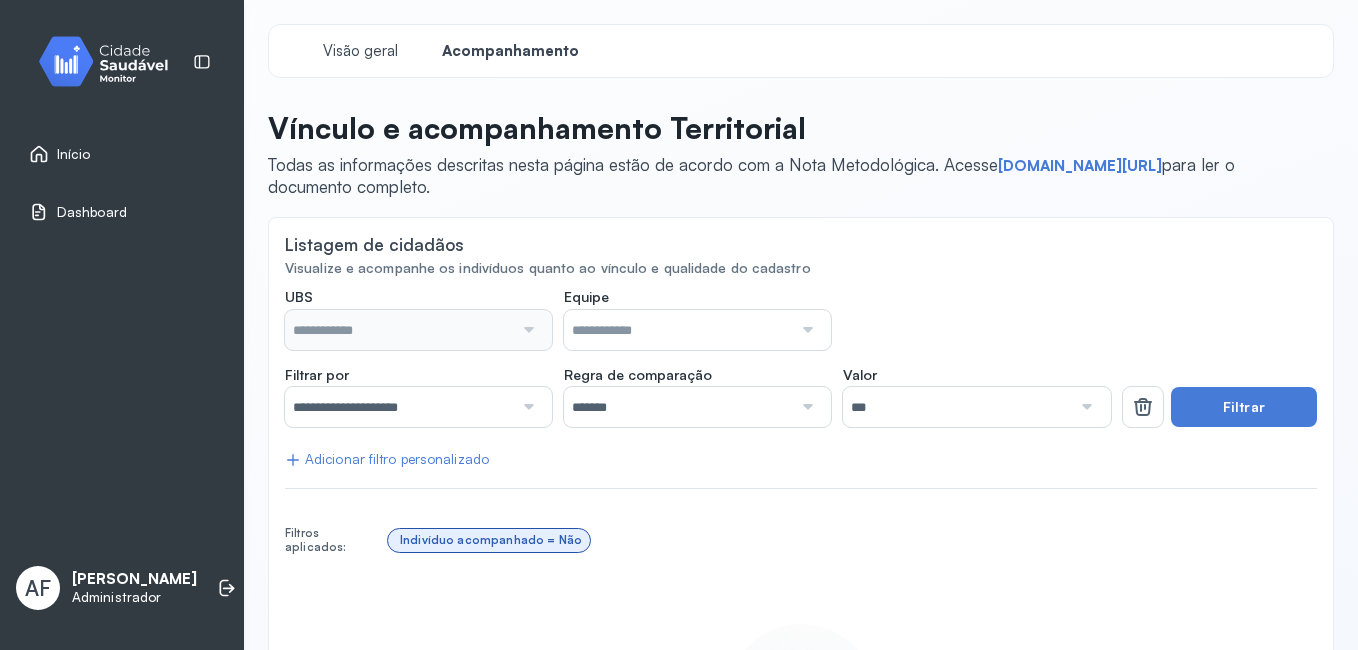 type on "**********" 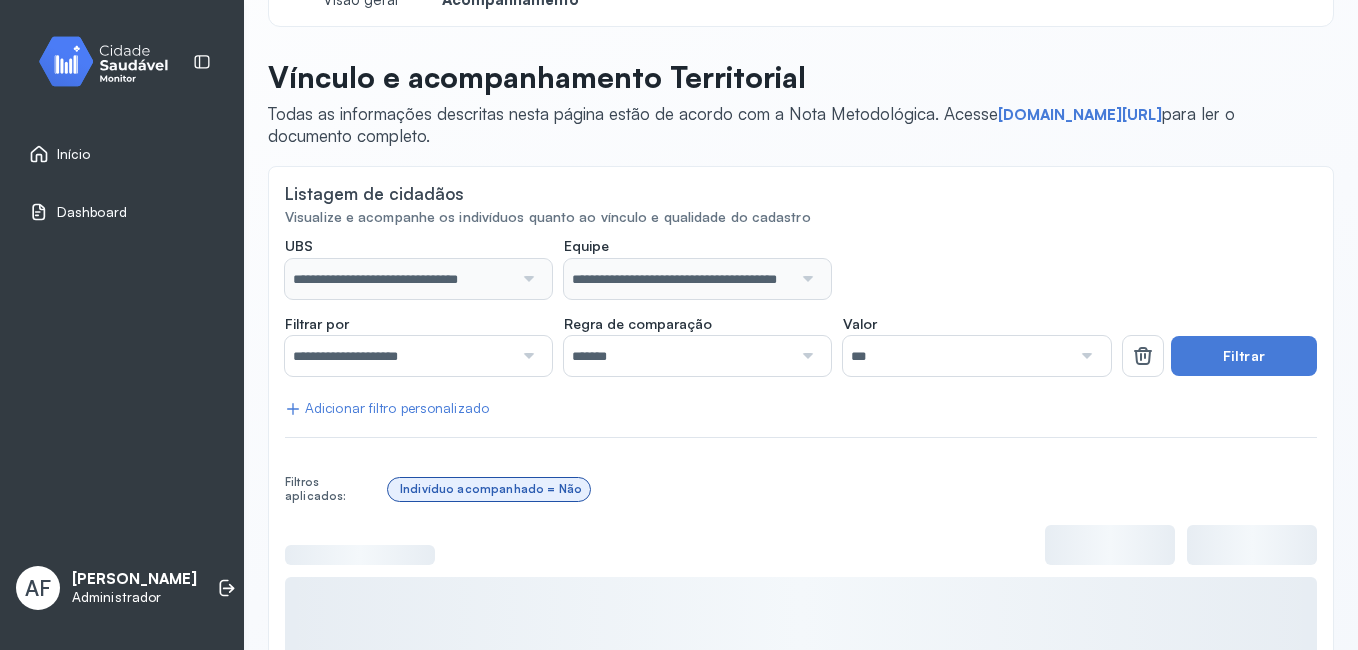 scroll, scrollTop: 100, scrollLeft: 0, axis: vertical 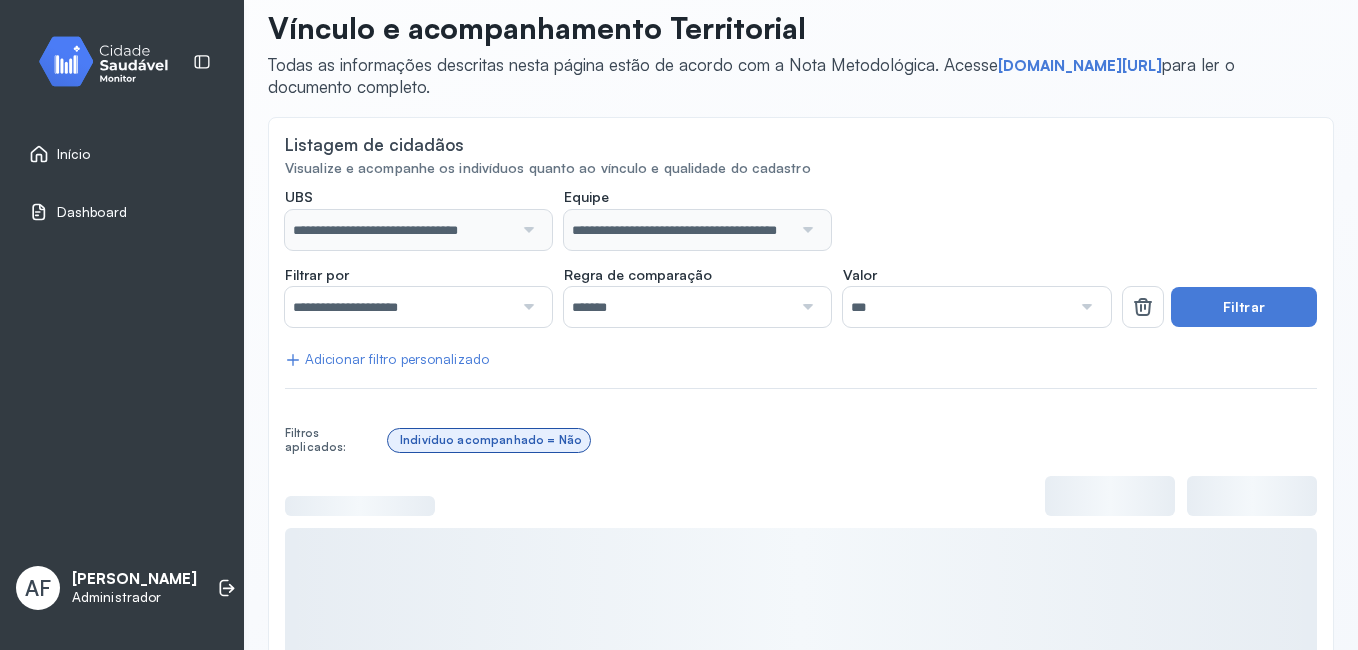 click at bounding box center (526, 230) 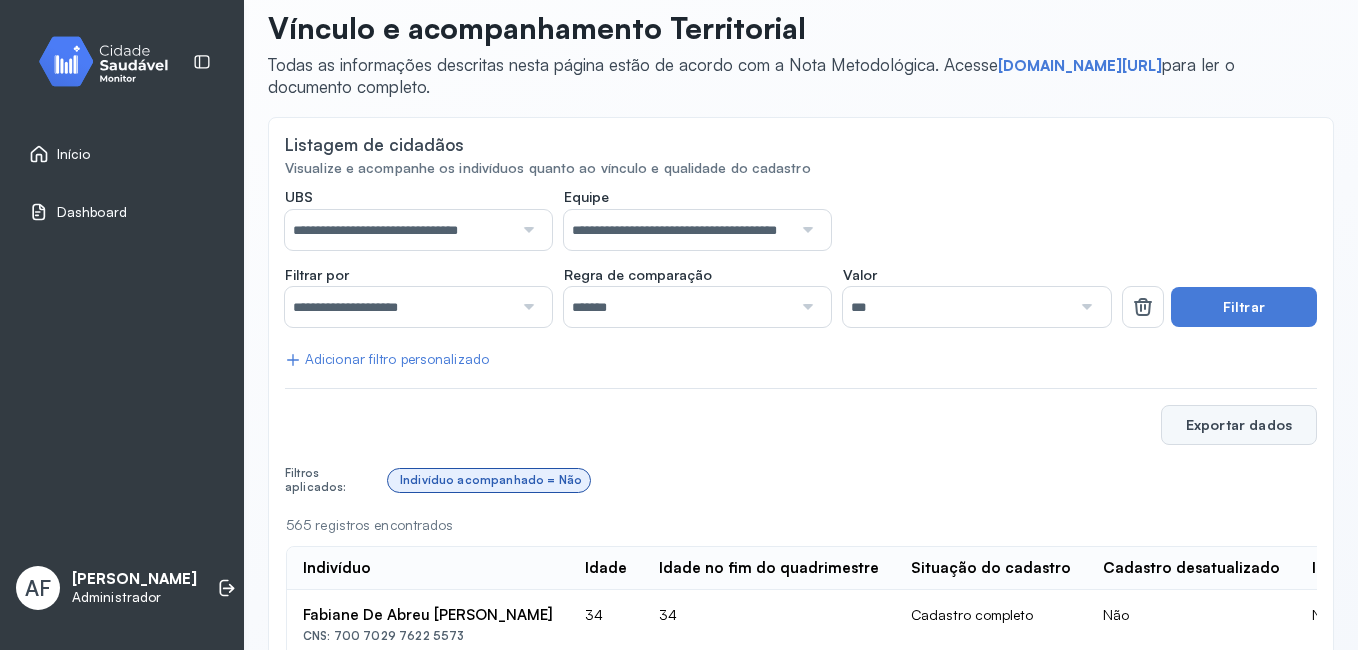 drag, startPoint x: 424, startPoint y: 238, endPoint x: 1175, endPoint y: 410, distance: 770.4447 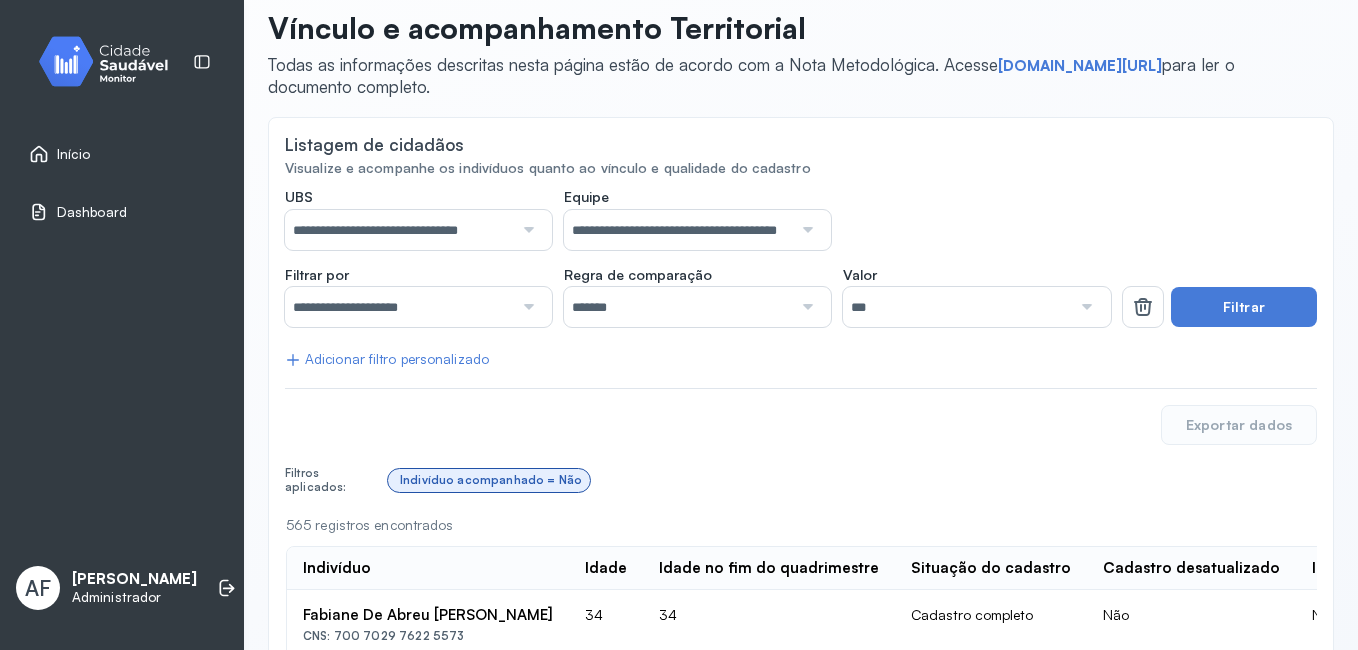 click at bounding box center [805, 230] 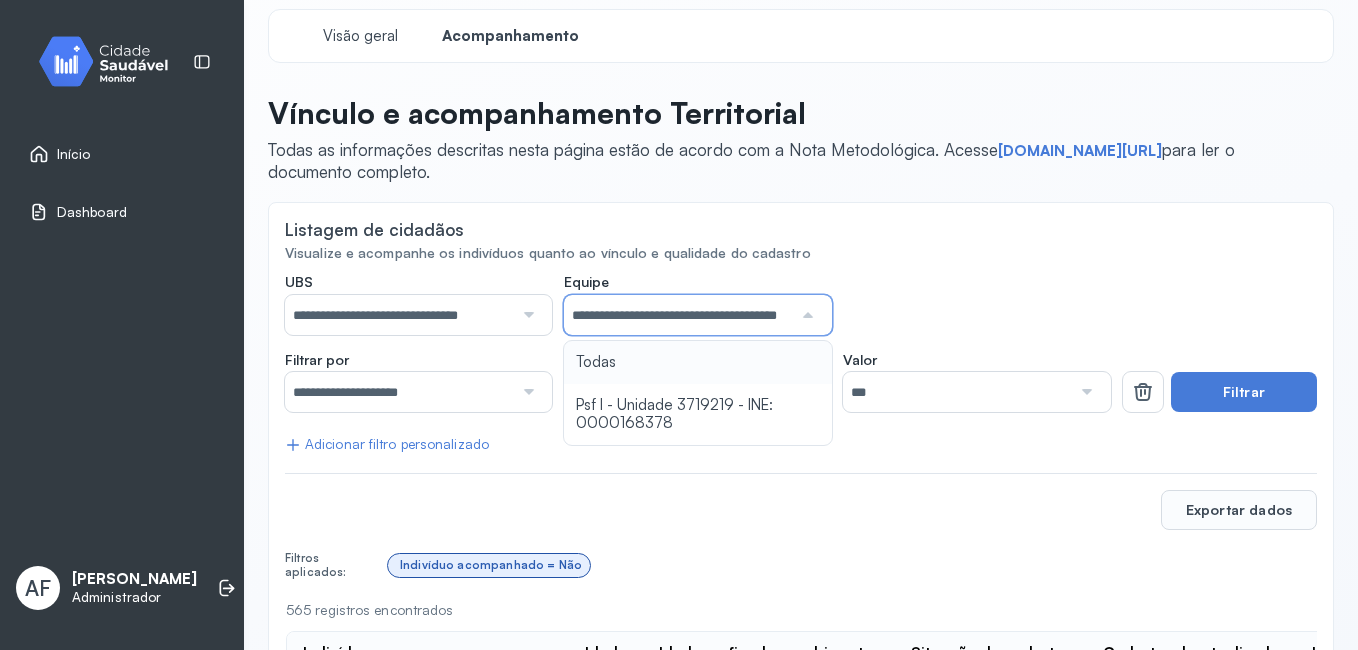 scroll, scrollTop: 0, scrollLeft: 0, axis: both 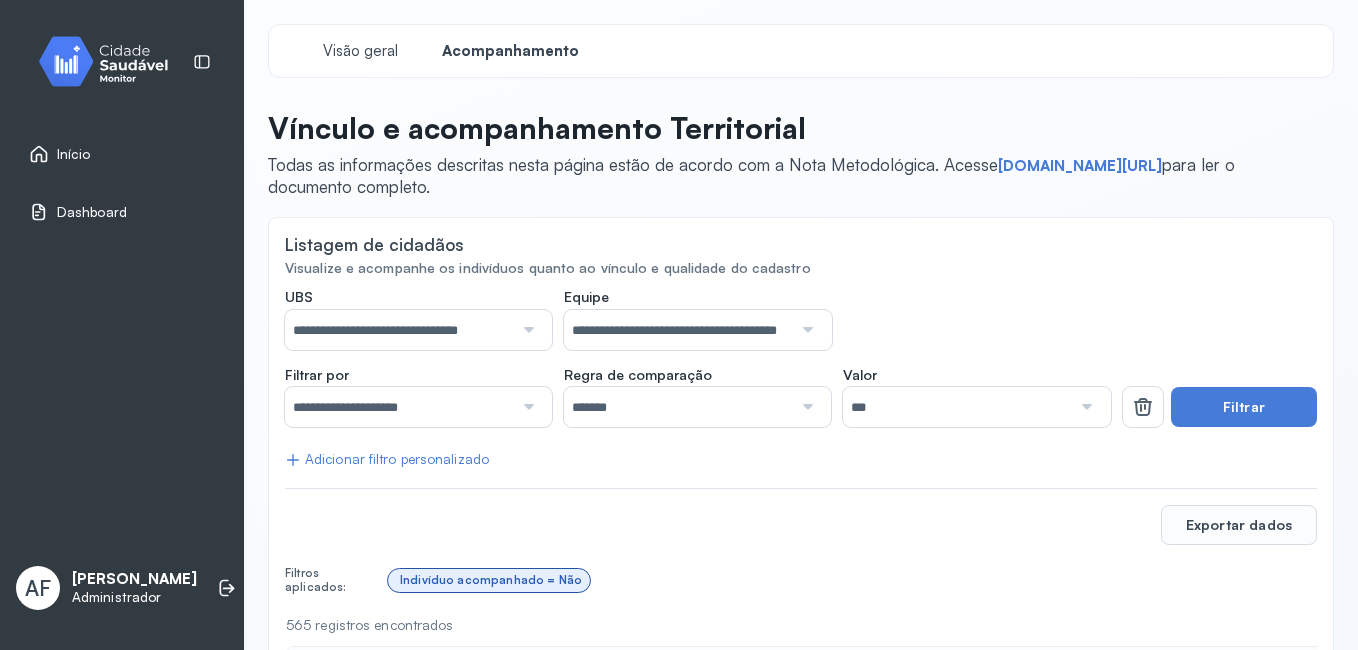 click on "**********" 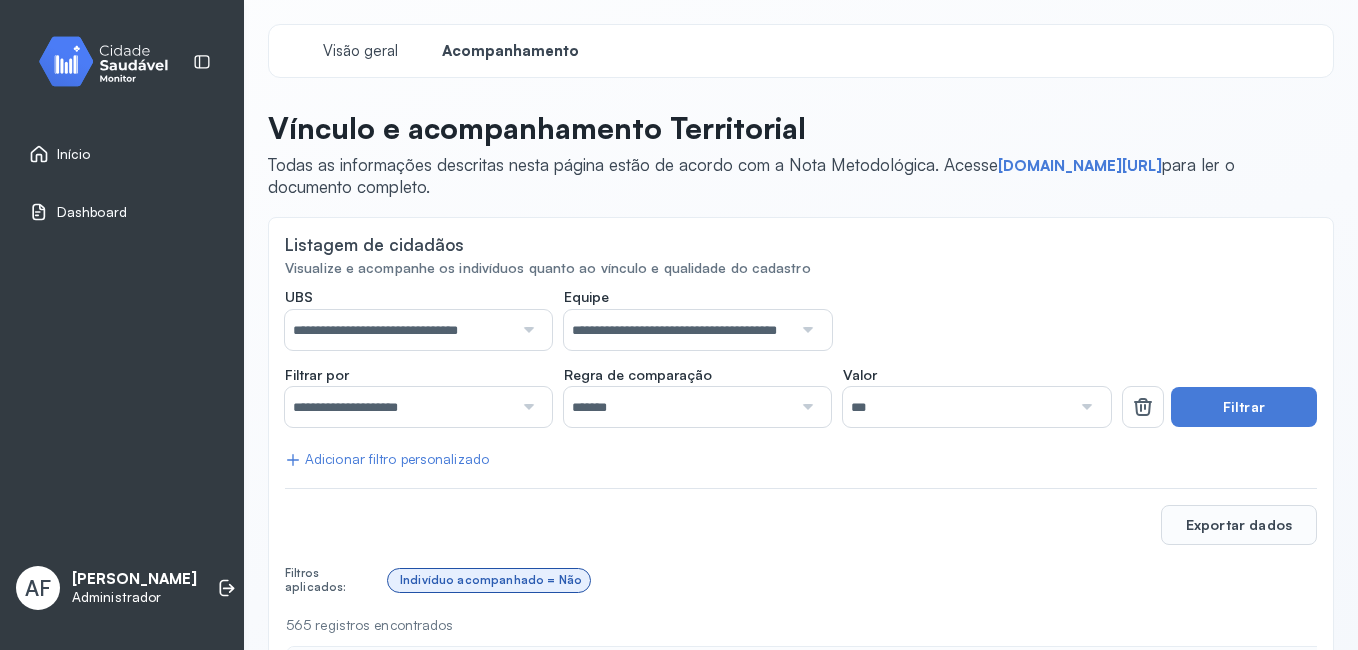click at bounding box center [805, 330] 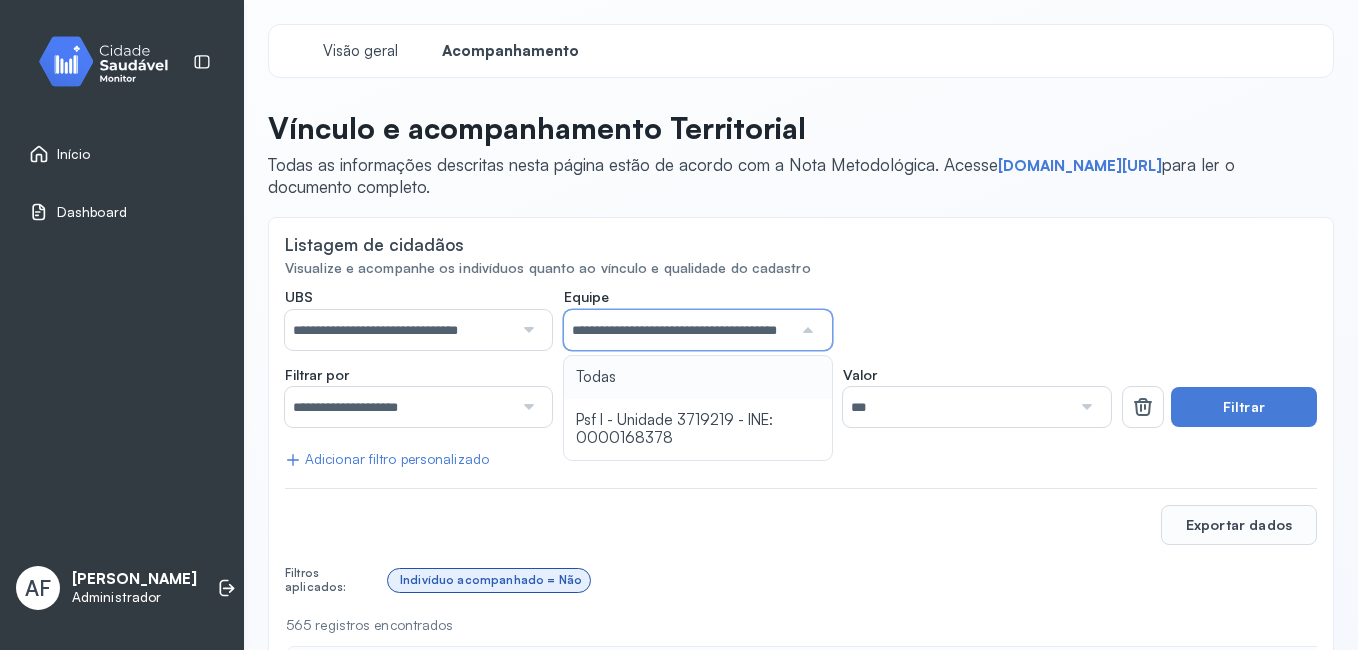 scroll, scrollTop: 0, scrollLeft: 50, axis: horizontal 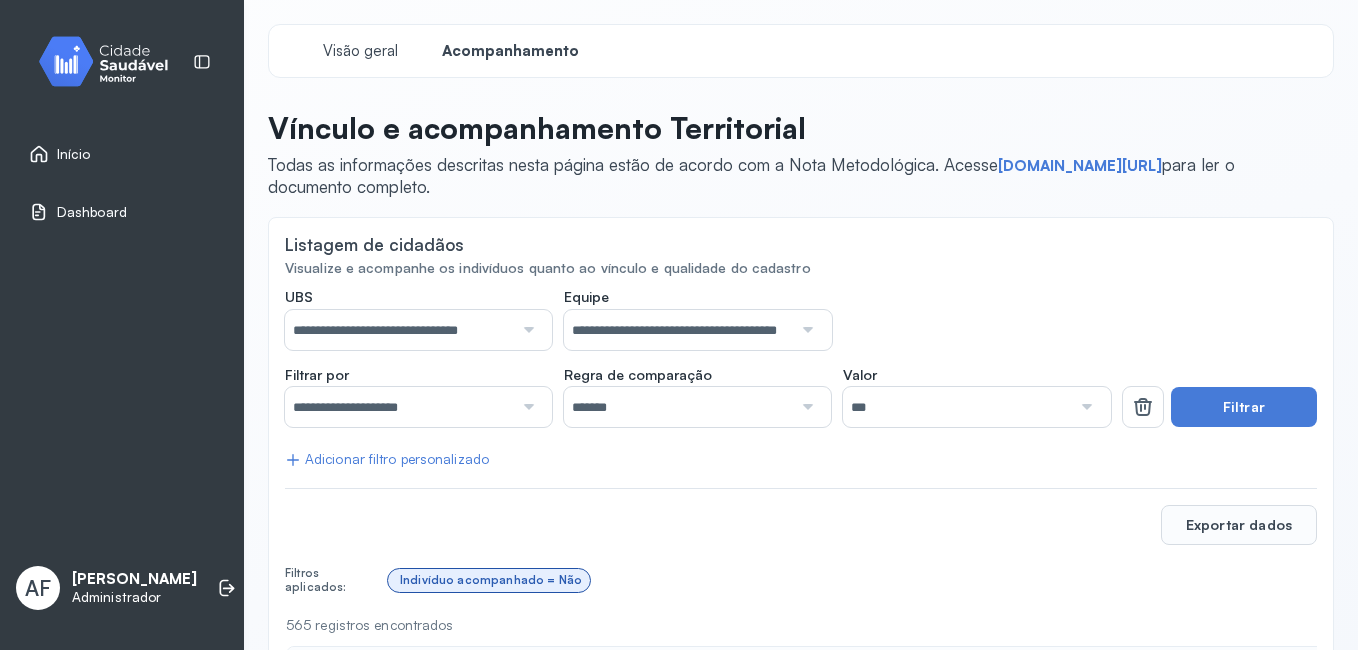 click at bounding box center [526, 330] 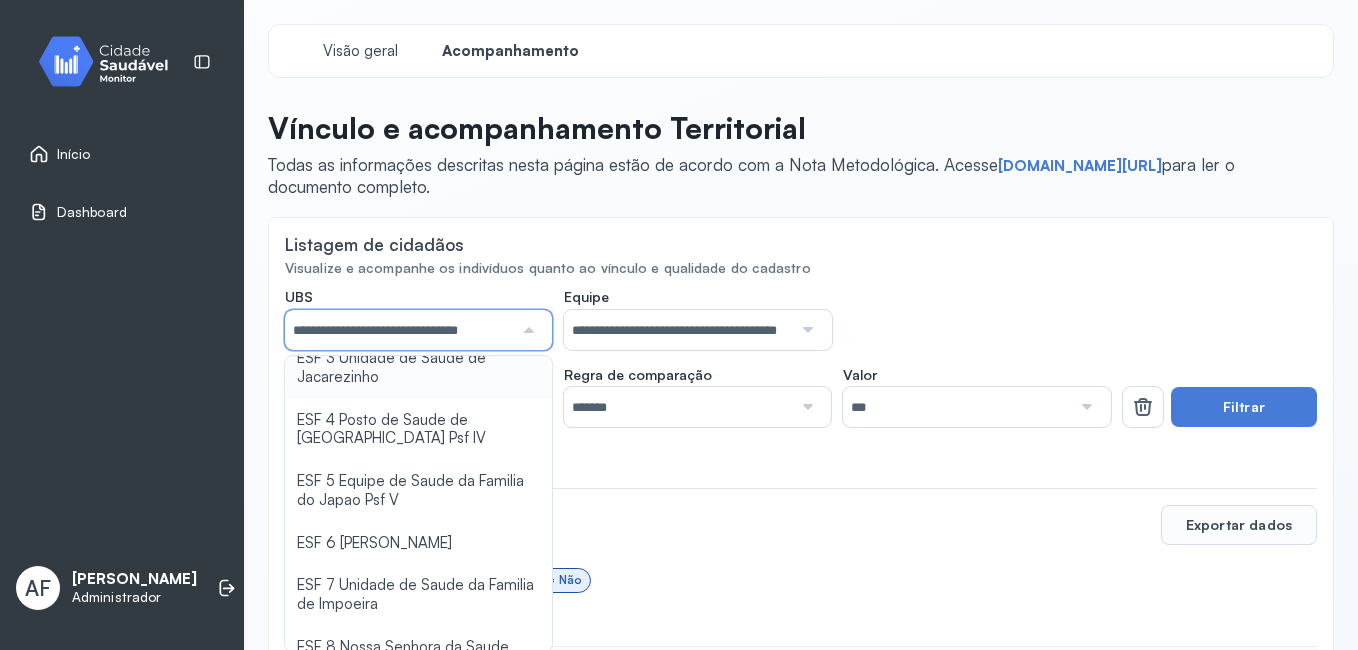 scroll, scrollTop: 300, scrollLeft: 0, axis: vertical 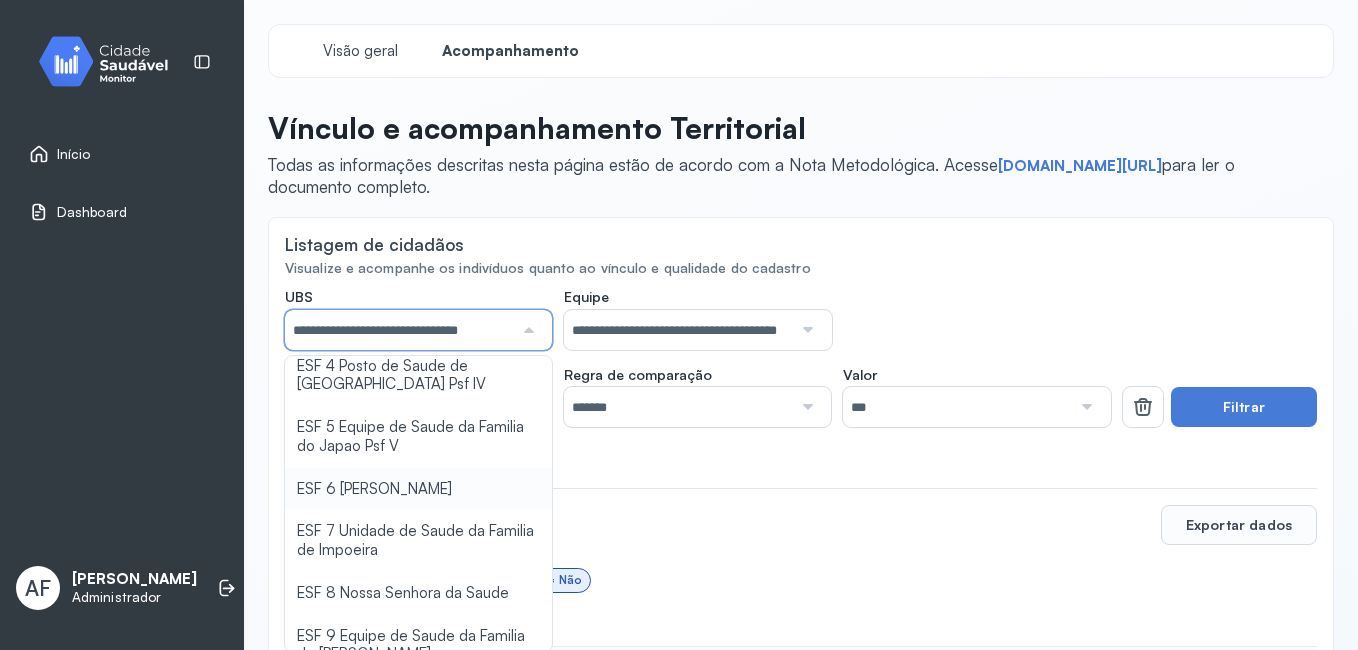 type on "**********" 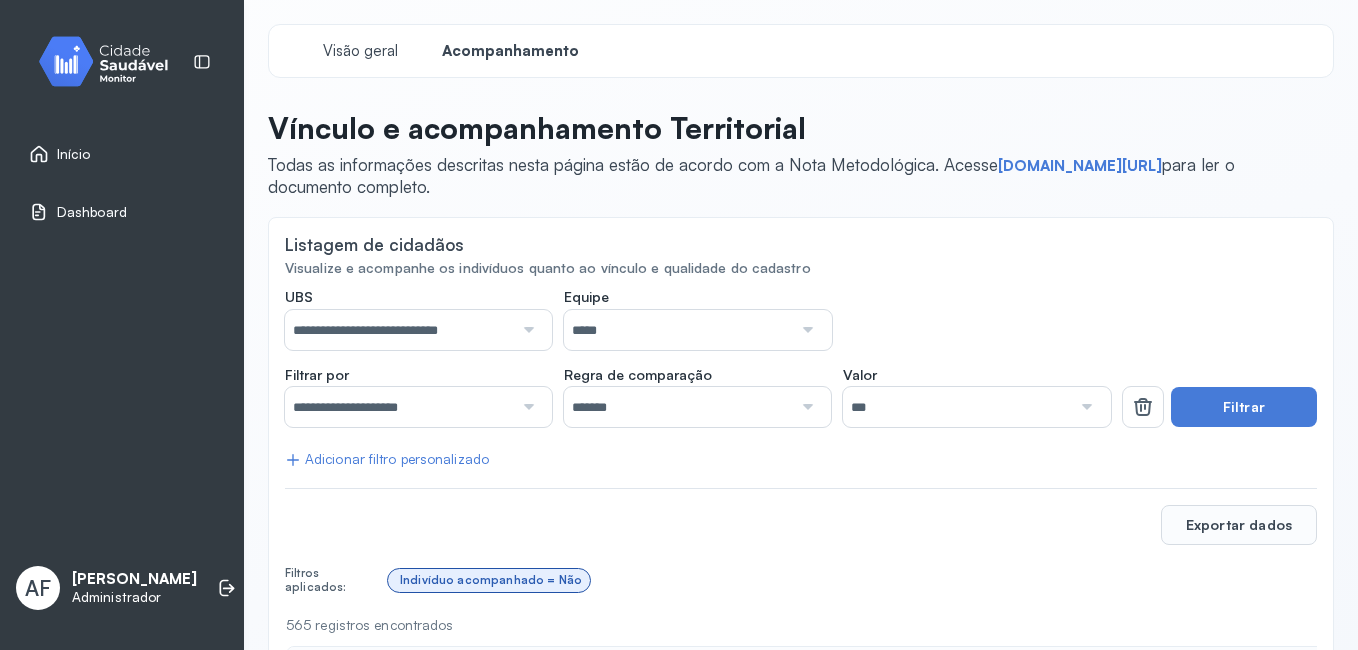 click on "**********" 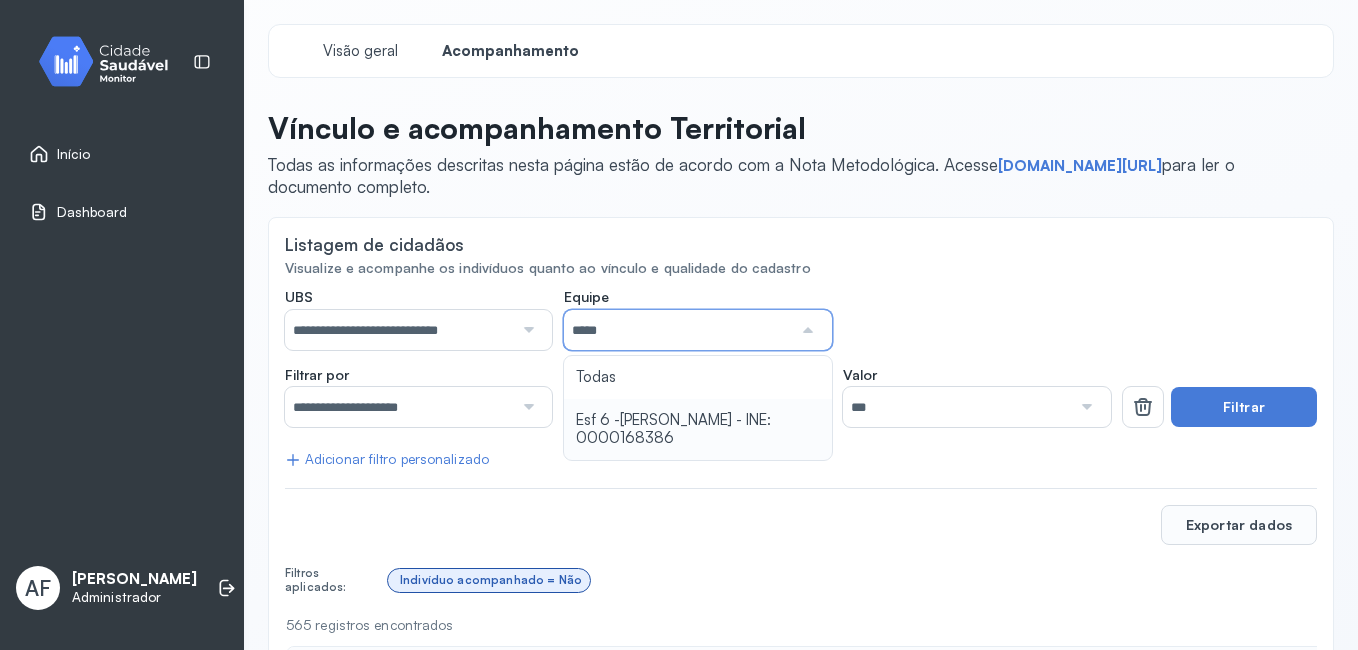 type on "**********" 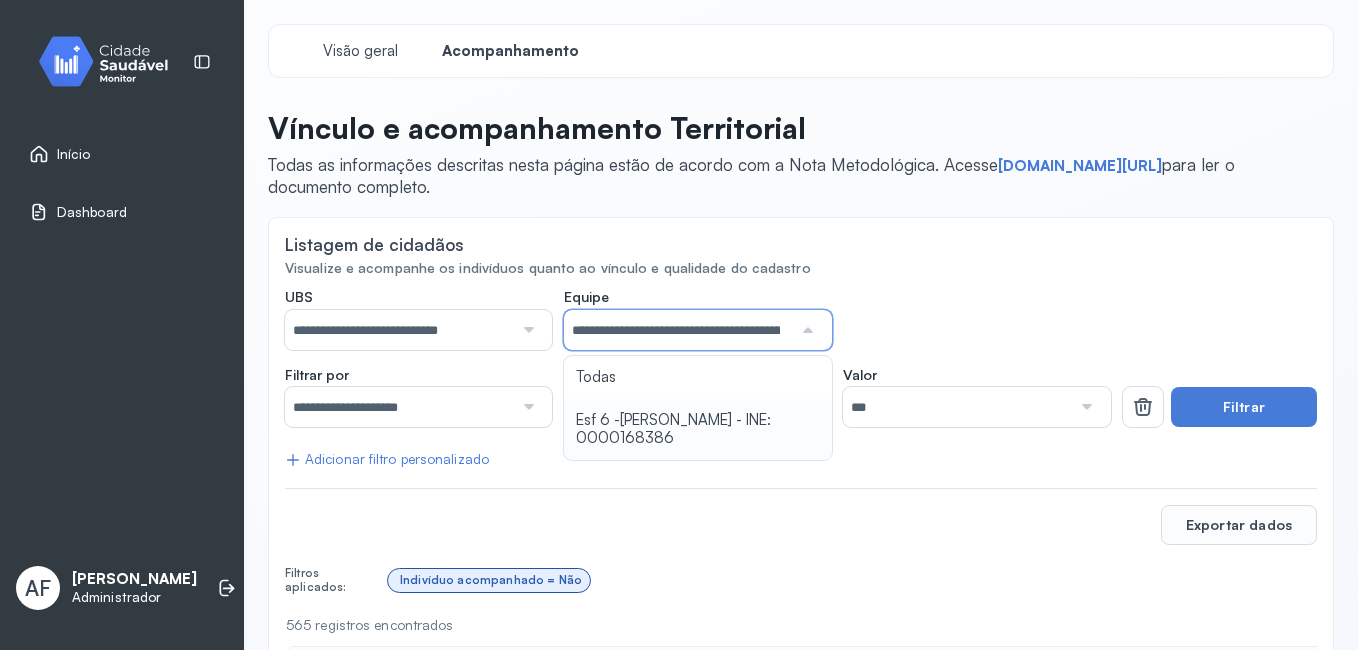 click on "**********" 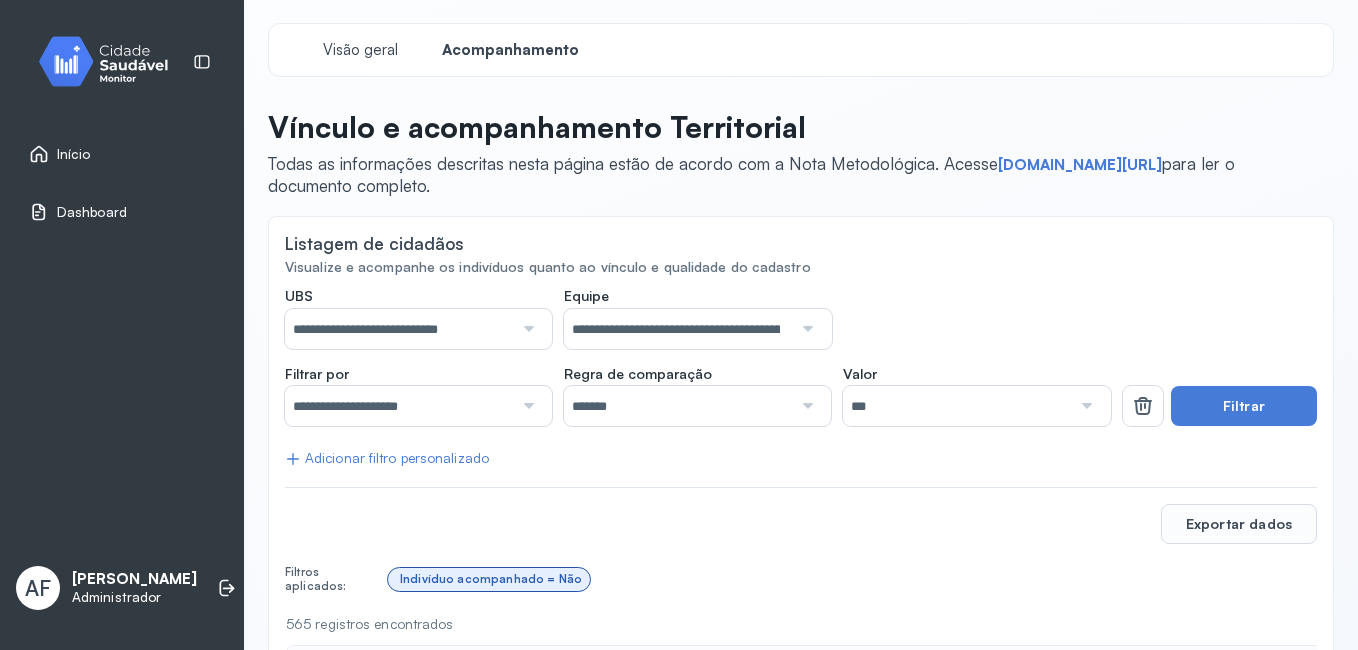 scroll, scrollTop: 0, scrollLeft: 0, axis: both 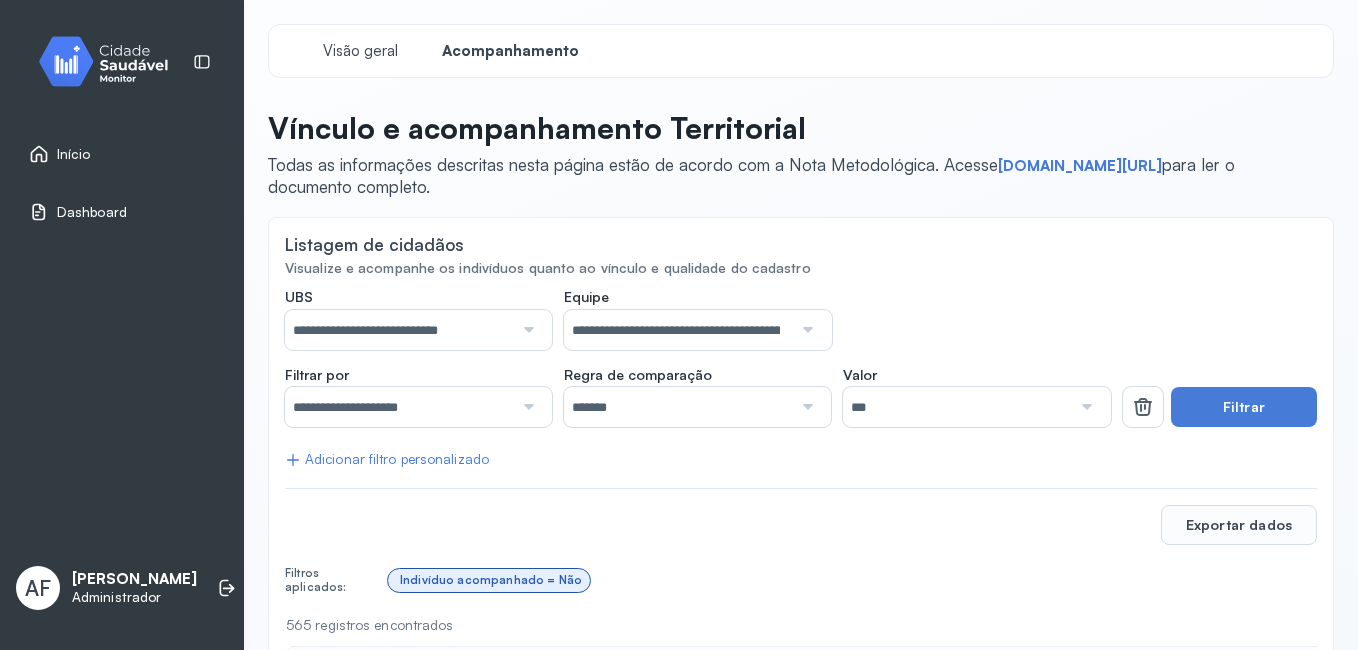 click at bounding box center [526, 407] 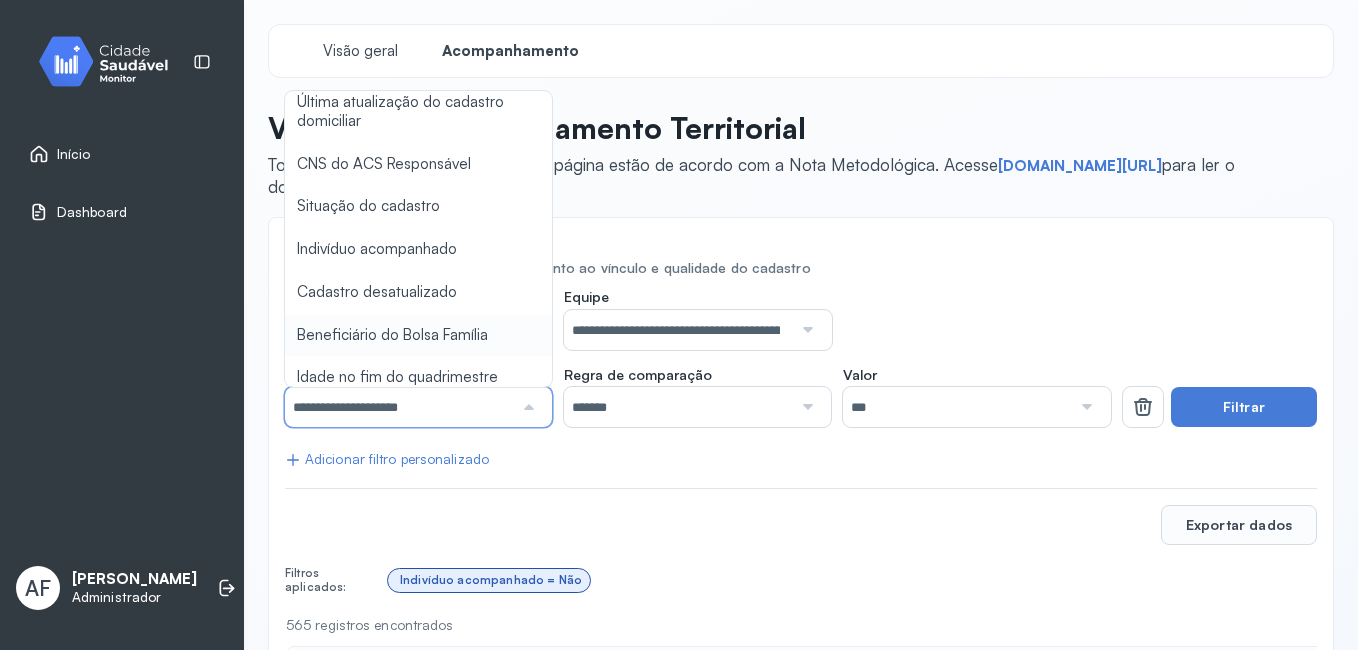 scroll, scrollTop: 212, scrollLeft: 0, axis: vertical 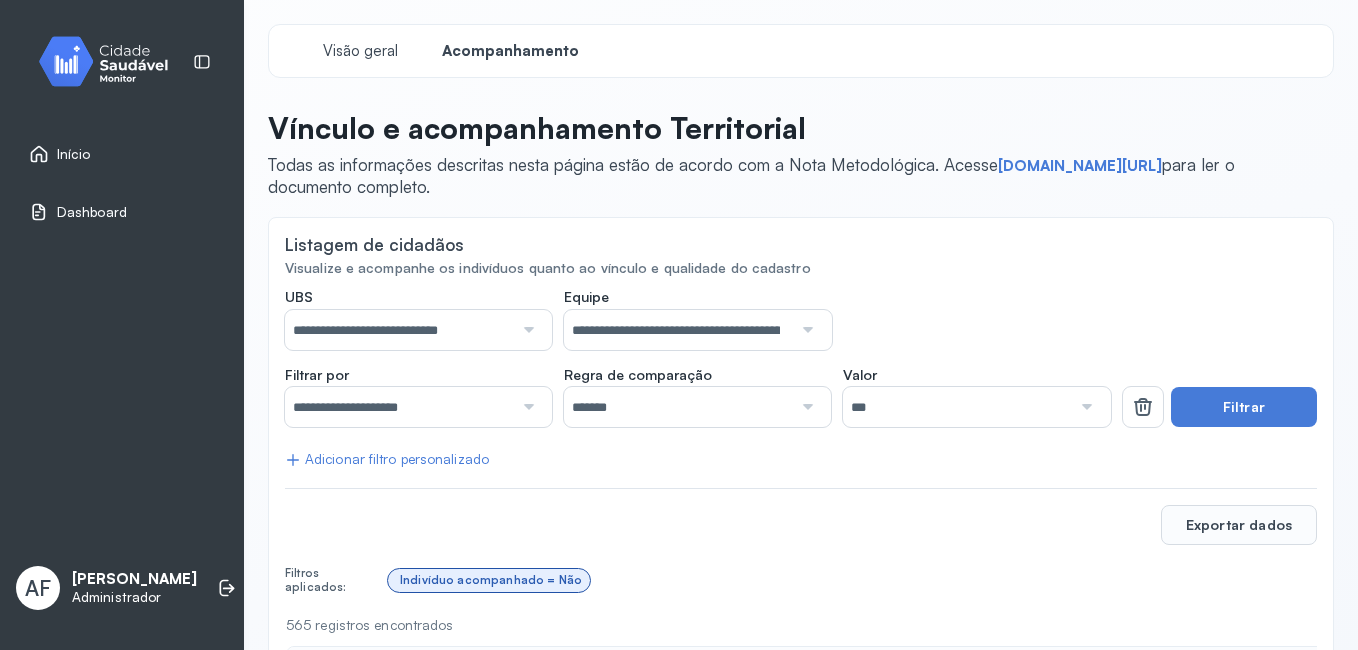 click on "**********" at bounding box center [801, 1189] 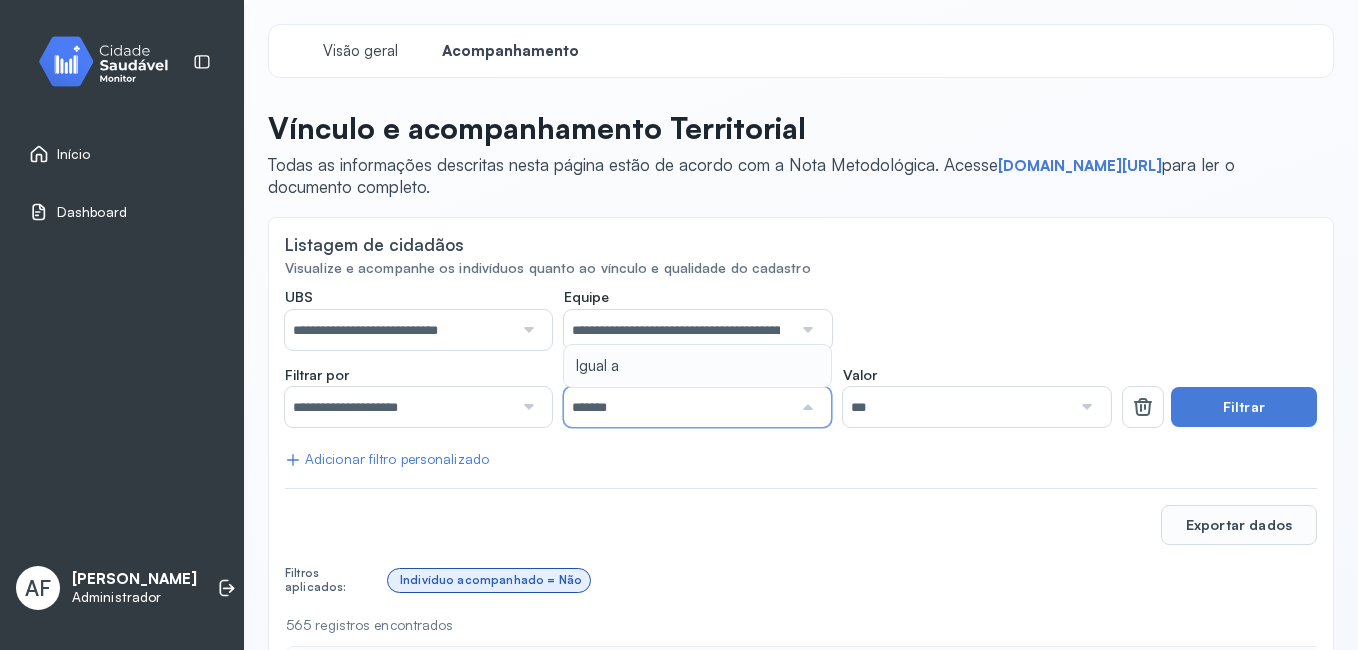click at bounding box center (1084, 407) 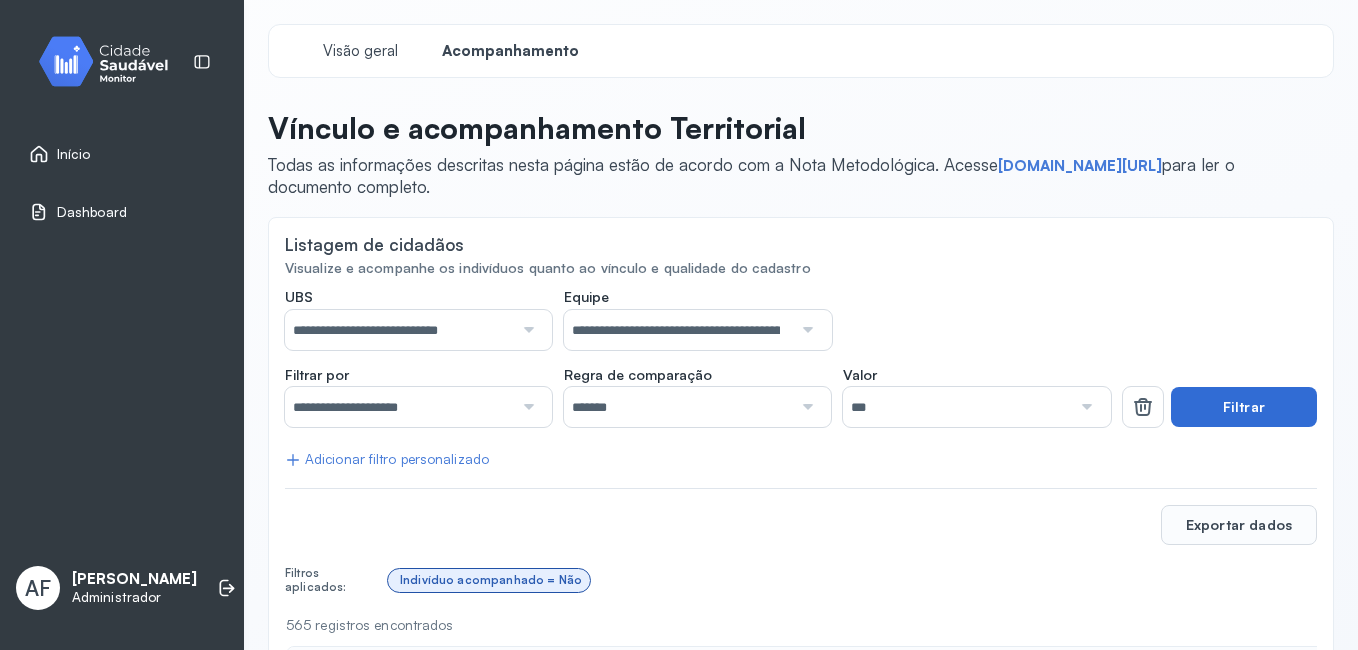 click on "Filtrar" at bounding box center (1244, 407) 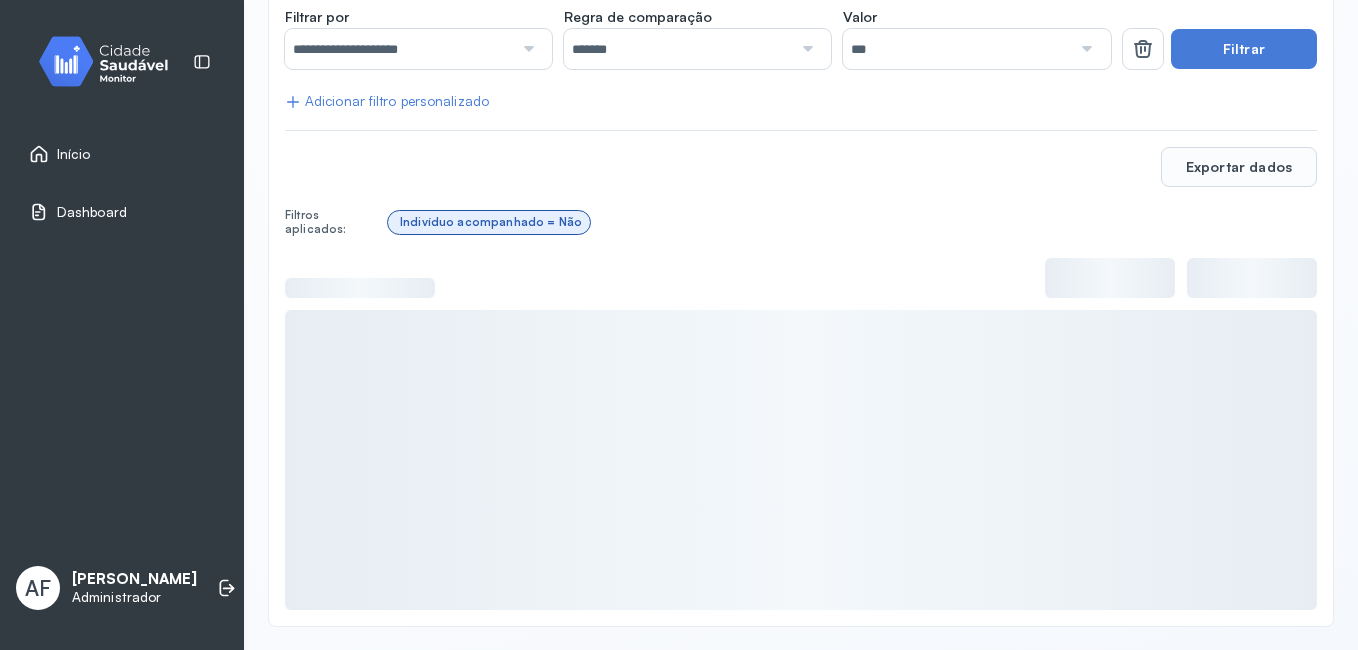 scroll, scrollTop: 359, scrollLeft: 0, axis: vertical 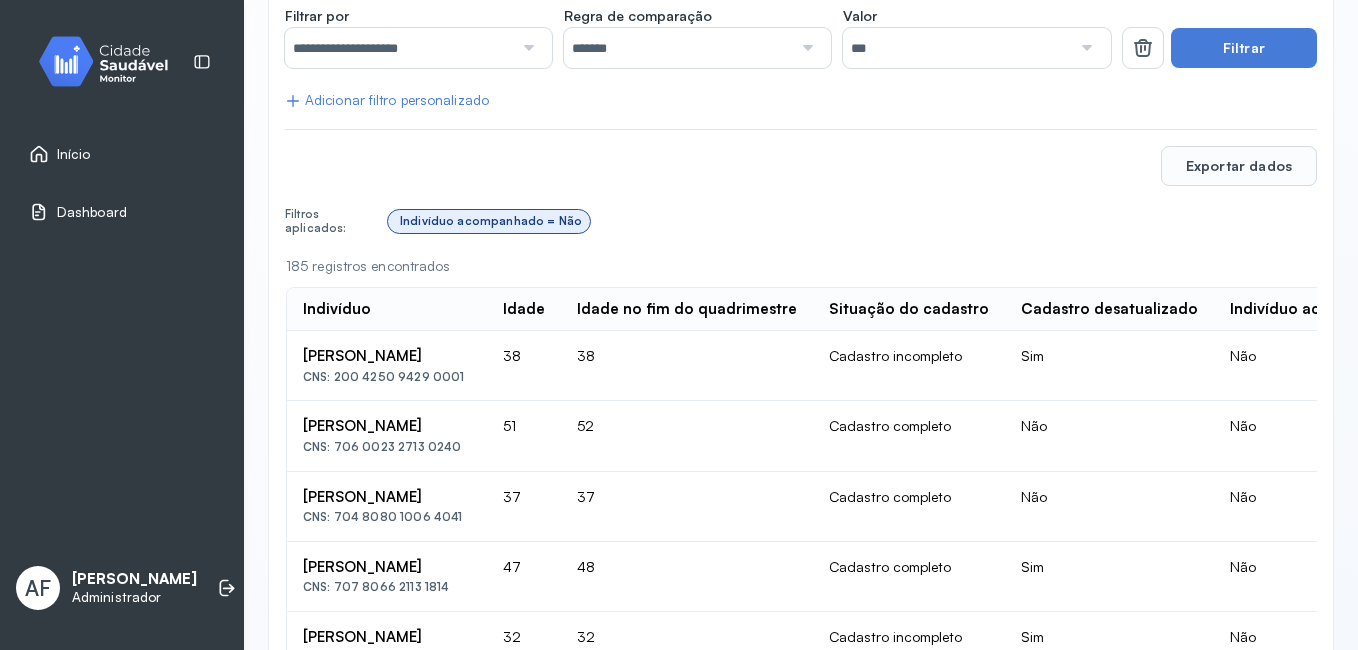 click on "Indivíduo acompanhado = Não" at bounding box center [491, 221] 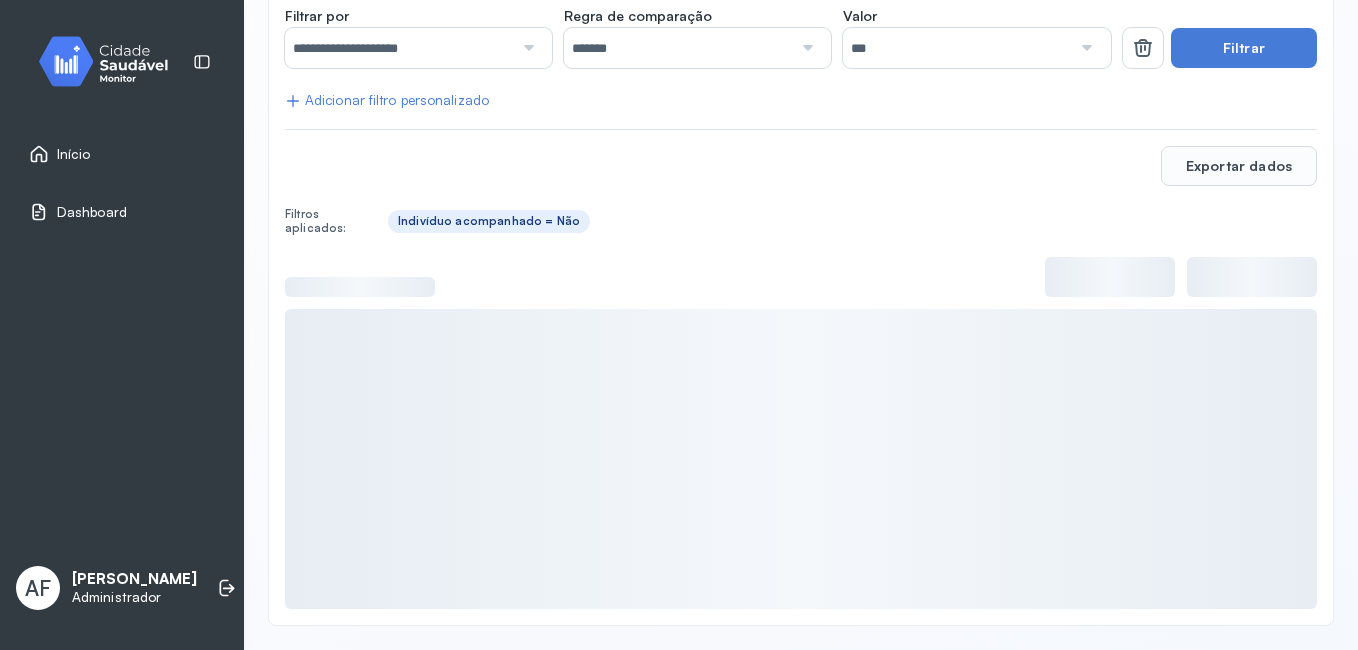 click on "Indivíduo acompanhado = Não" at bounding box center [489, 221] 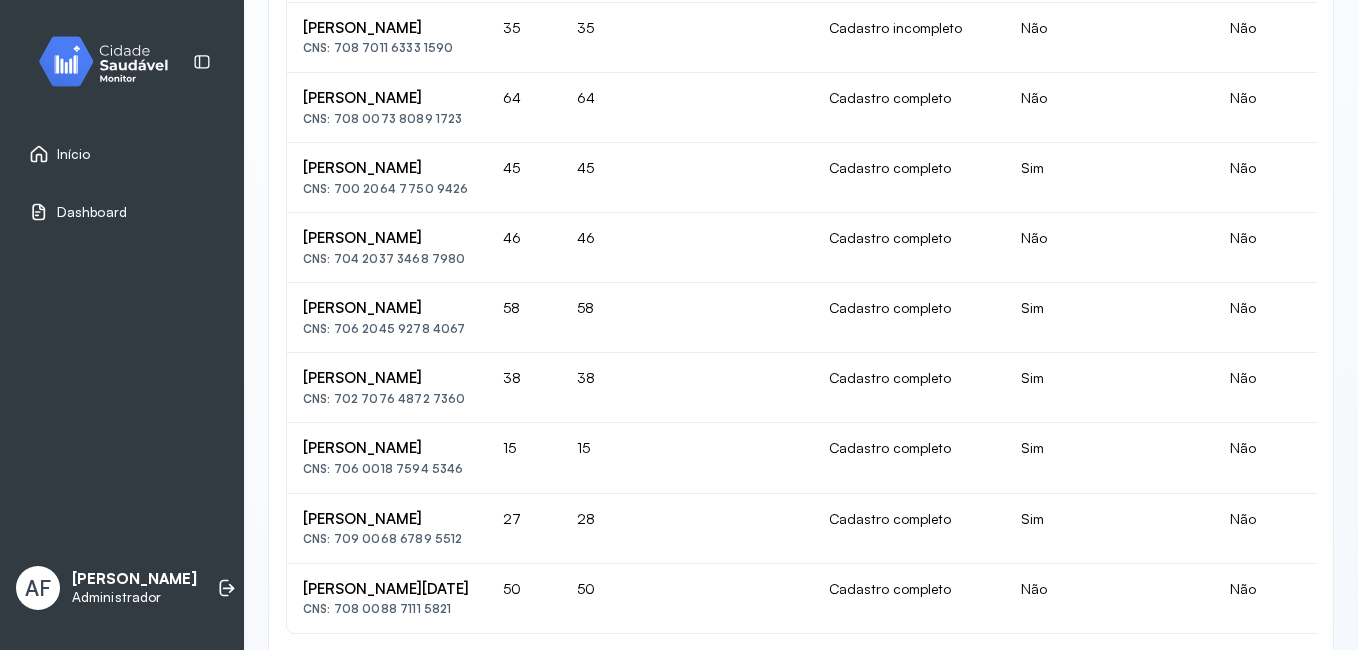 scroll, scrollTop: 1556, scrollLeft: 0, axis: vertical 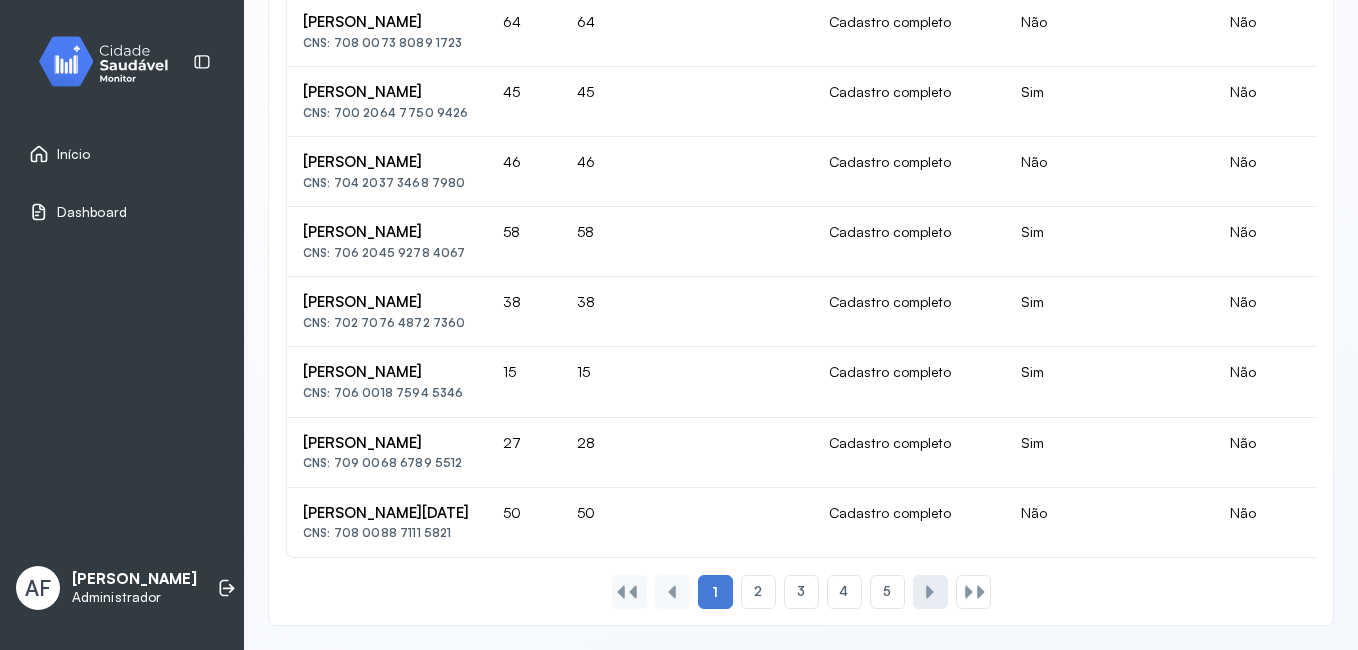 click at bounding box center (930, 592) 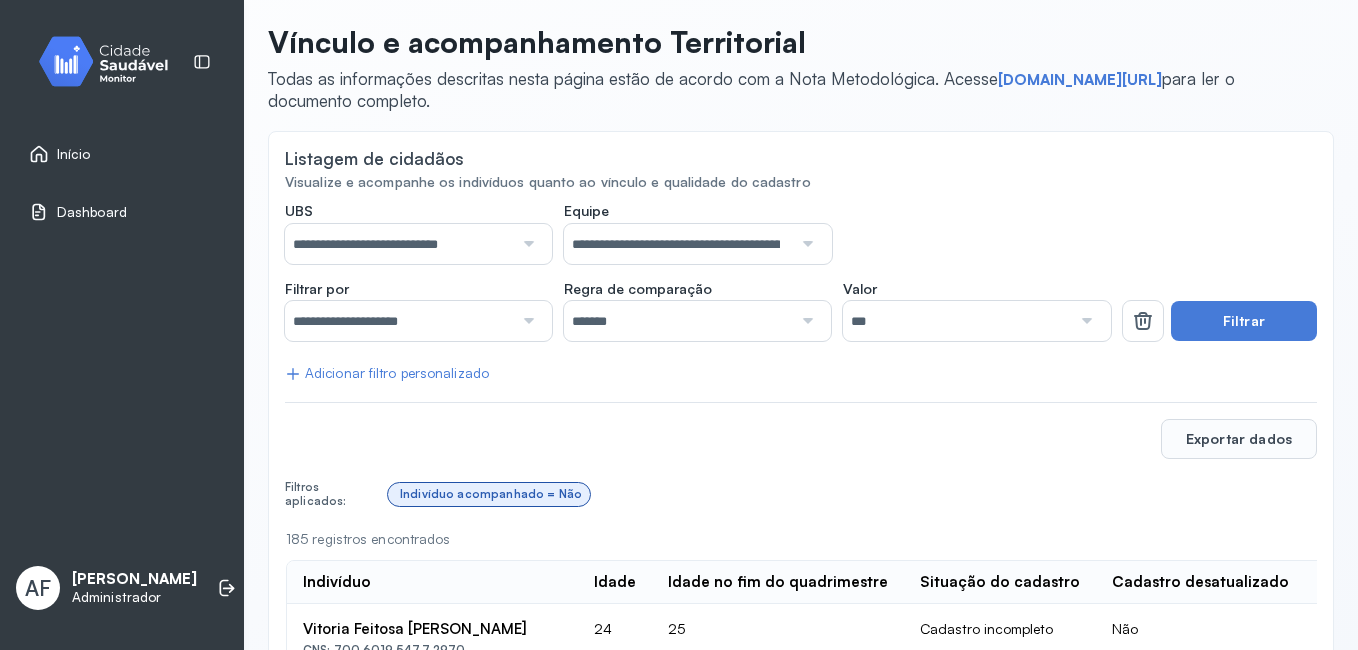 scroll, scrollTop: 0, scrollLeft: 0, axis: both 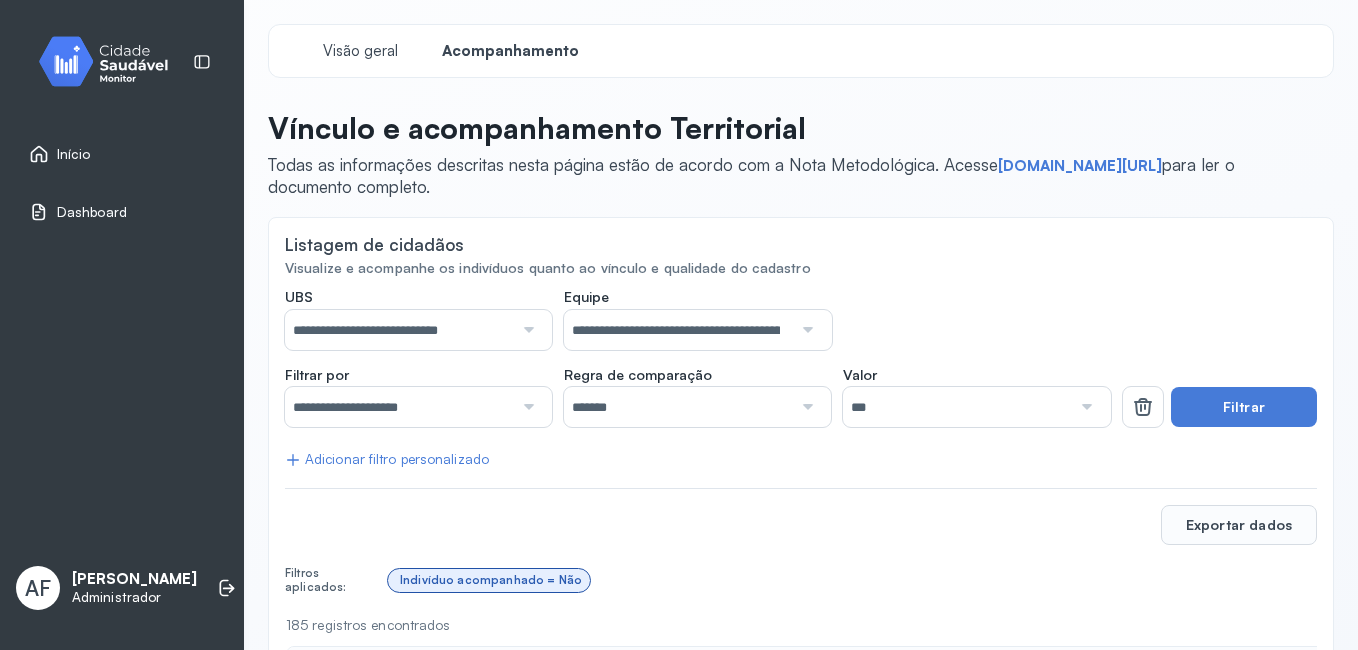 click on "**********" 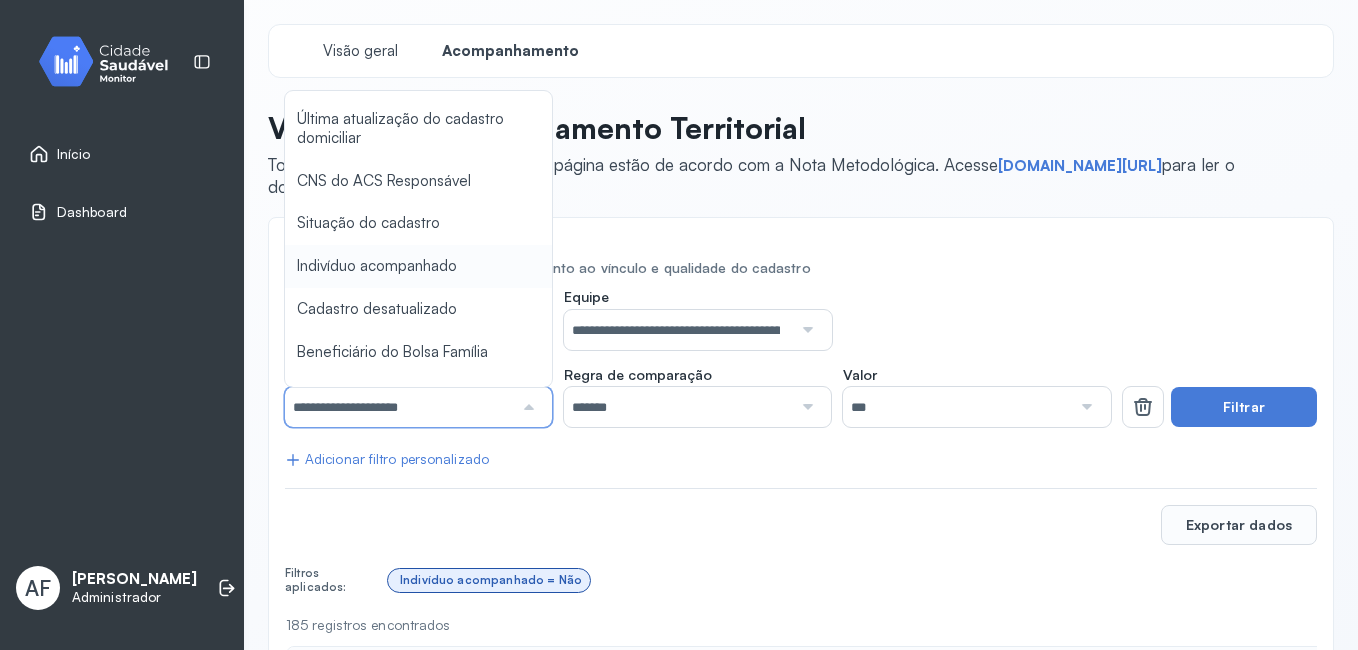 scroll, scrollTop: 212, scrollLeft: 0, axis: vertical 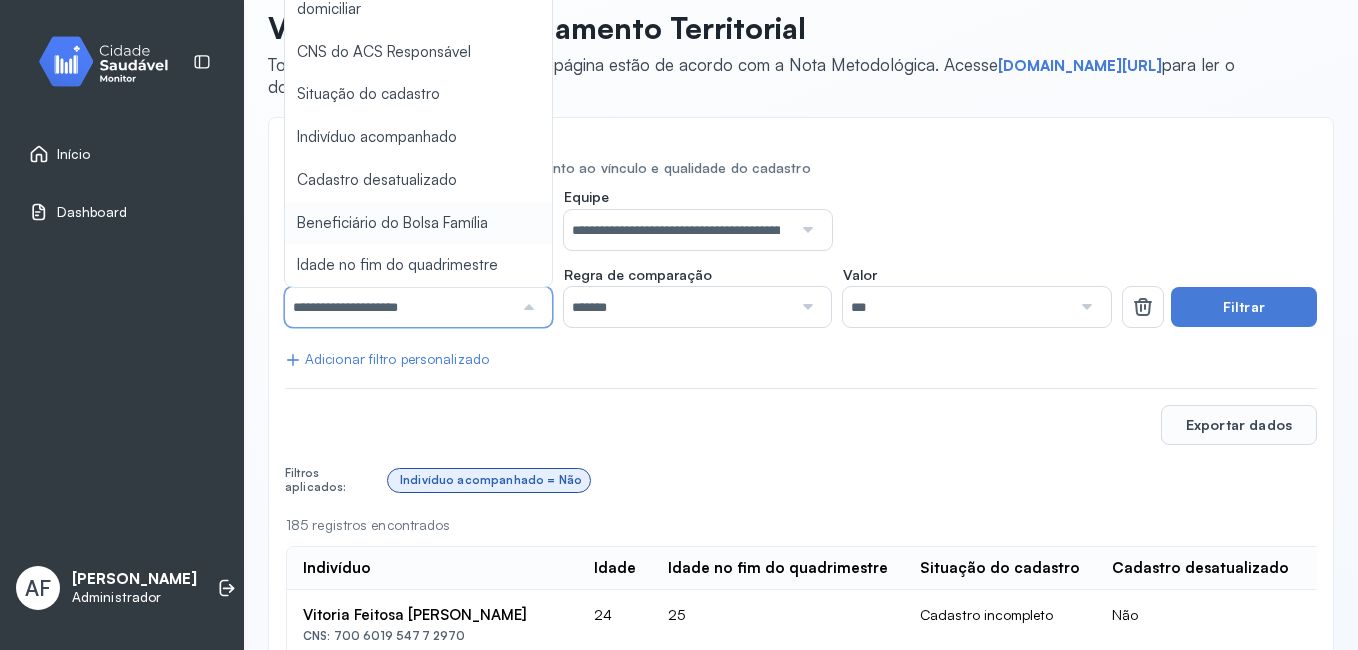 type on "**********" 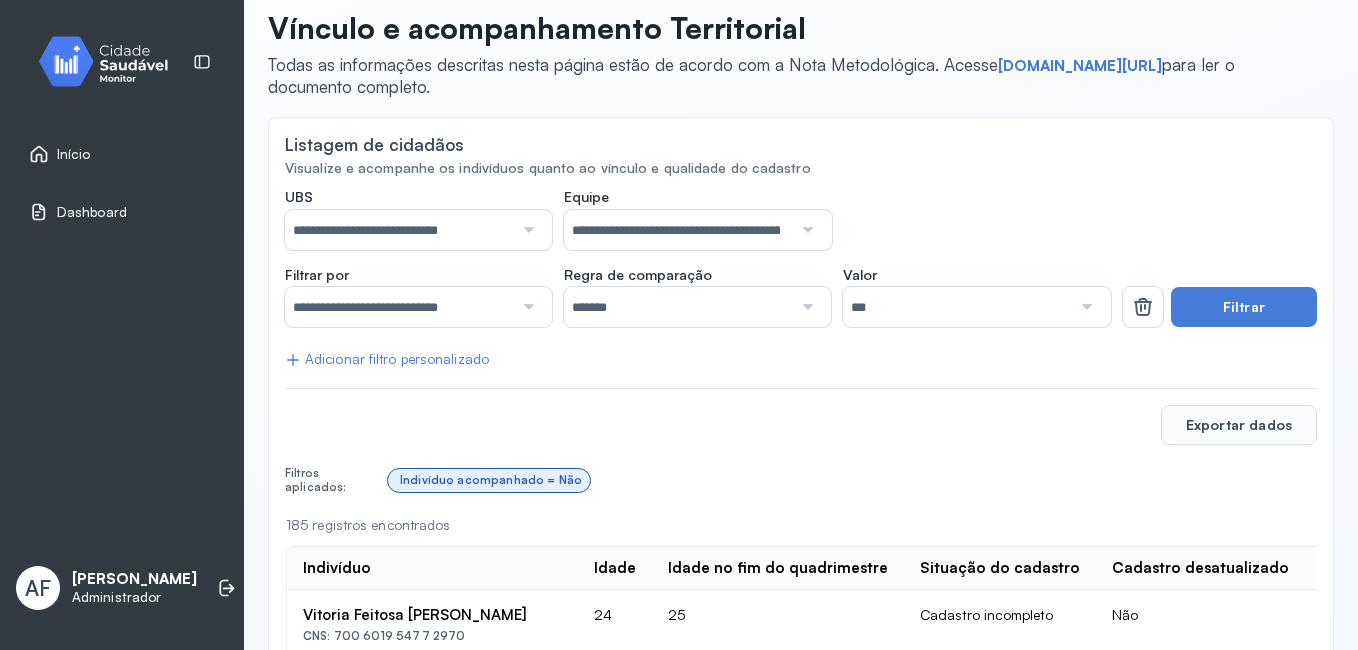 click on "**********" 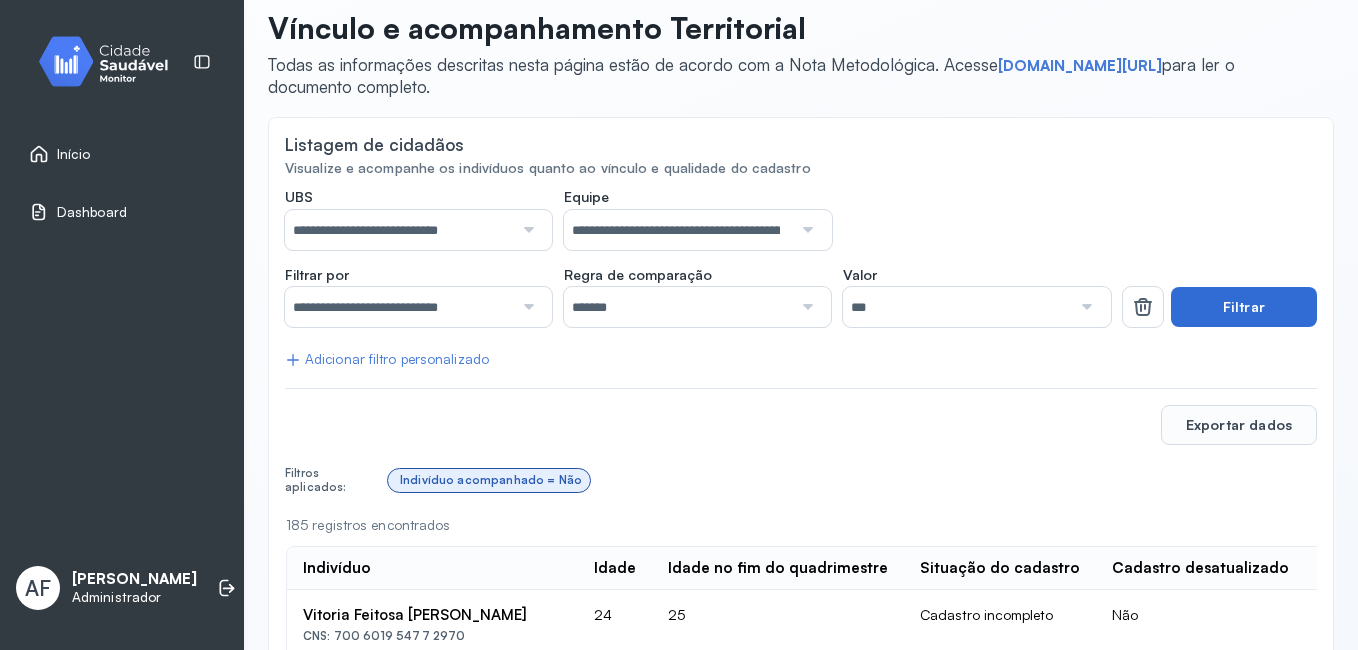 click on "Filtrar" at bounding box center [1244, 307] 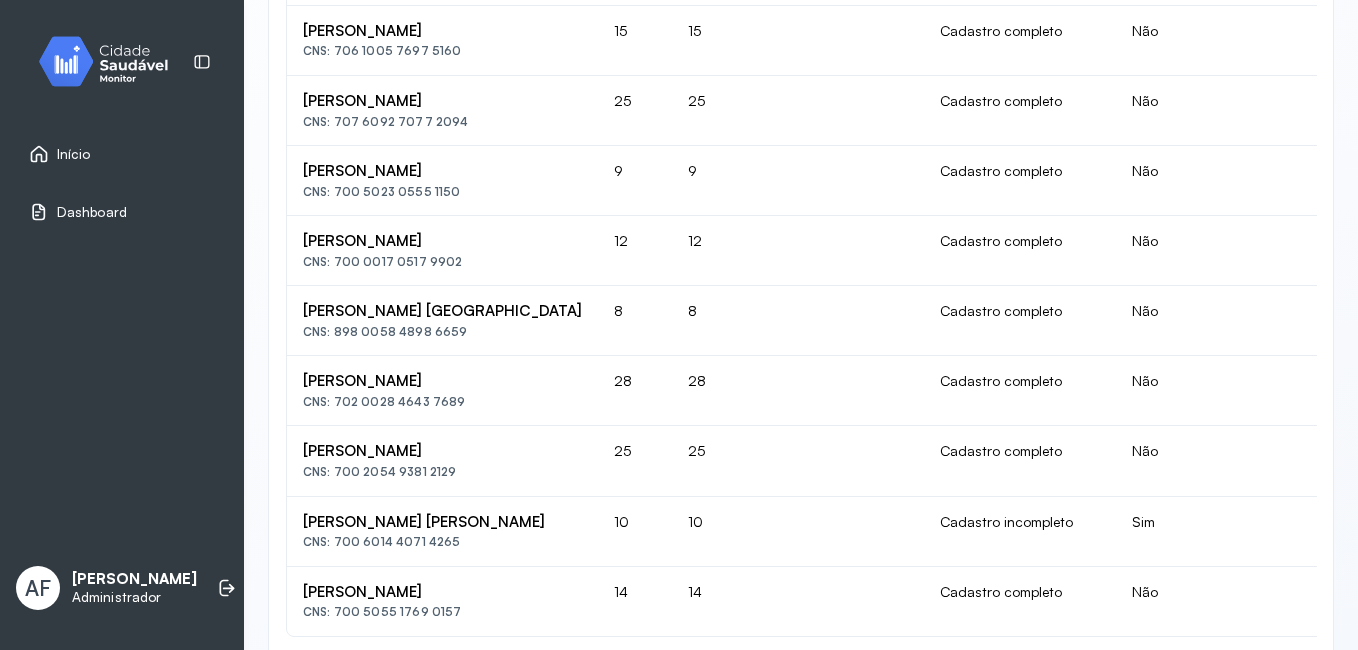 scroll, scrollTop: 1556, scrollLeft: 0, axis: vertical 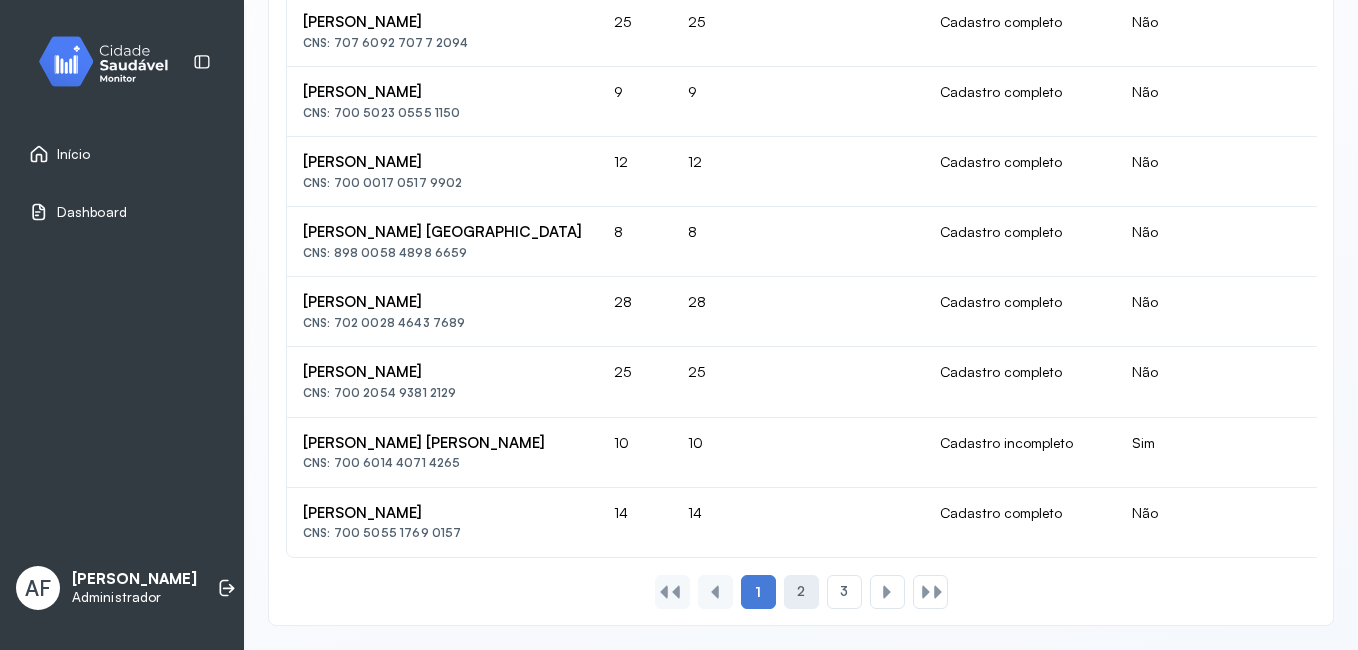 click on "2" at bounding box center [801, 591] 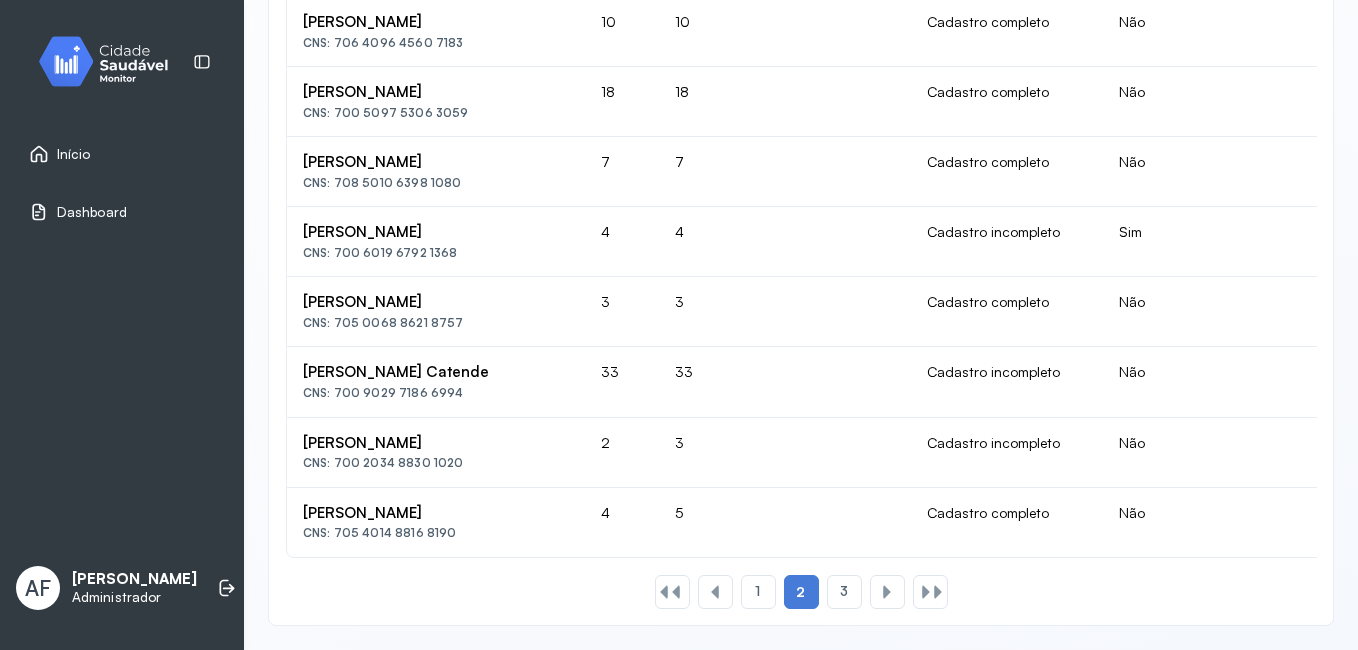 scroll, scrollTop: 1556, scrollLeft: 0, axis: vertical 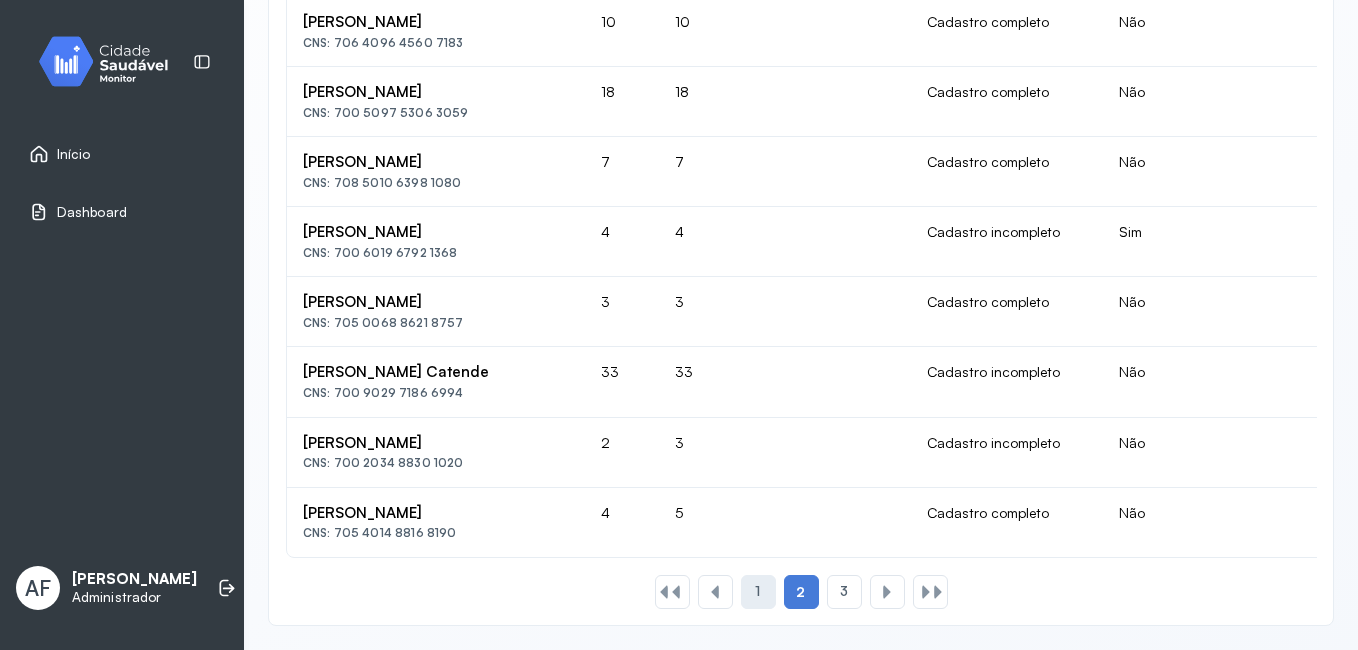 click on "1" 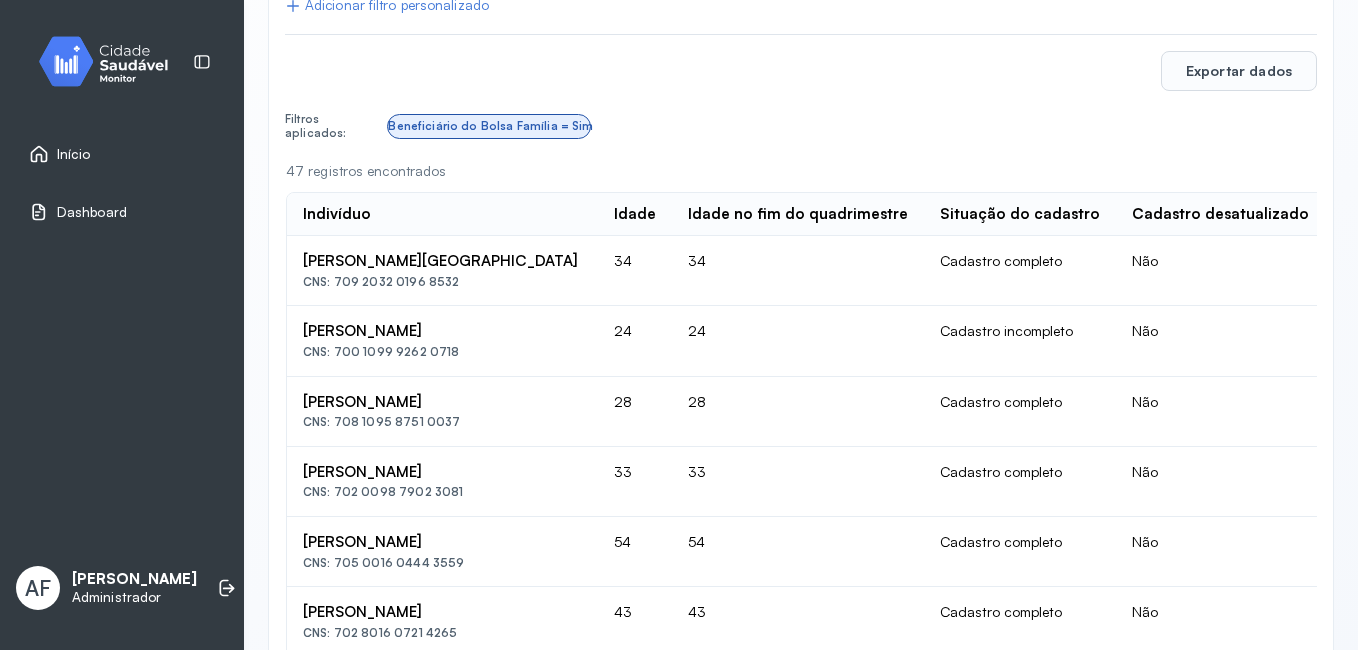 scroll, scrollTop: 456, scrollLeft: 0, axis: vertical 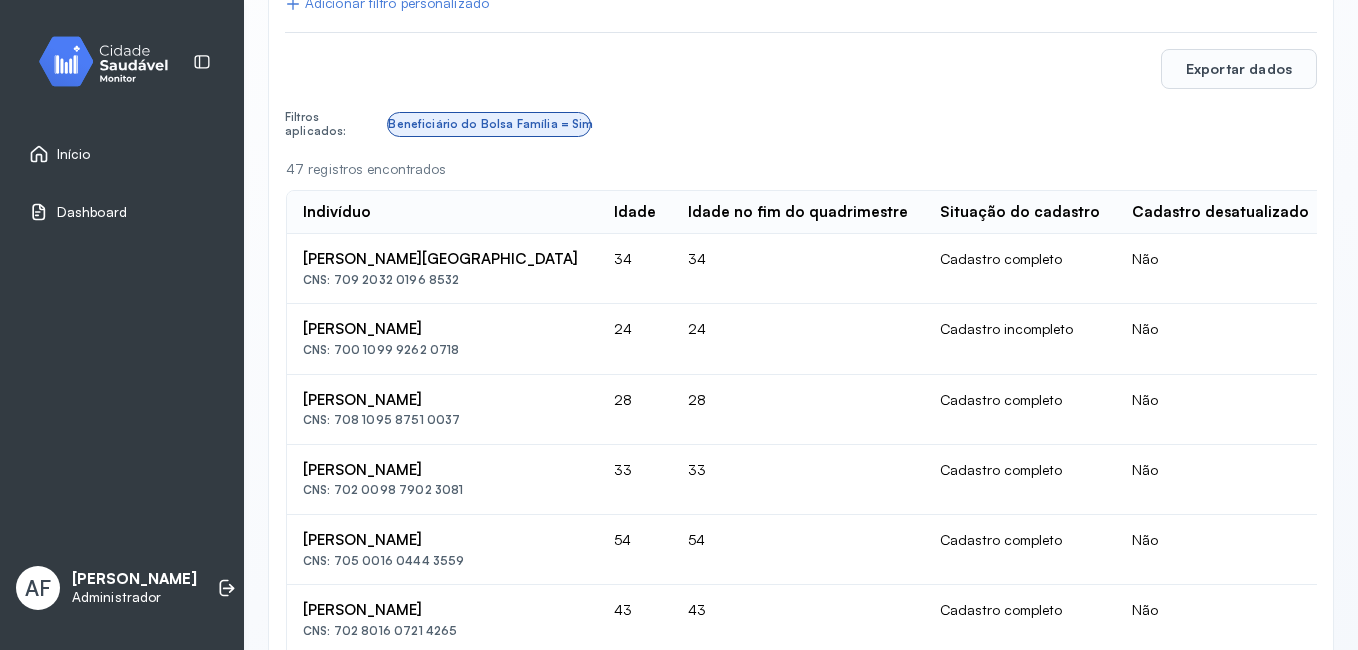 click on "Dashboard" at bounding box center (78, 212) 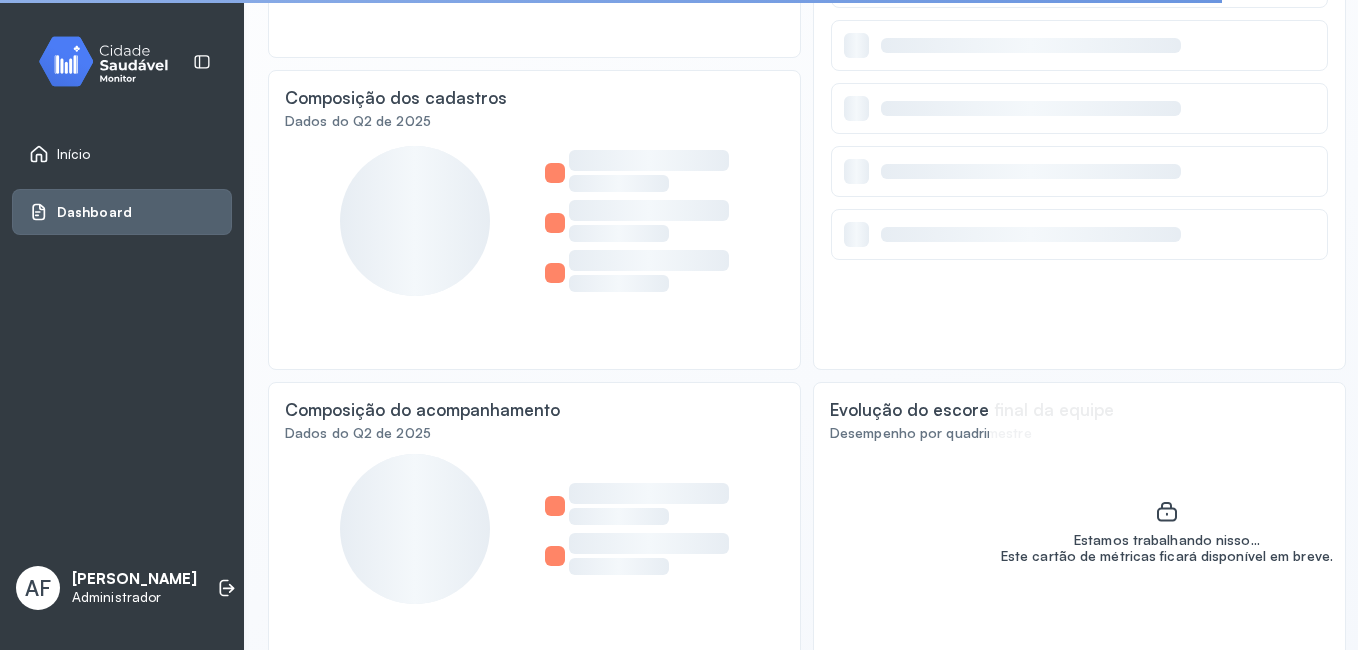 scroll, scrollTop: 488, scrollLeft: 0, axis: vertical 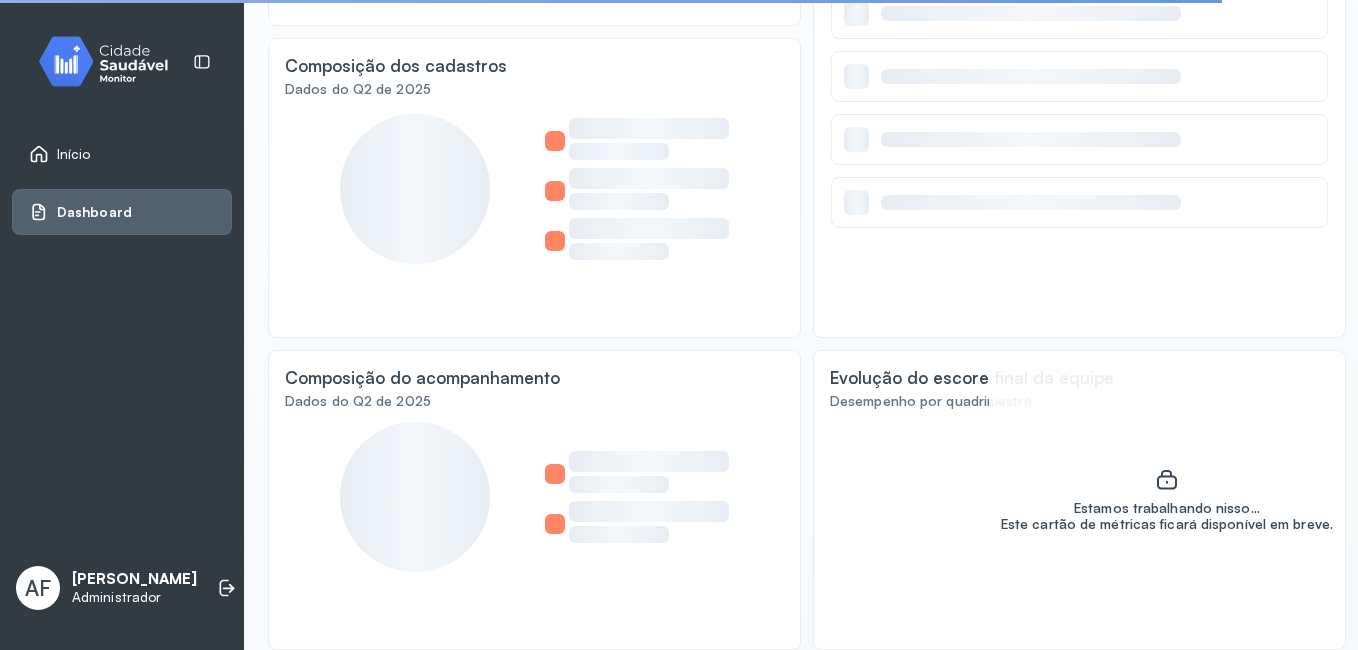 click on "Início" at bounding box center (74, 154) 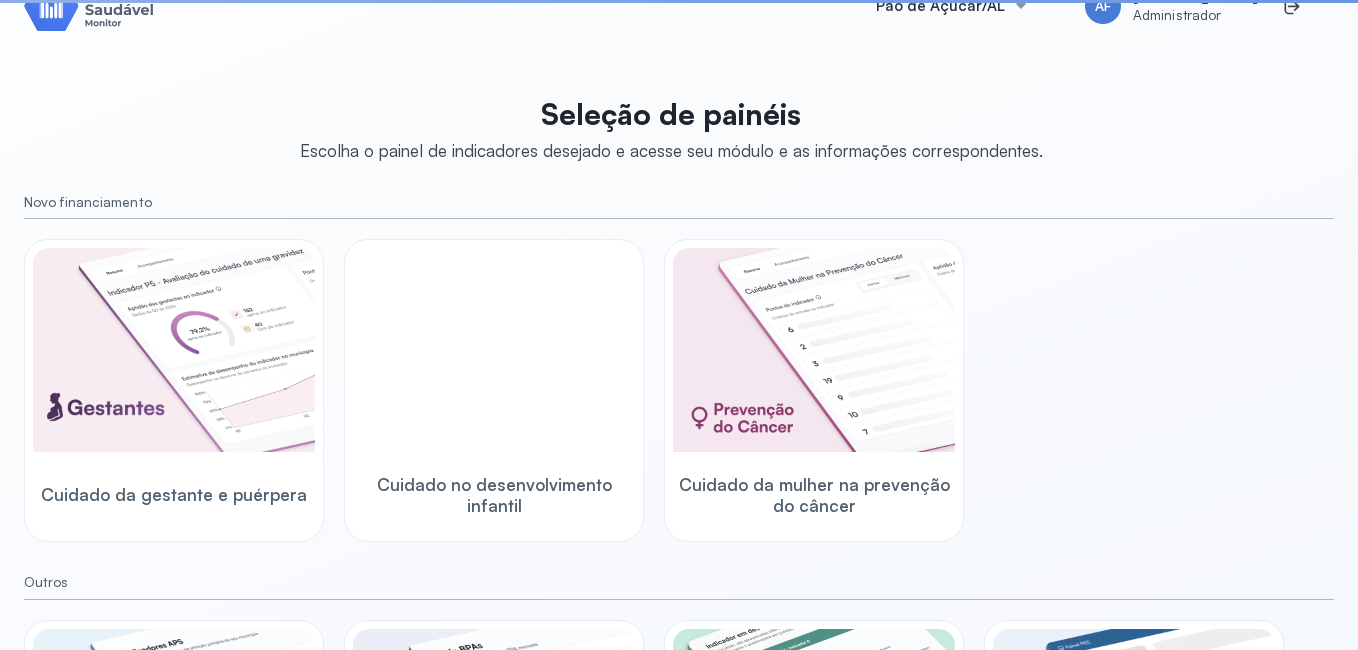 scroll, scrollTop: 488, scrollLeft: 0, axis: vertical 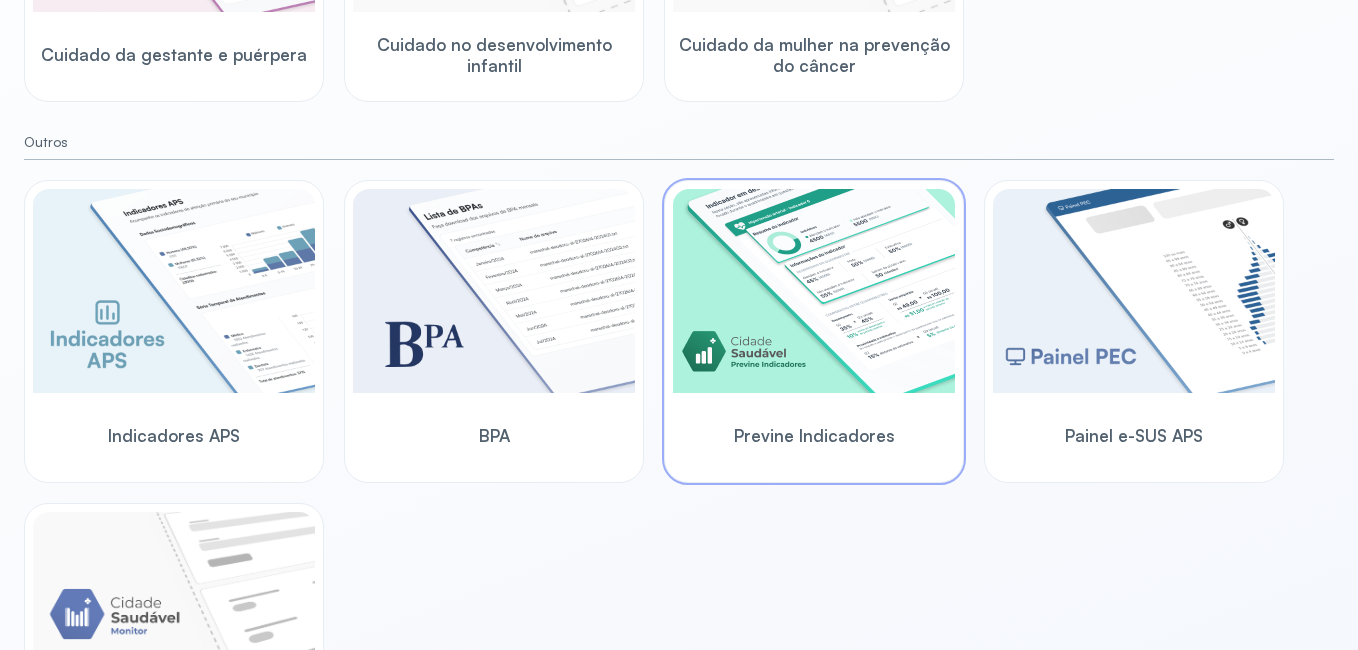 click at bounding box center [814, 291] 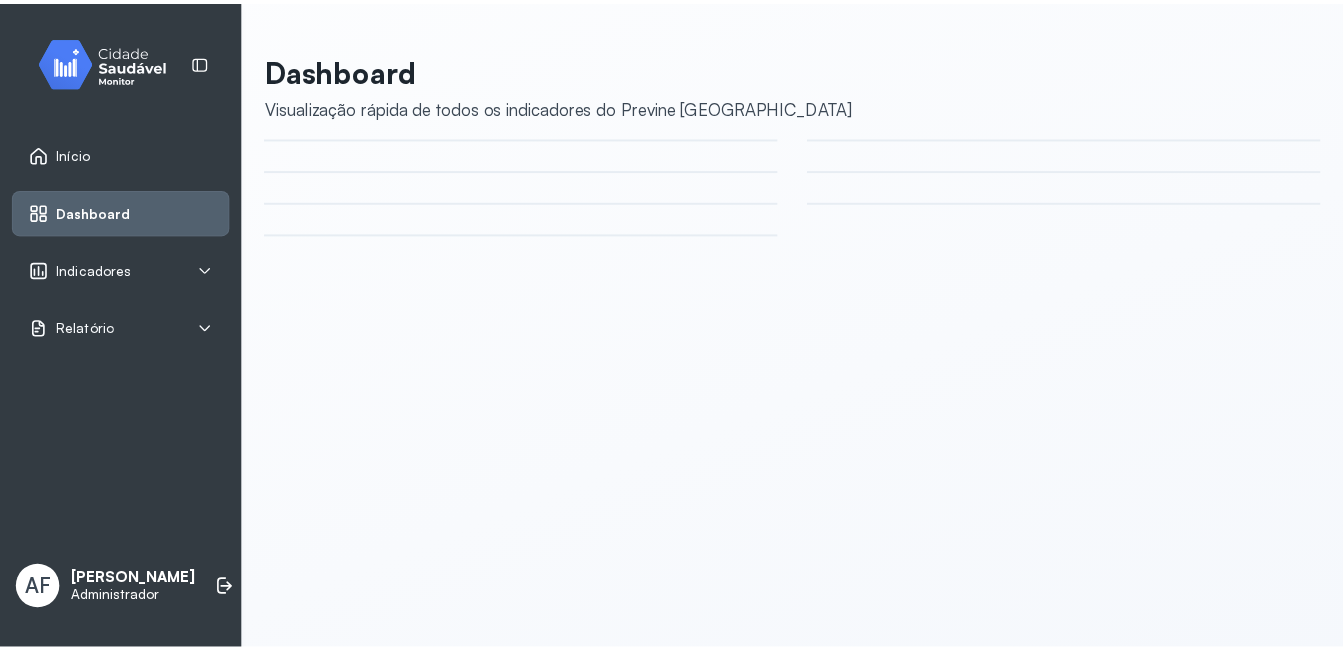 scroll, scrollTop: 0, scrollLeft: 0, axis: both 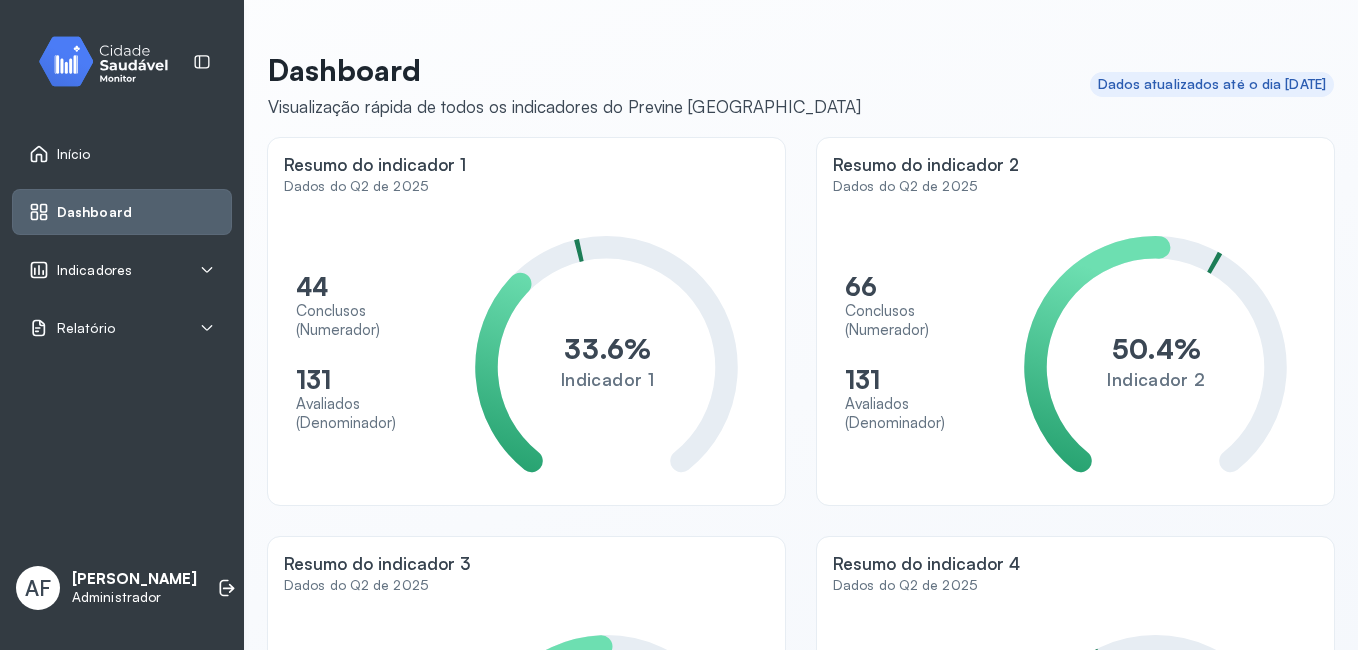 click on "Indicadores" at bounding box center (122, 270) 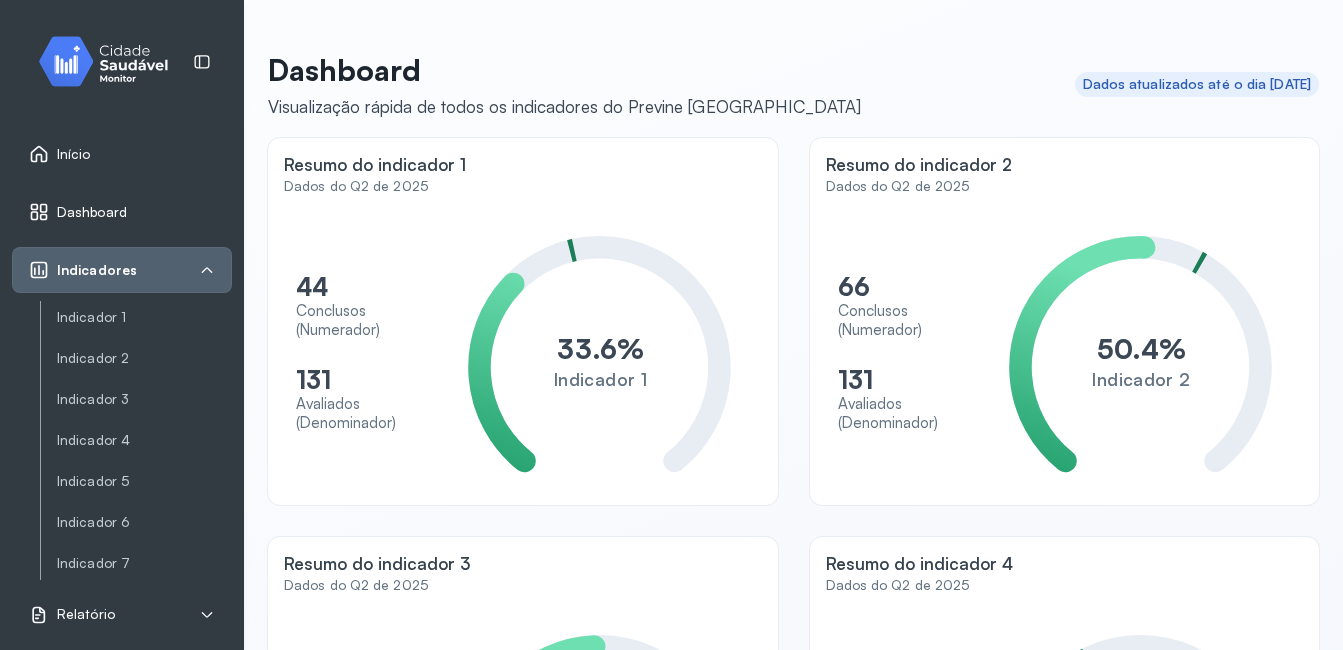 click on "Dashboard" at bounding box center (122, 212) 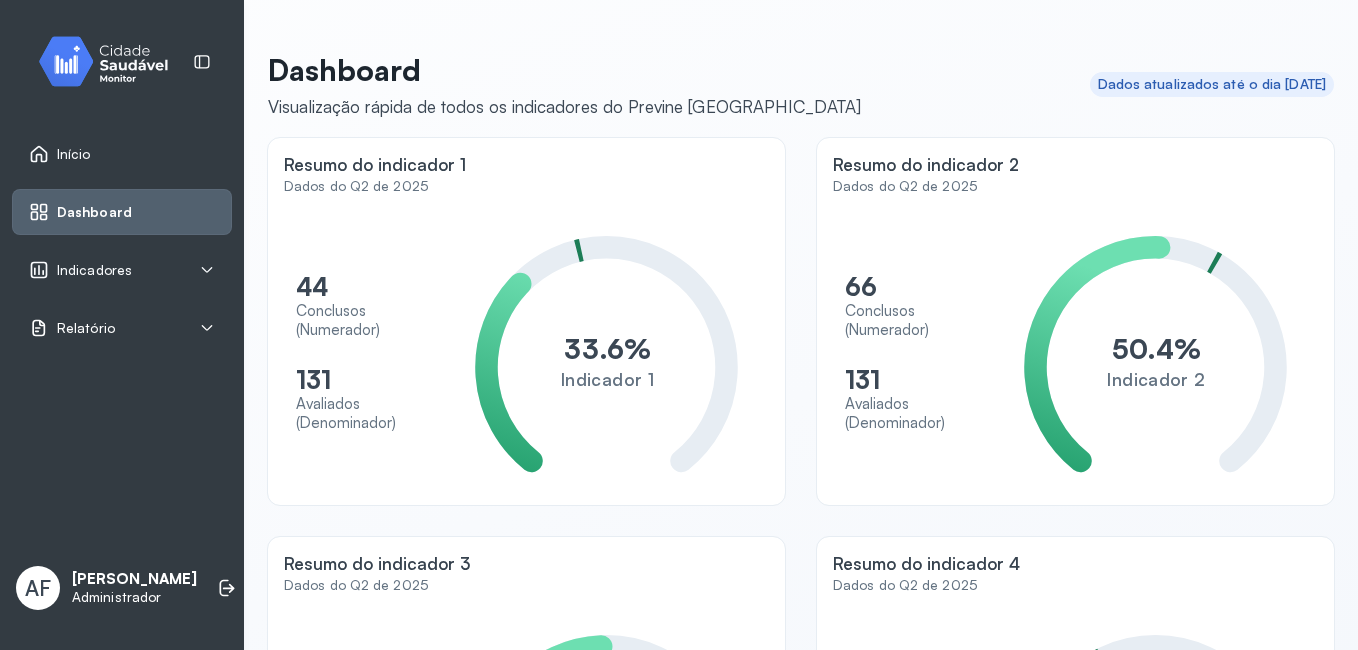 click on "Relatório" at bounding box center [86, 328] 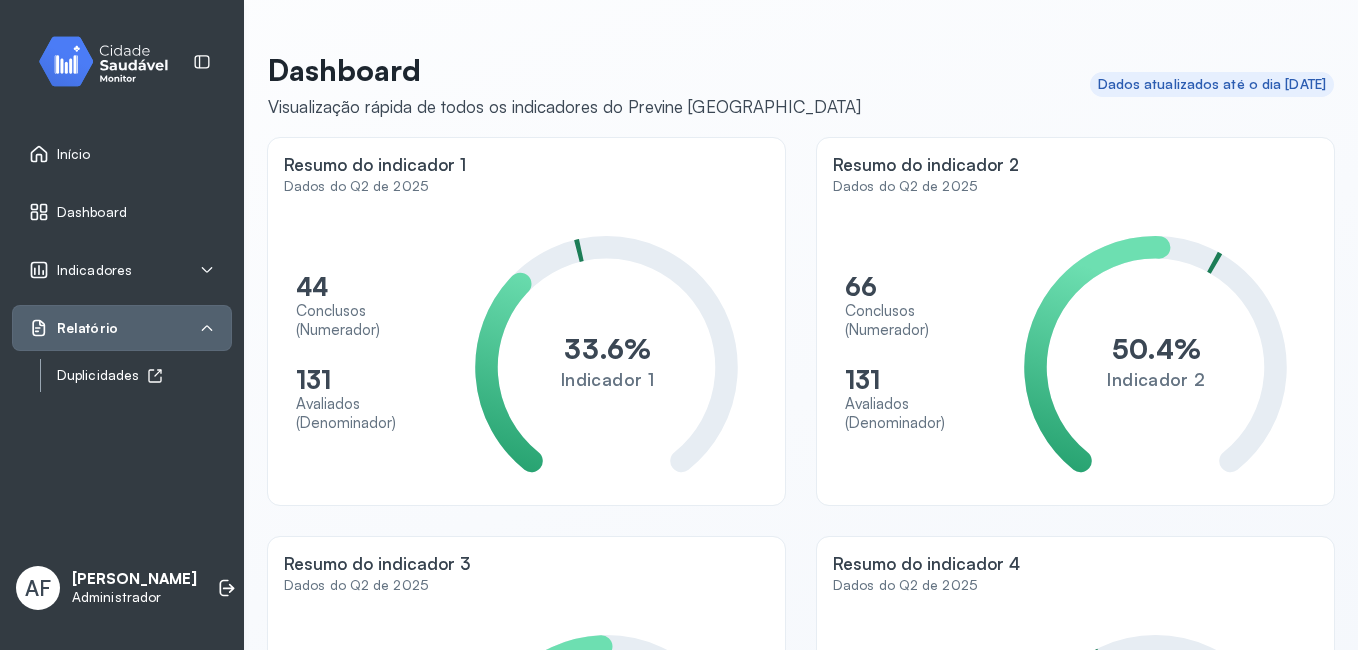 click on "Duplicidades" at bounding box center (144, 375) 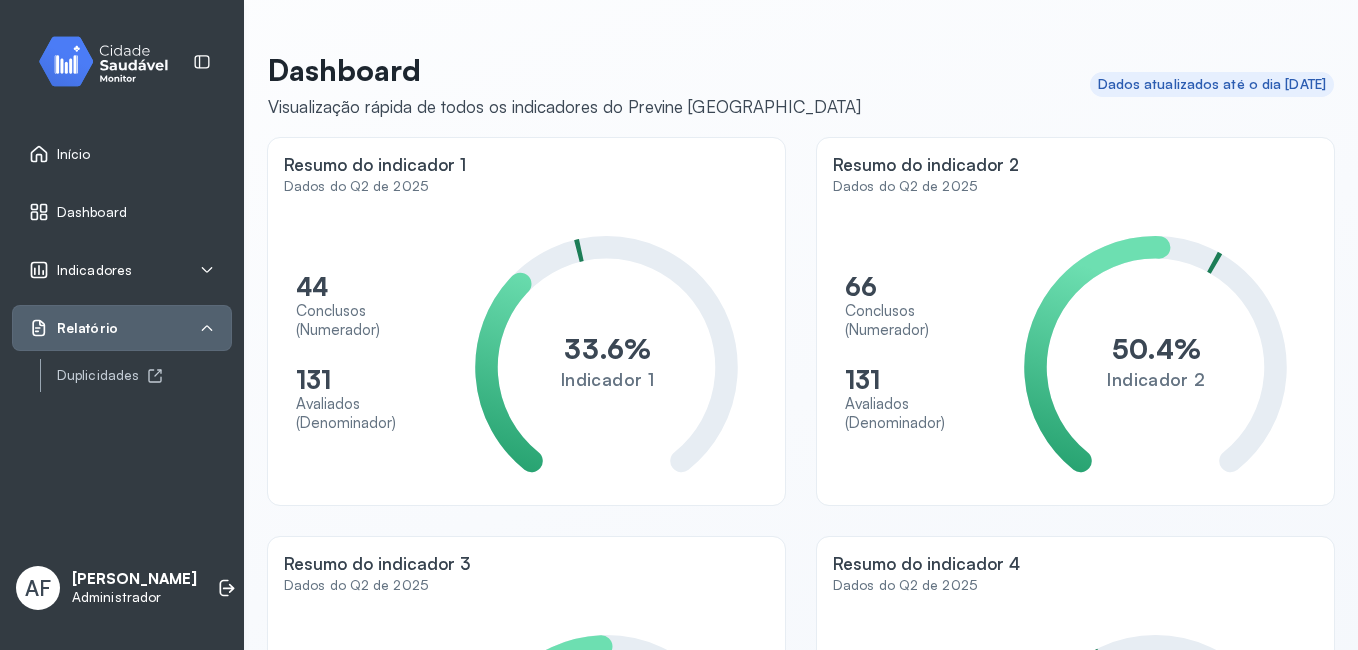 click on "Indicadores" at bounding box center [94, 270] 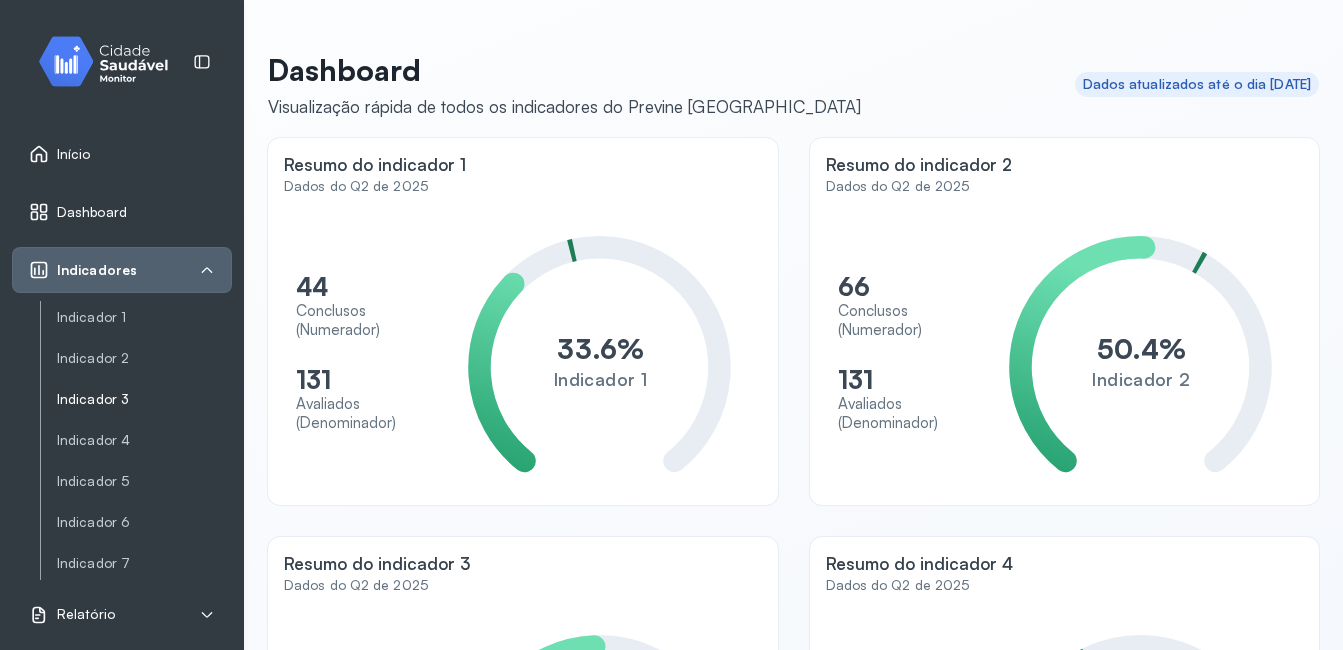 scroll, scrollTop: 74, scrollLeft: 0, axis: vertical 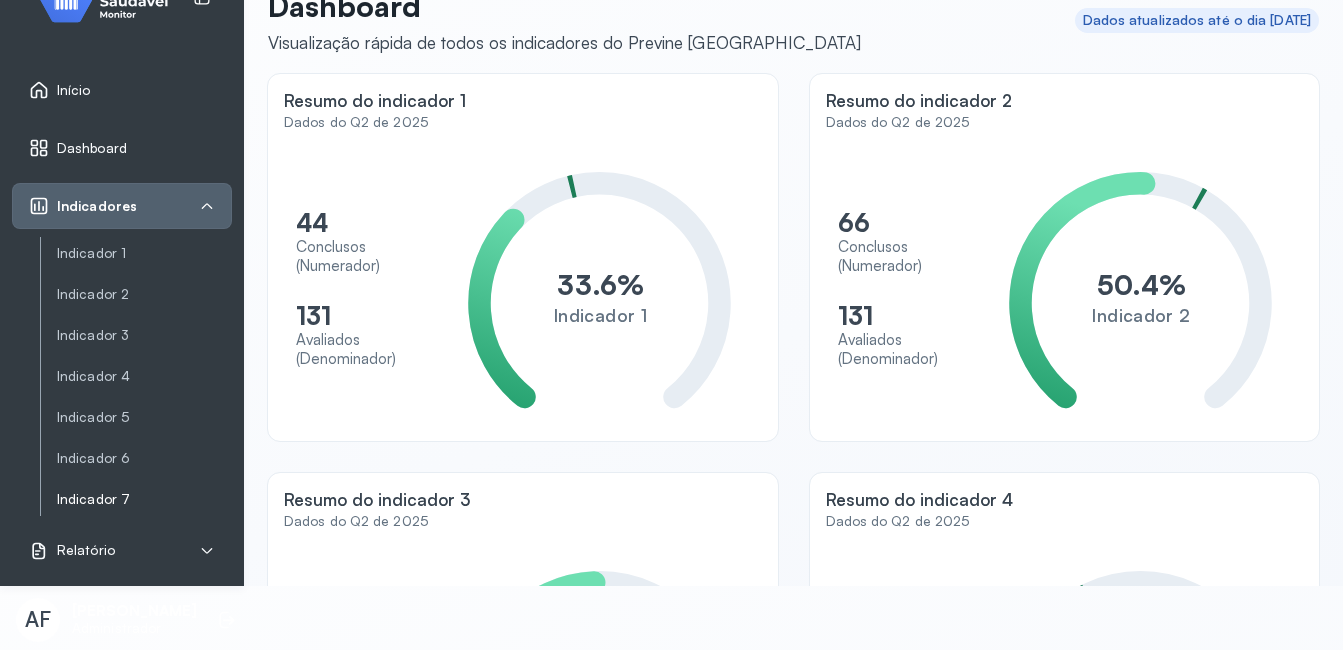 click on "Indicador 7" at bounding box center [144, 499] 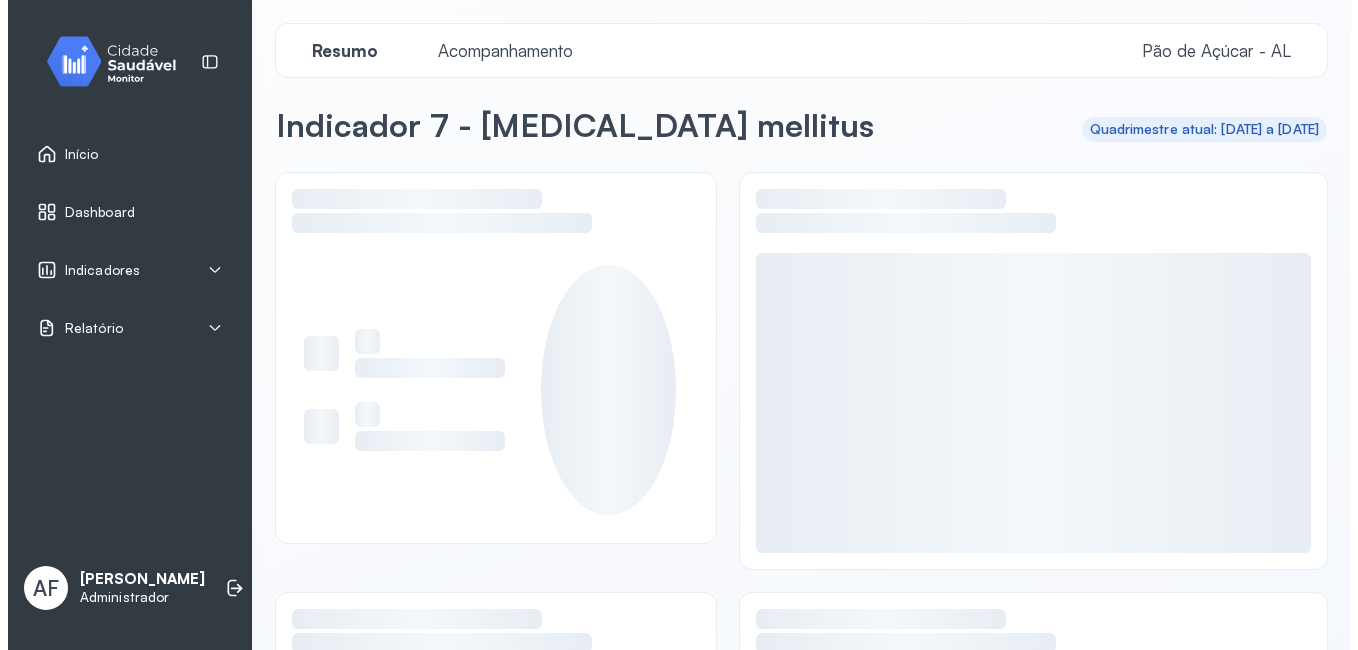 scroll, scrollTop: 0, scrollLeft: 0, axis: both 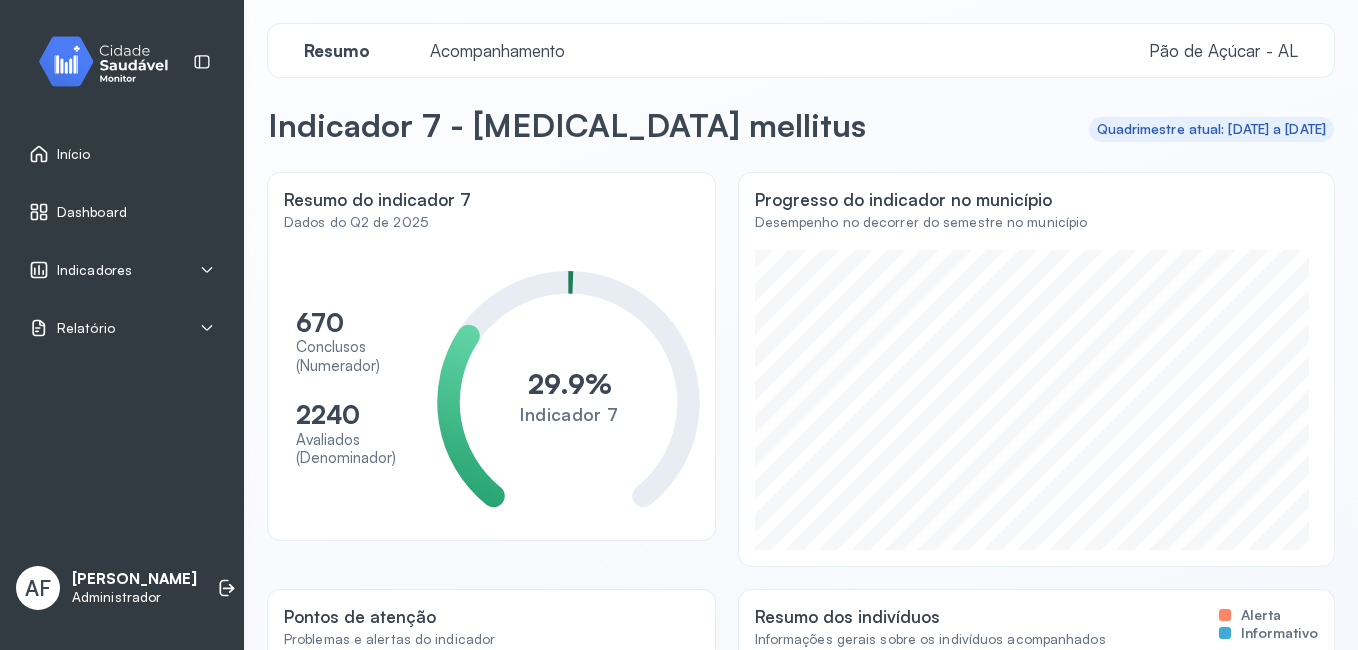 click on "Resumo Acompanhamento Pão de Açúcar - AL" 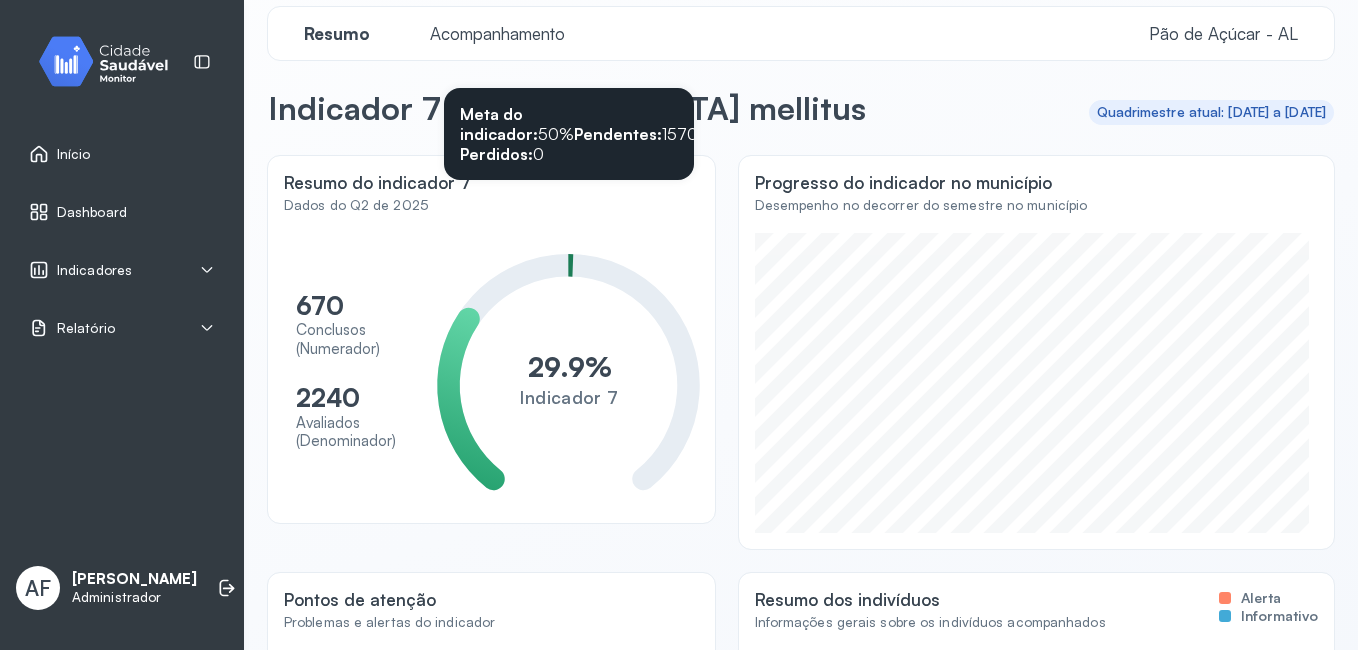 scroll, scrollTop: 0, scrollLeft: 0, axis: both 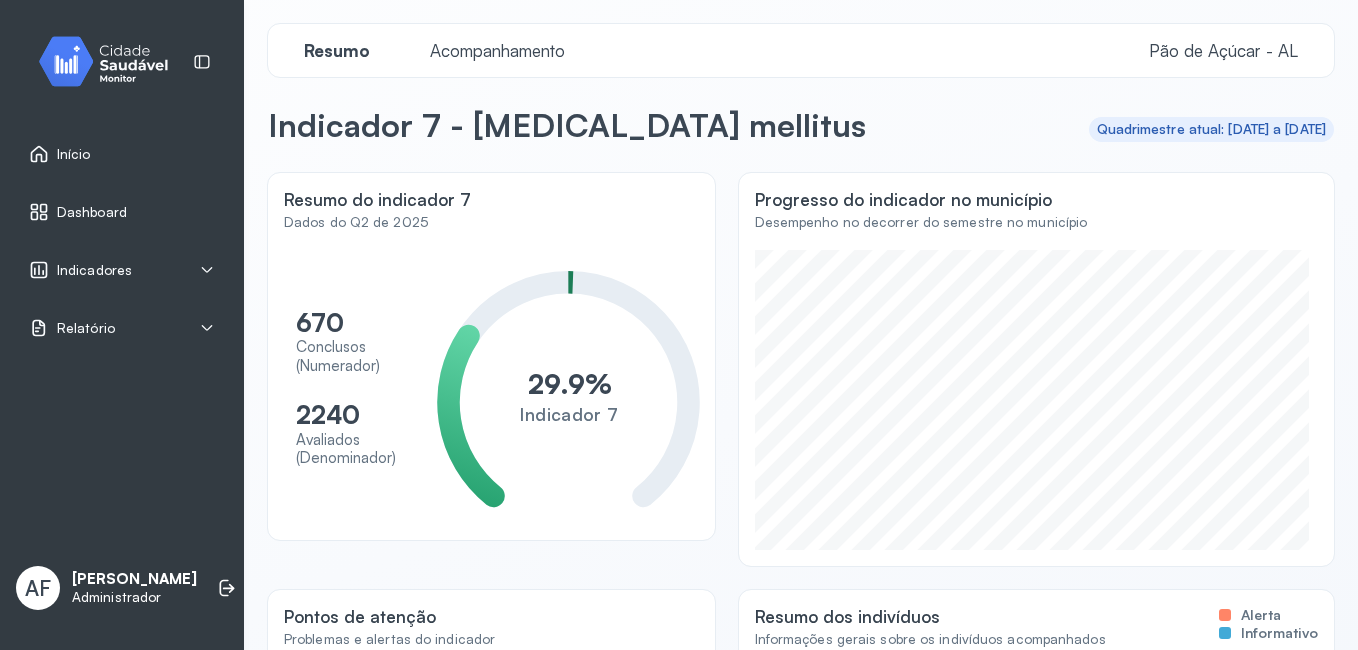 click on "Acompanhamento" at bounding box center [497, 50] 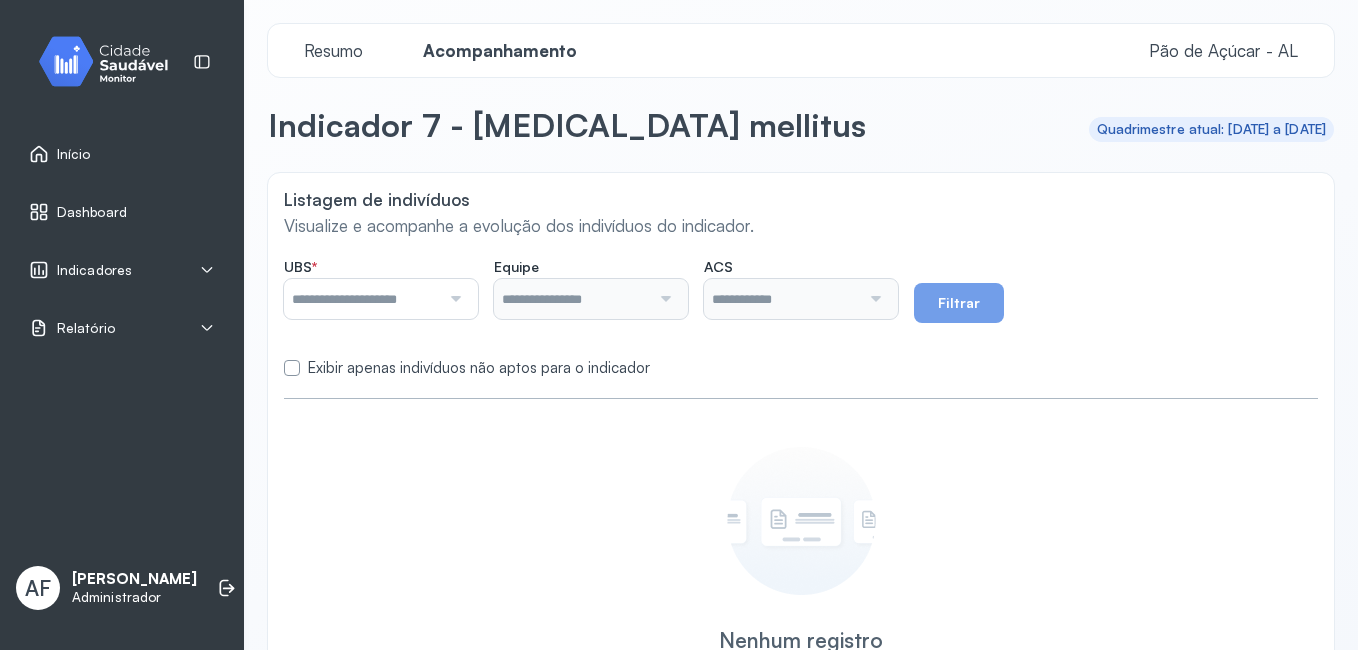 click at bounding box center [453, 299] 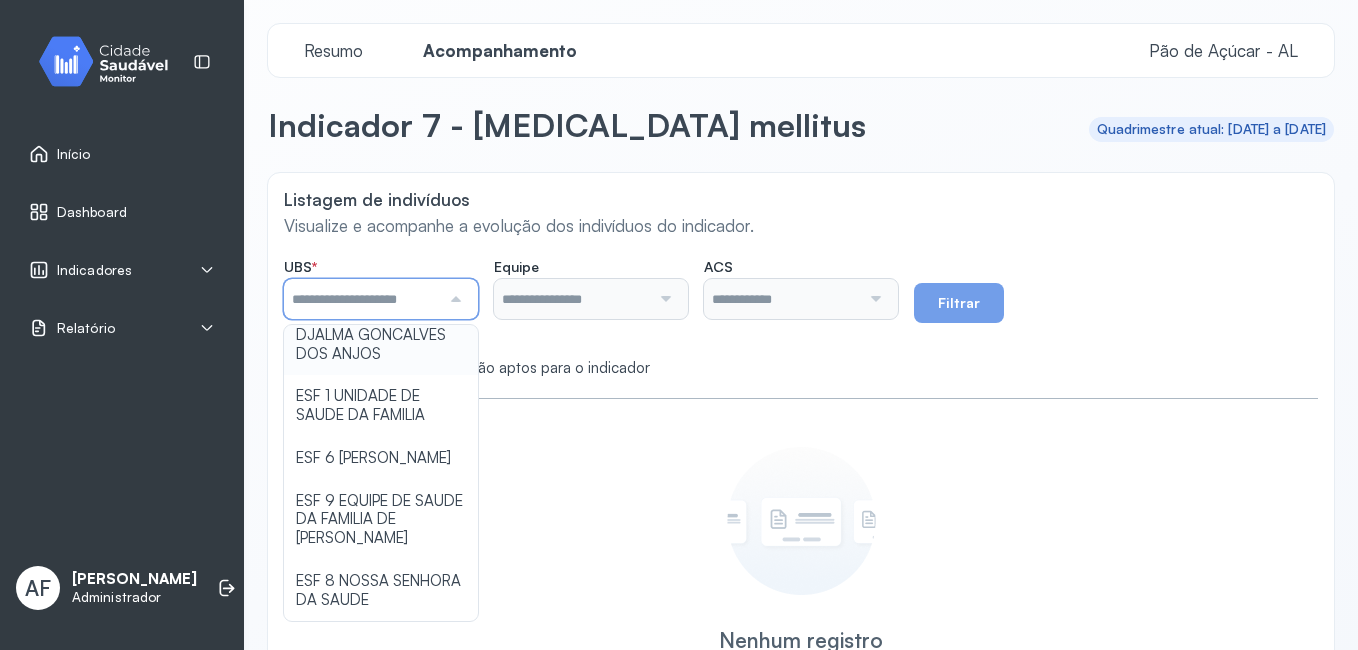 scroll, scrollTop: 611, scrollLeft: 0, axis: vertical 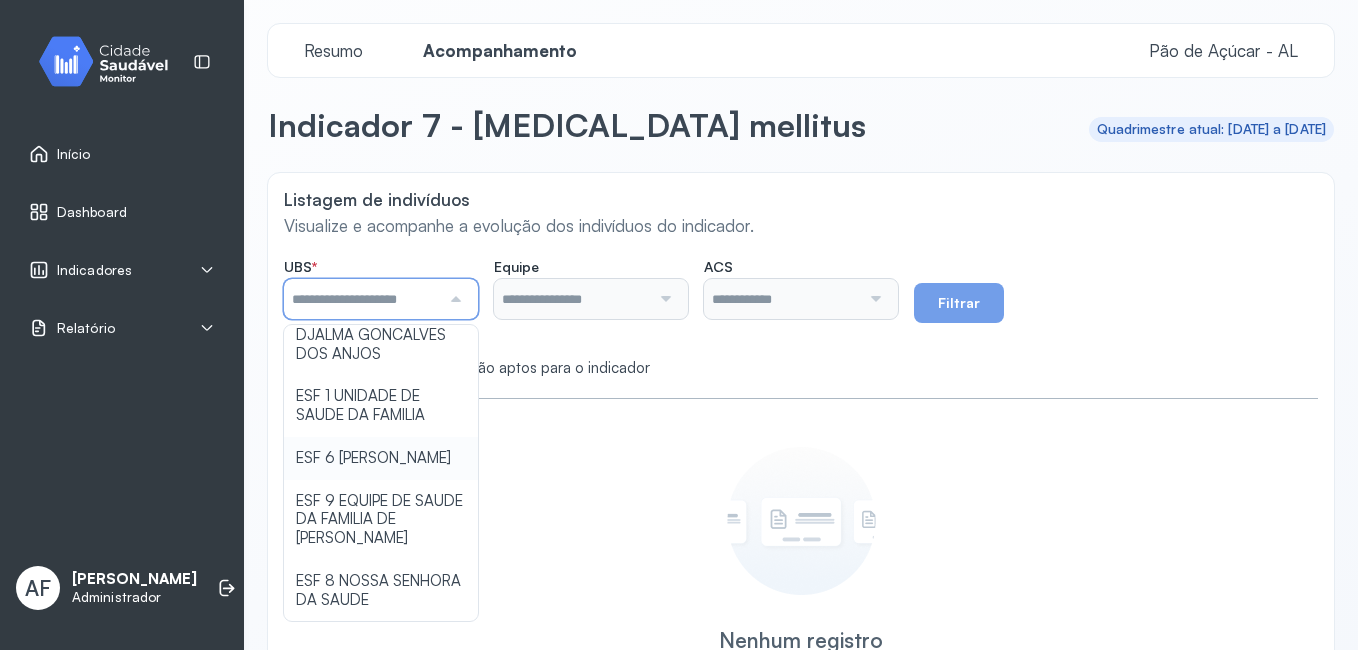 type on "**********" 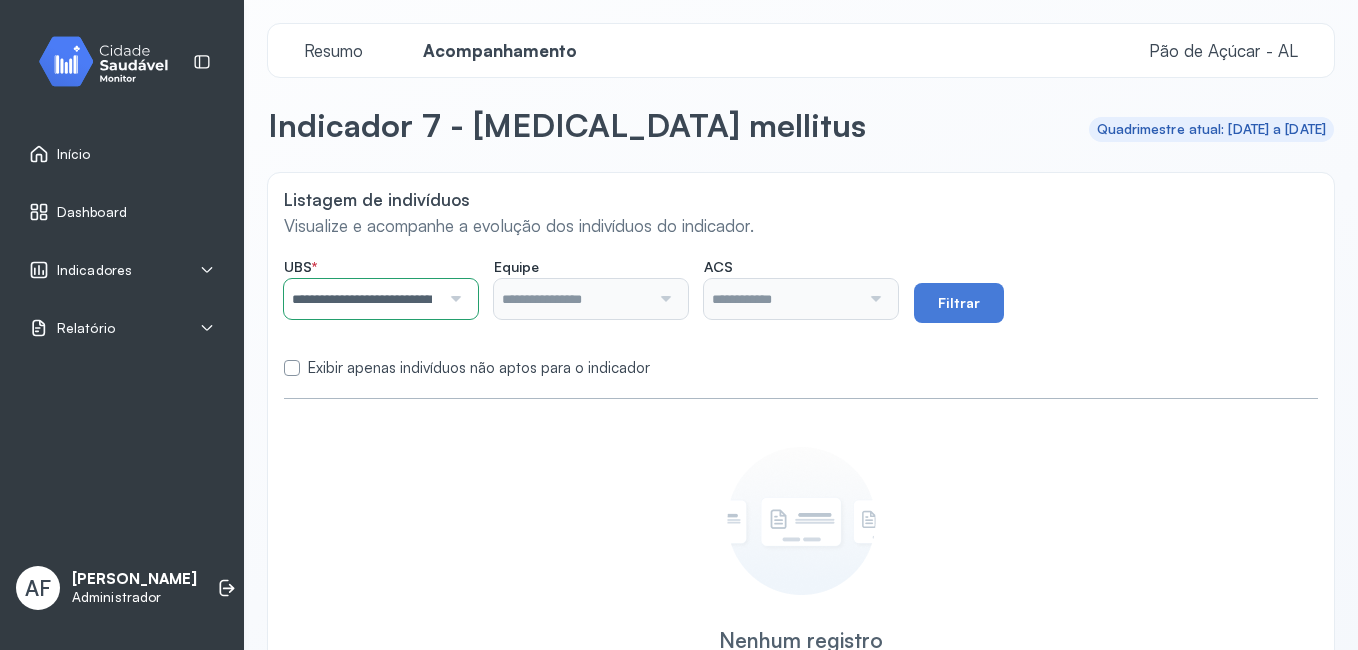 click on "**********" 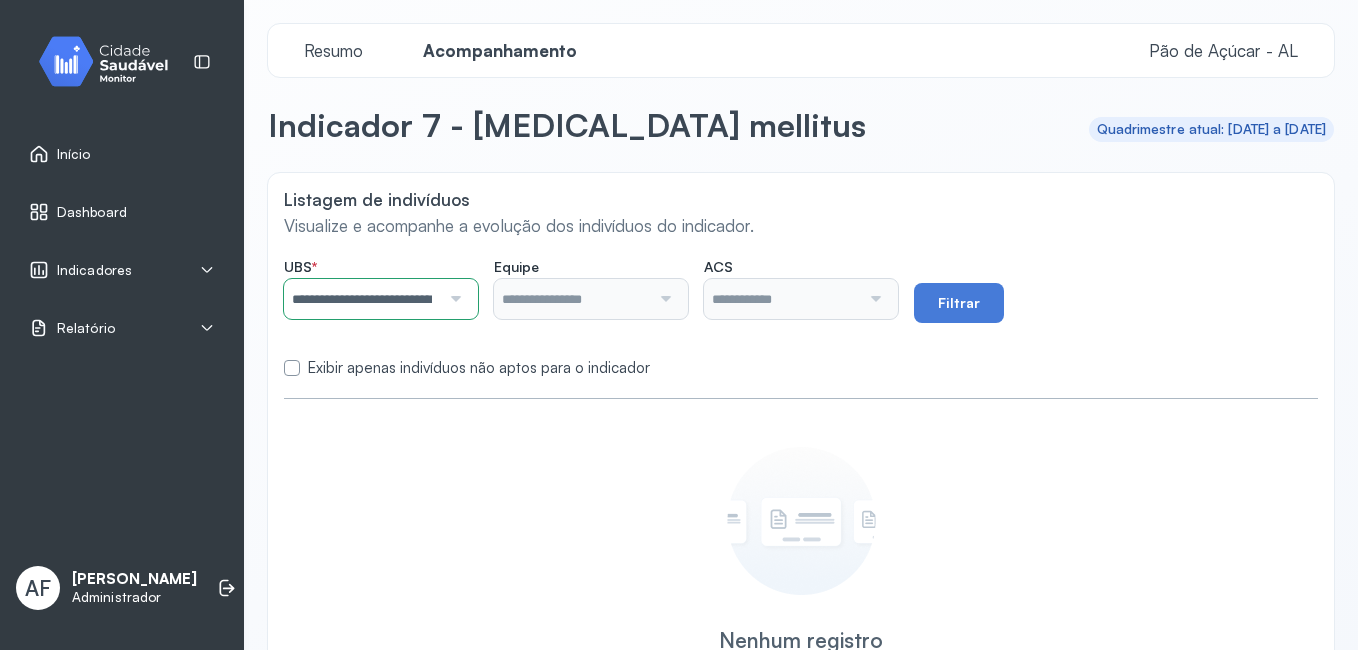 type on "**********" 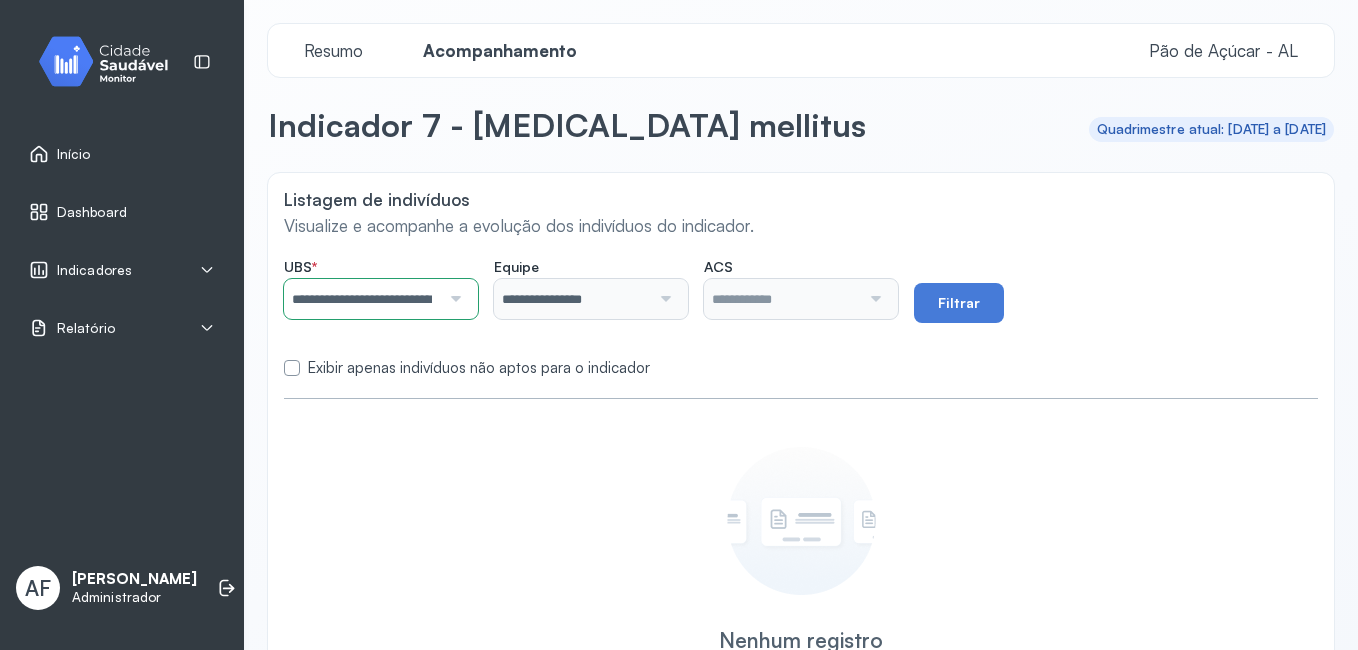 type on "**********" 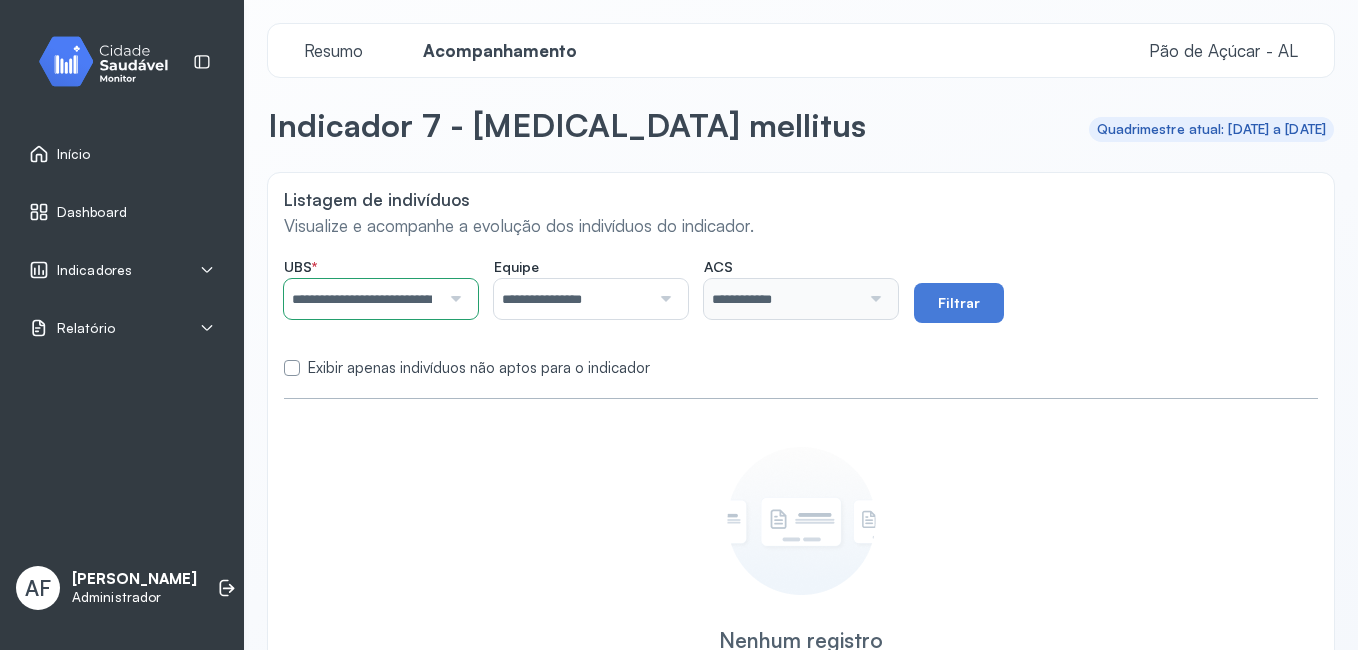 click on "**********" at bounding box center [572, 299] 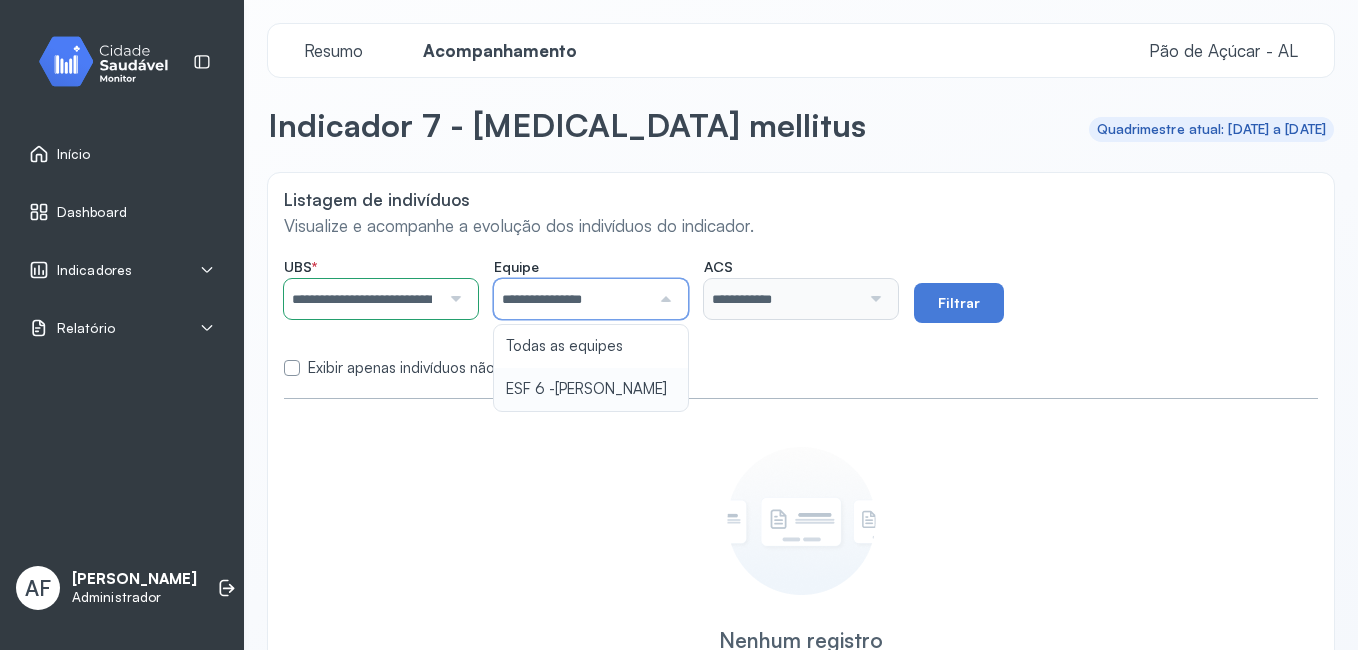 type on "**********" 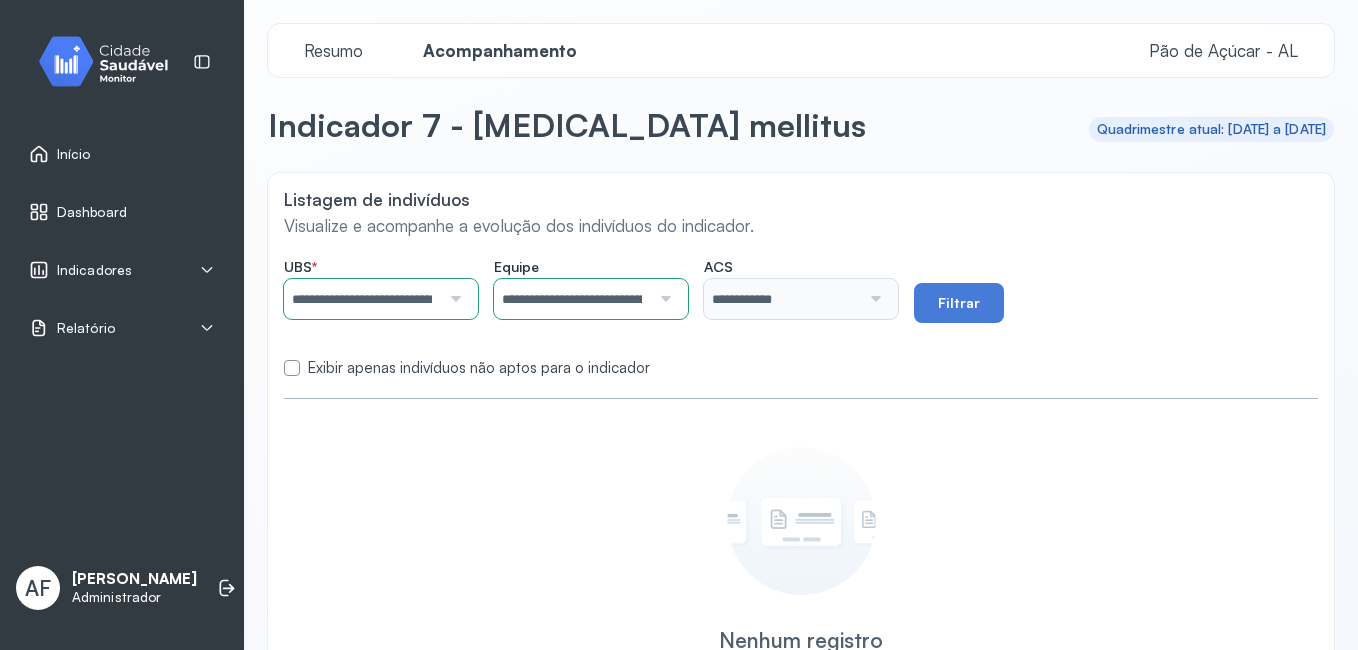 click on "**********" 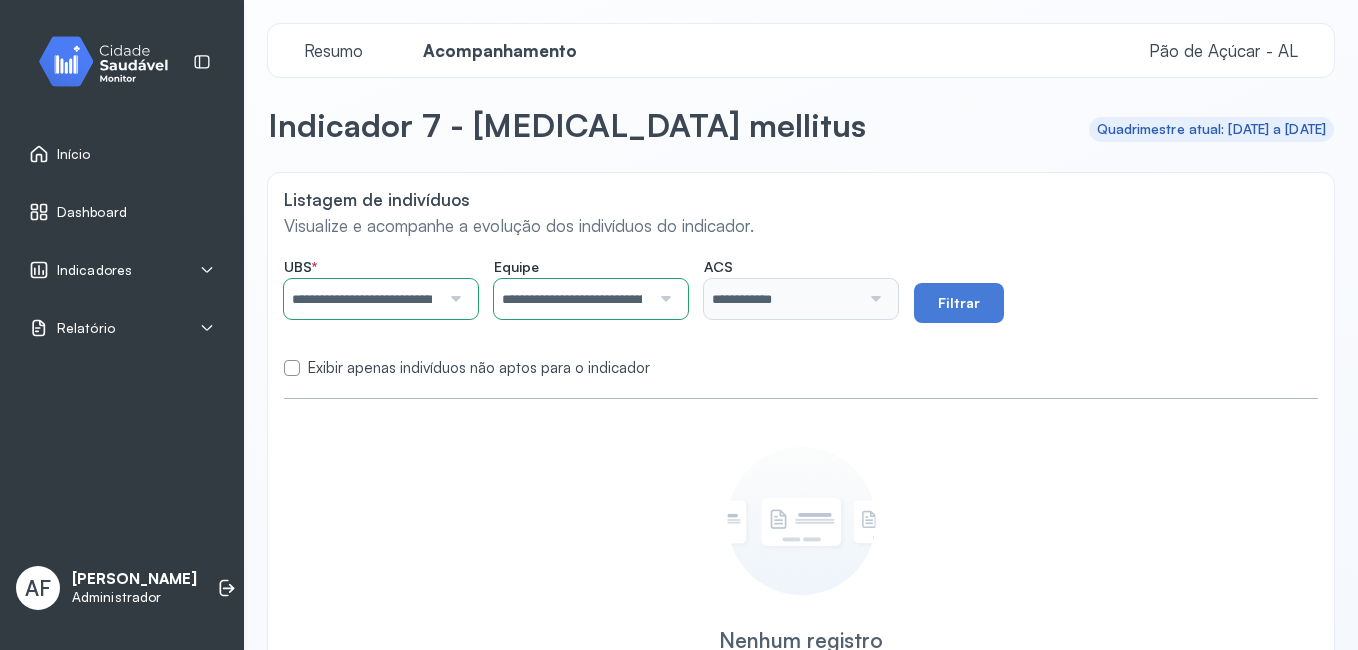 click on "**********" at bounding box center (782, 299) 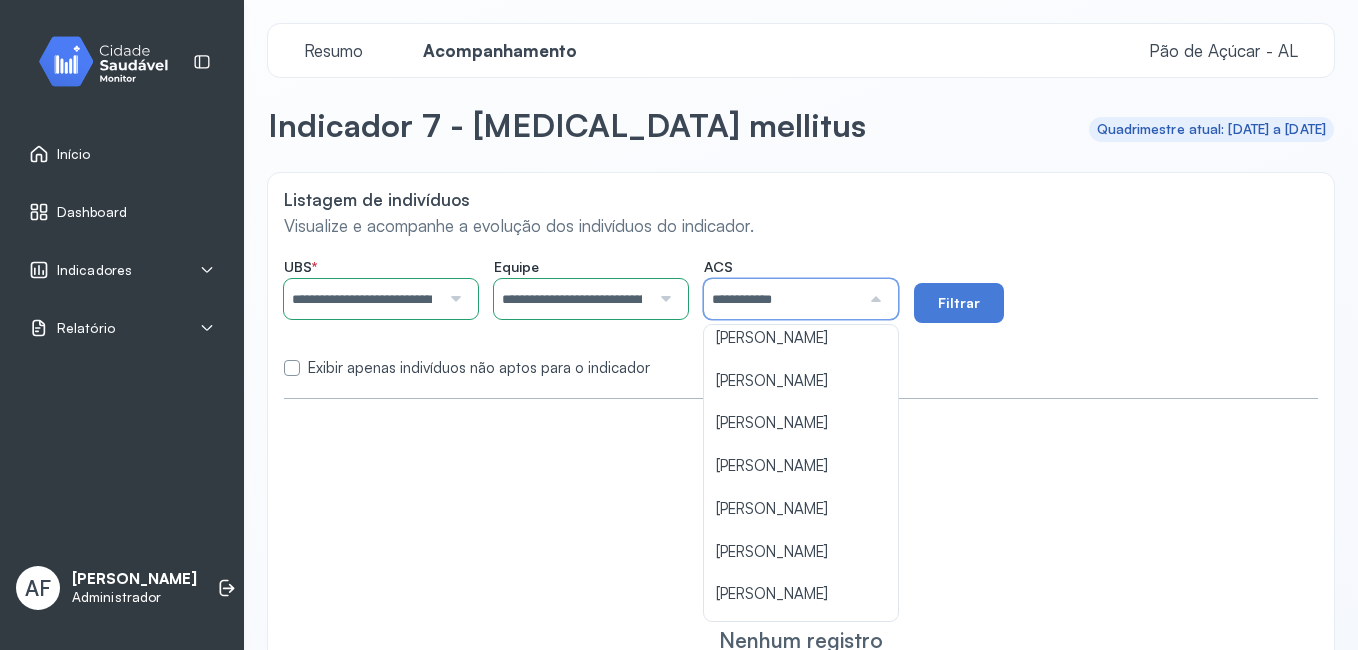 scroll, scrollTop: 300, scrollLeft: 0, axis: vertical 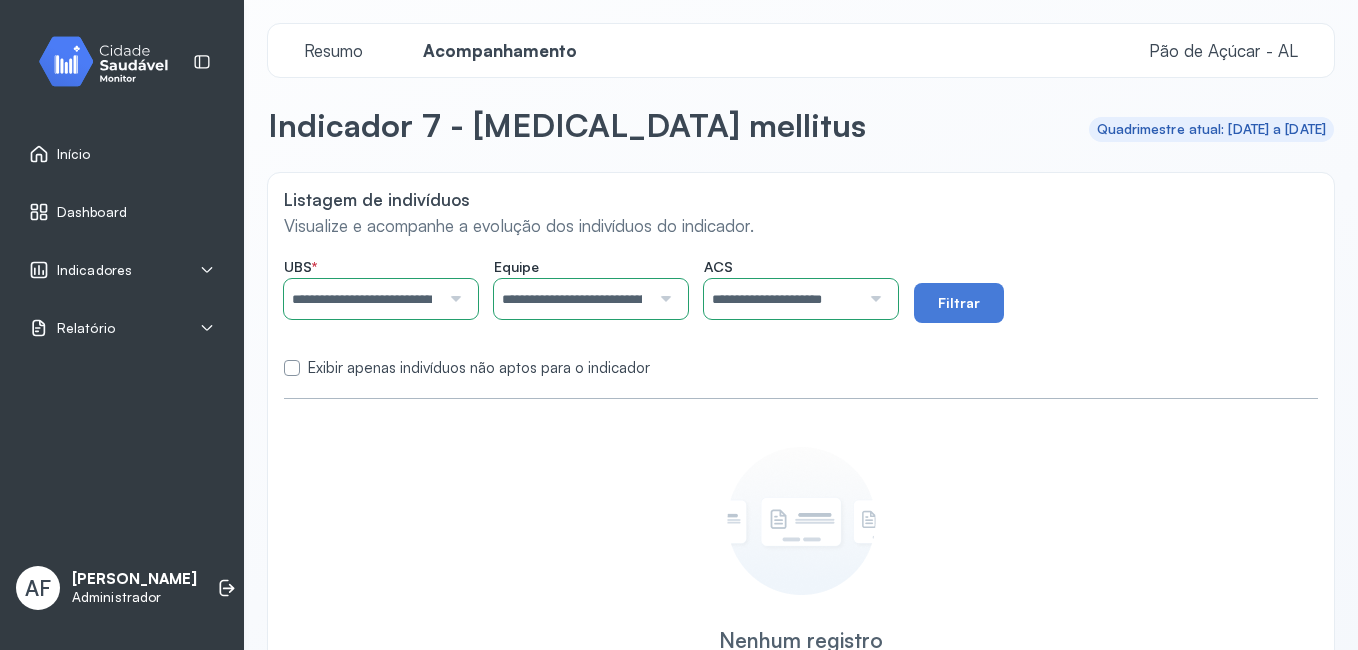 click on "**********" 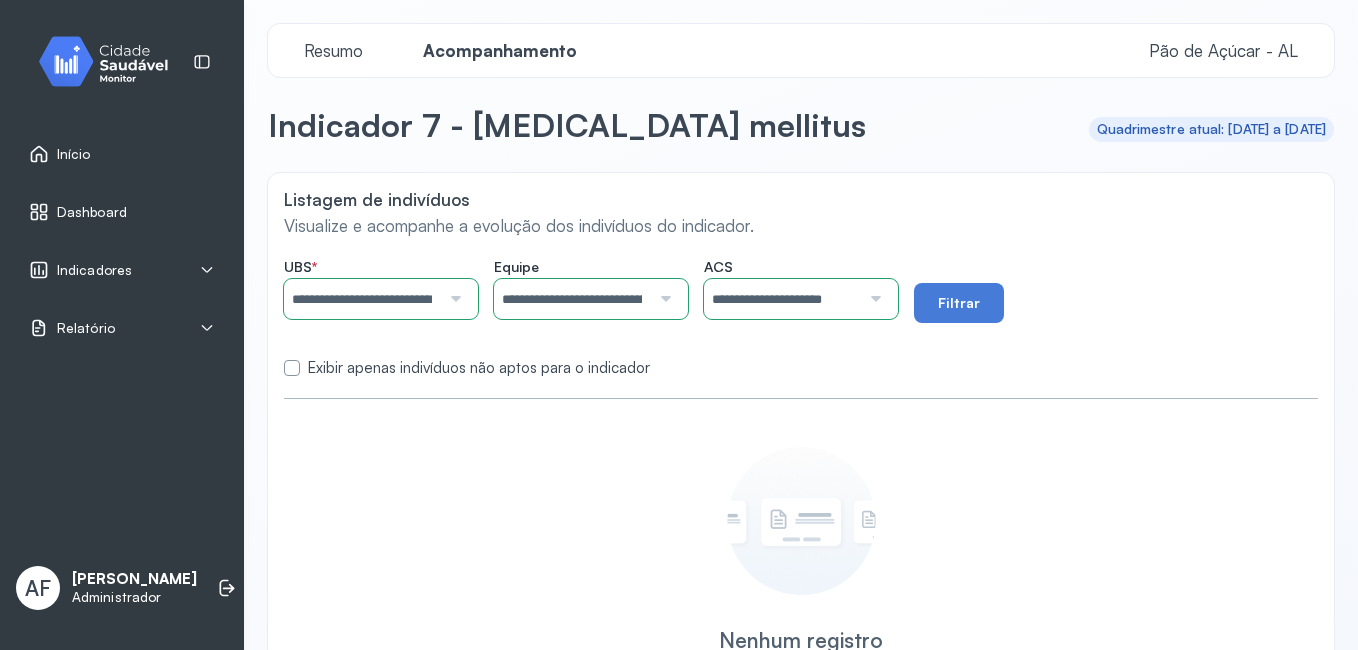 click at bounding box center [292, 368] 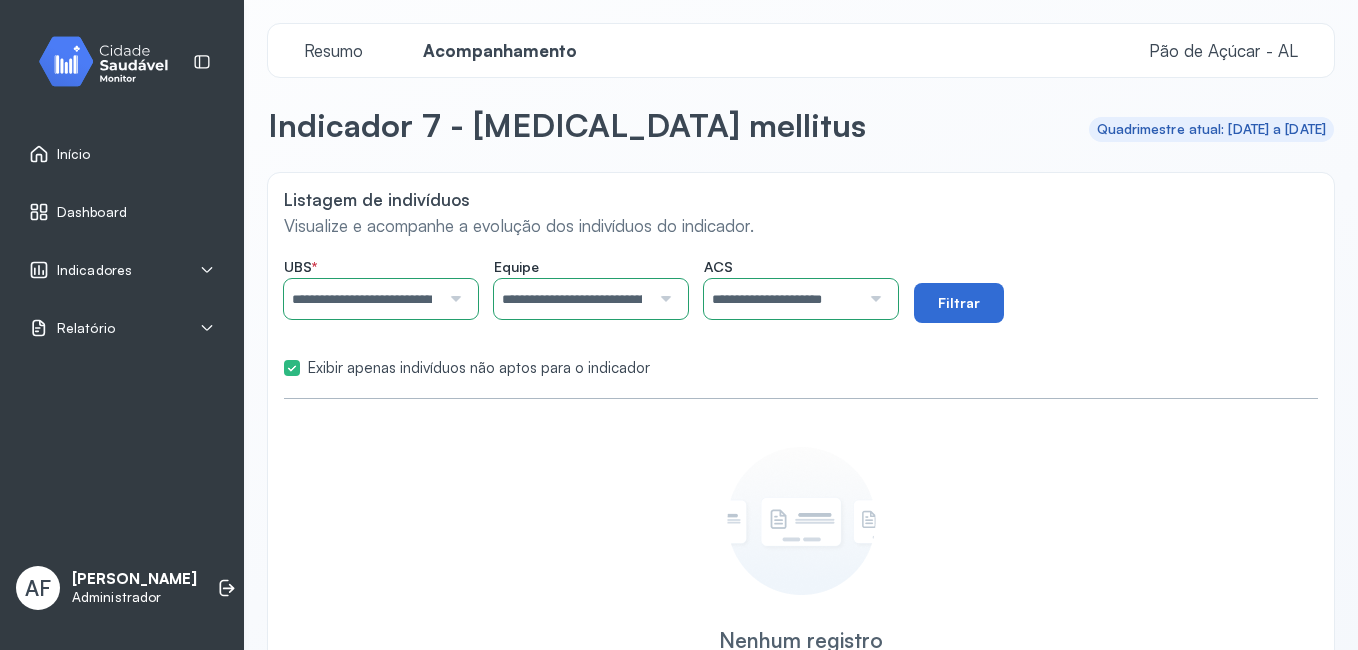 click on "Filtrar" at bounding box center (959, 303) 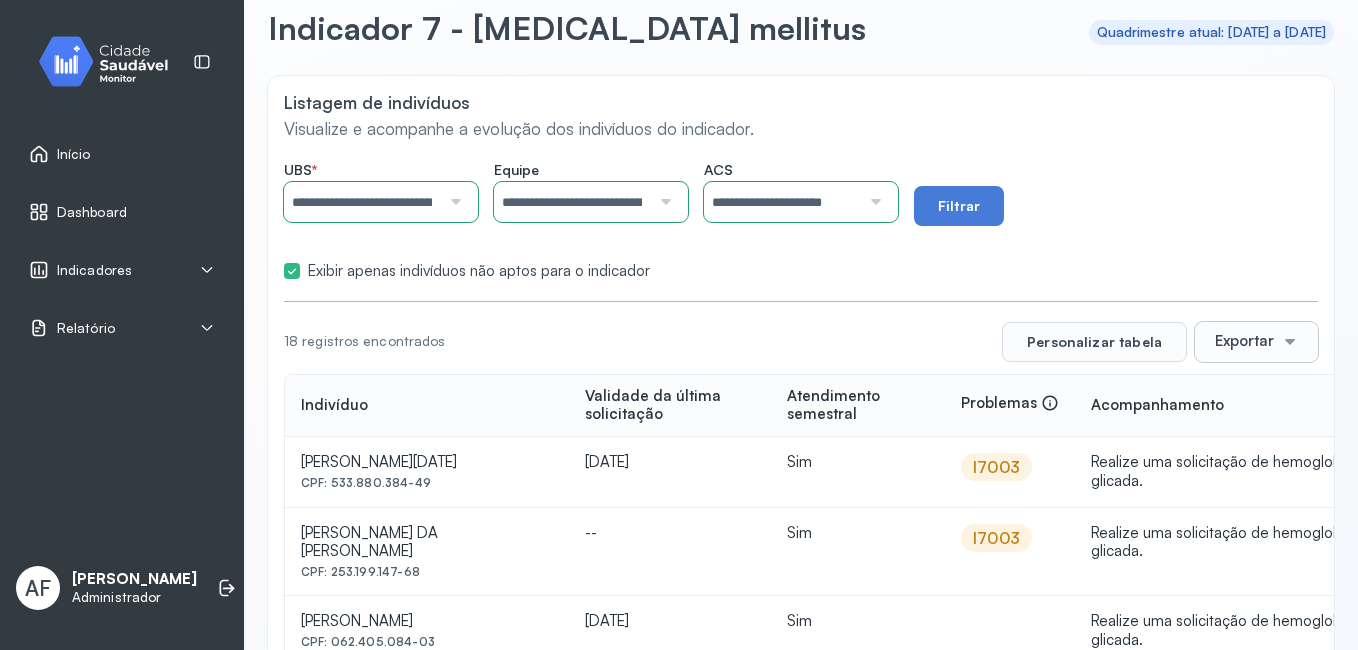 scroll, scrollTop: 197, scrollLeft: 0, axis: vertical 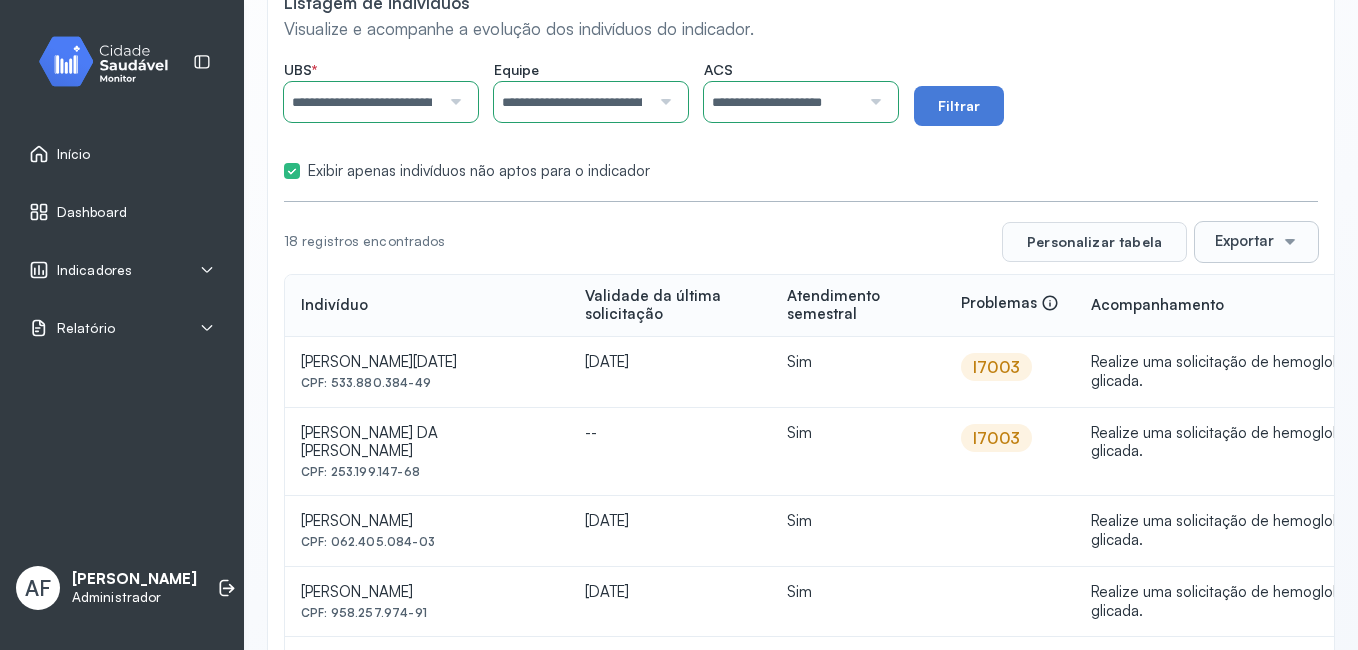 click at bounding box center [873, 102] 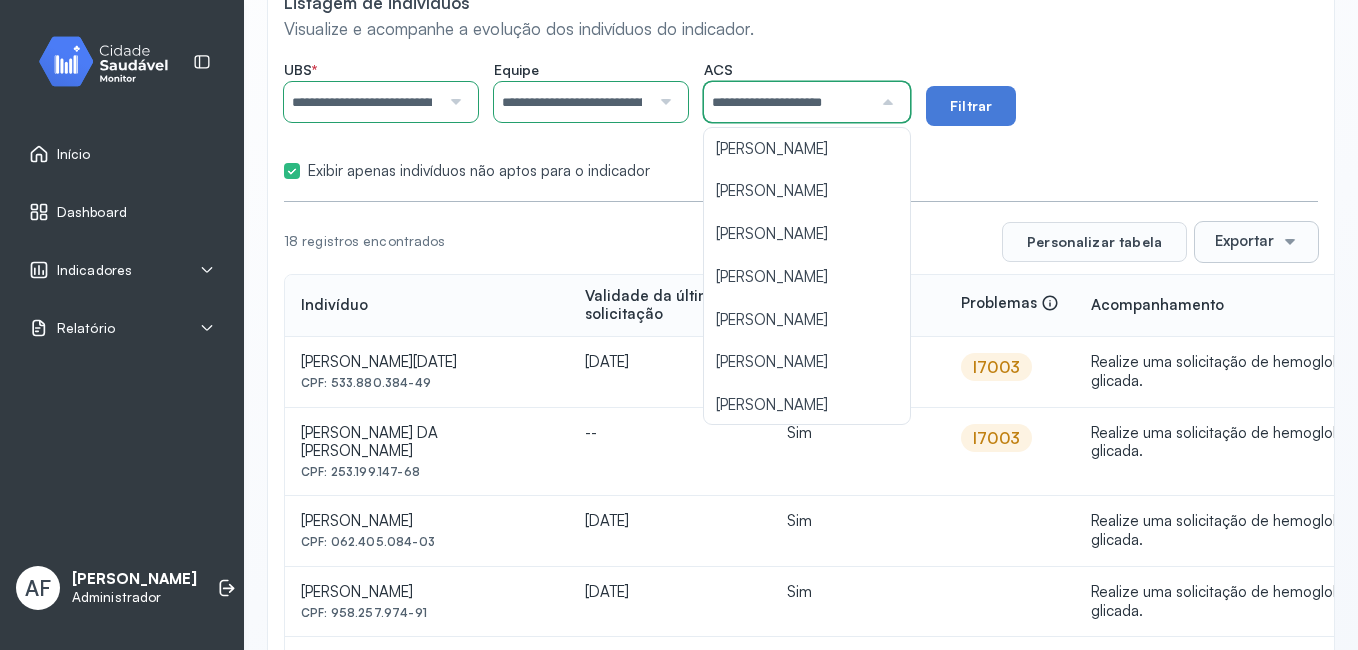 scroll, scrollTop: 0, scrollLeft: 0, axis: both 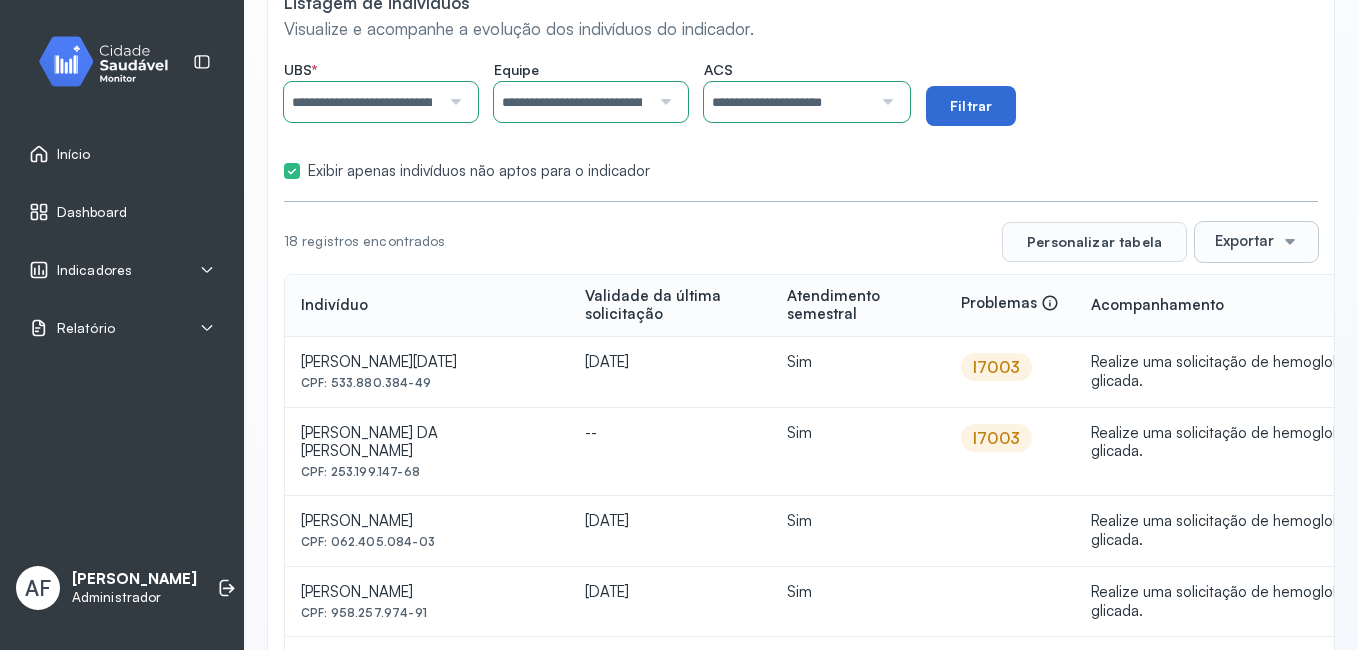 click on "Filtrar" at bounding box center [971, 106] 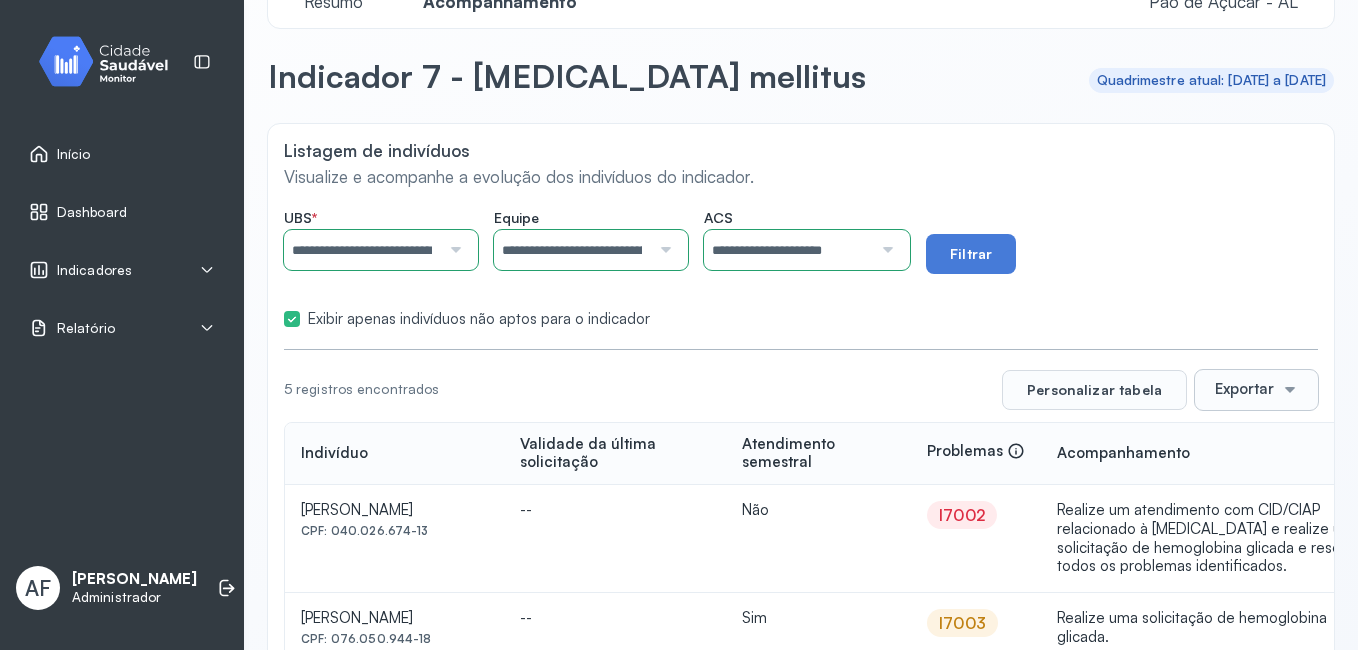 scroll, scrollTop: 0, scrollLeft: 0, axis: both 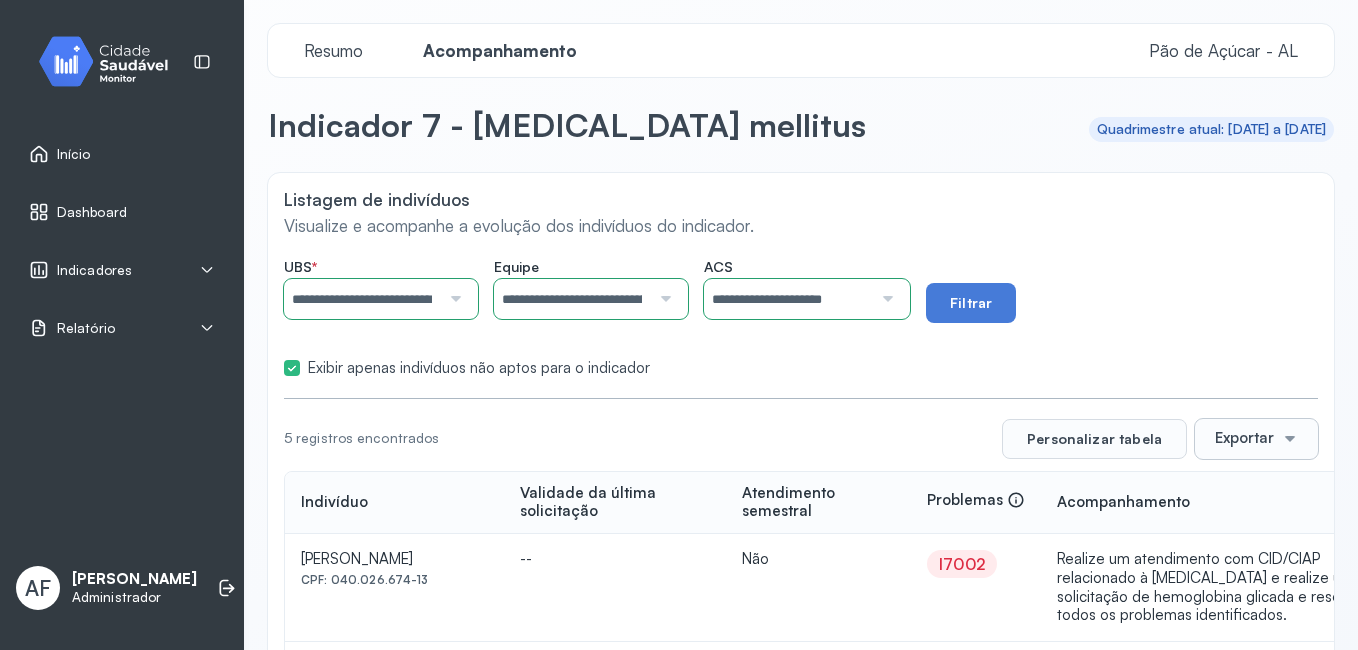 click at bounding box center (885, 299) 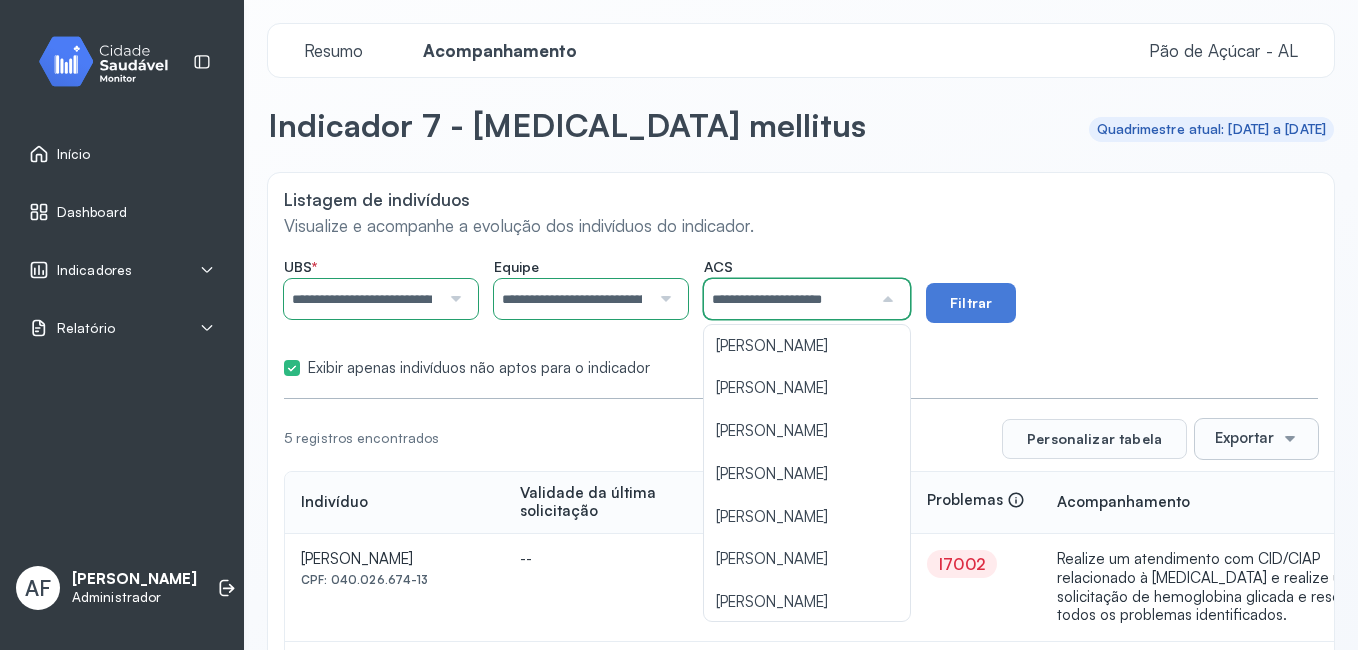 scroll, scrollTop: 0, scrollLeft: 13, axis: horizontal 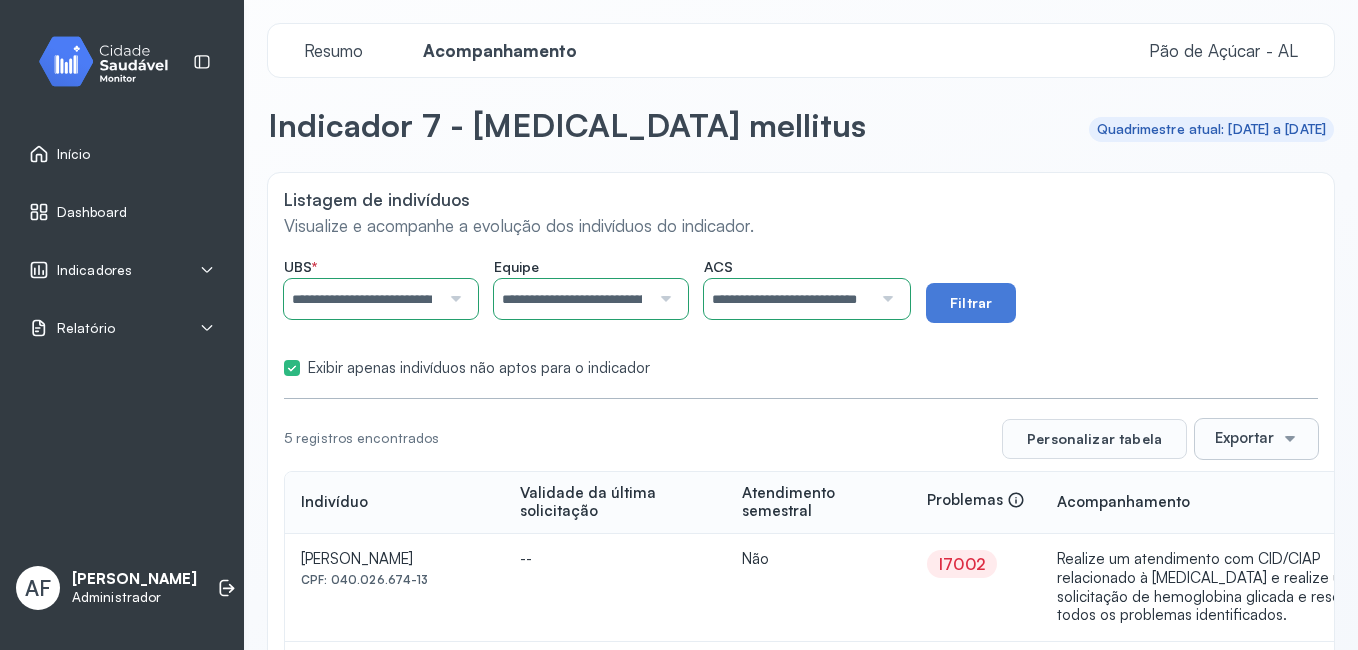 click on "**********" 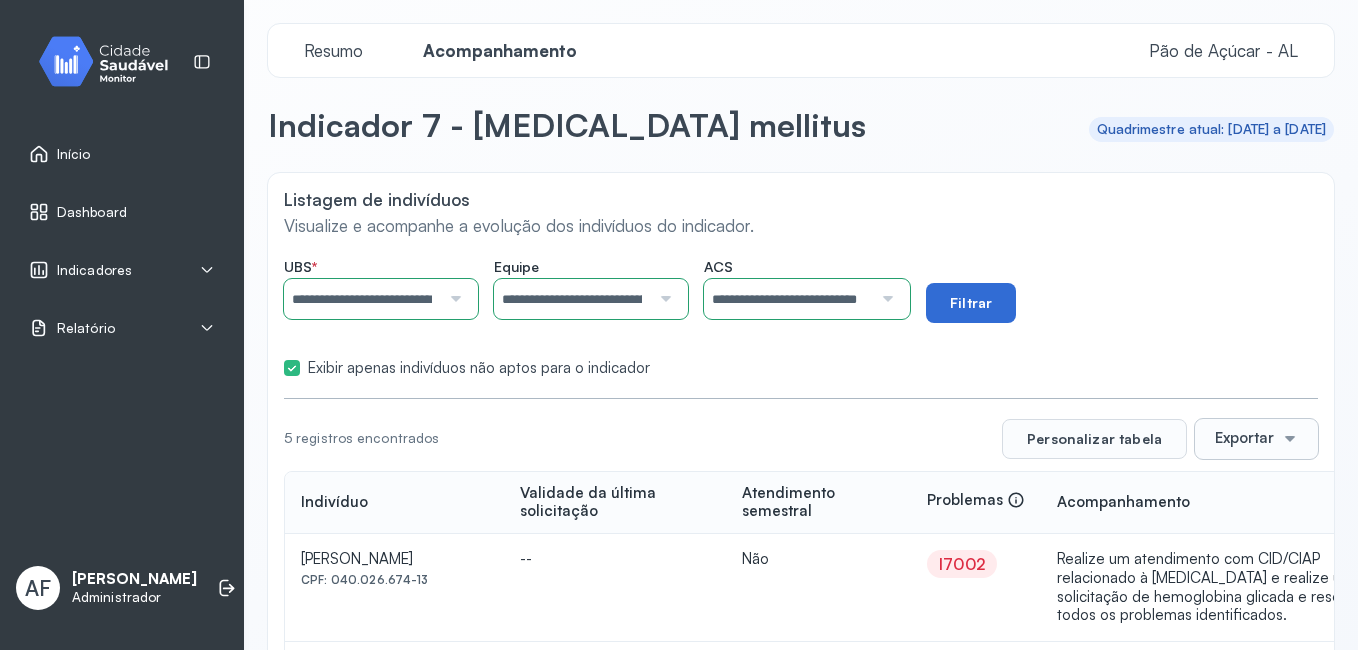 click on "Filtrar" at bounding box center (971, 303) 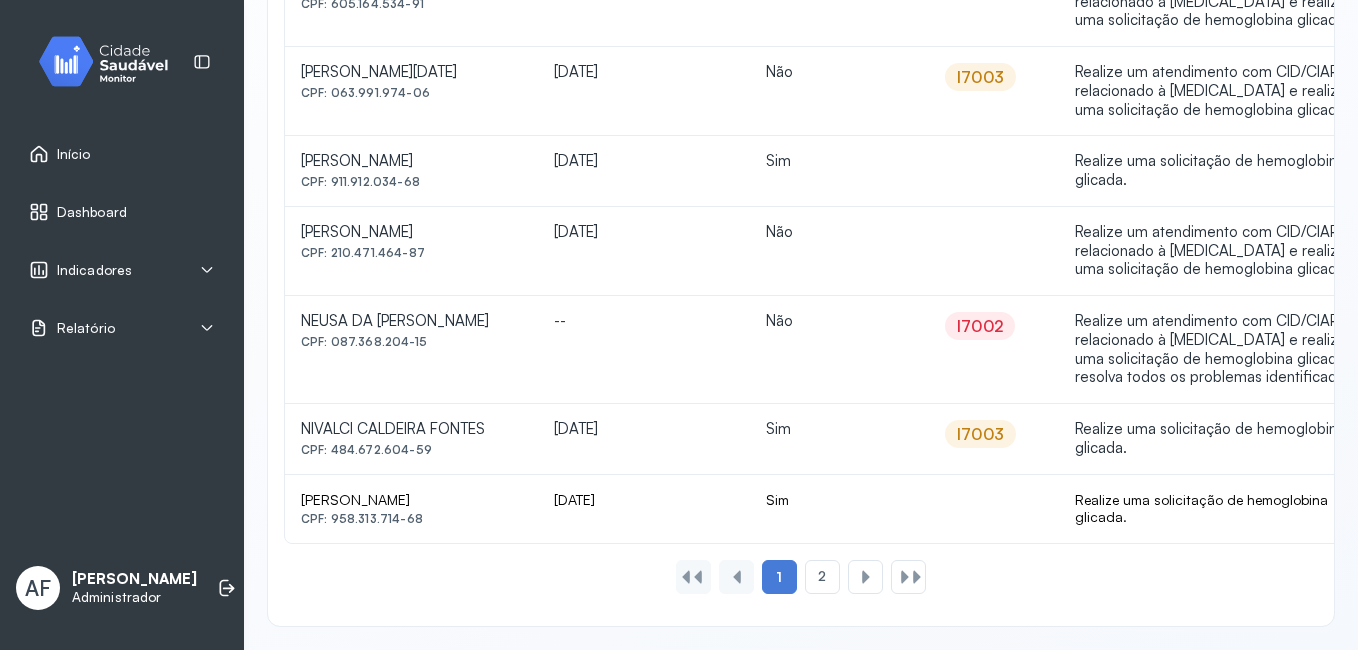 scroll, scrollTop: 1622, scrollLeft: 0, axis: vertical 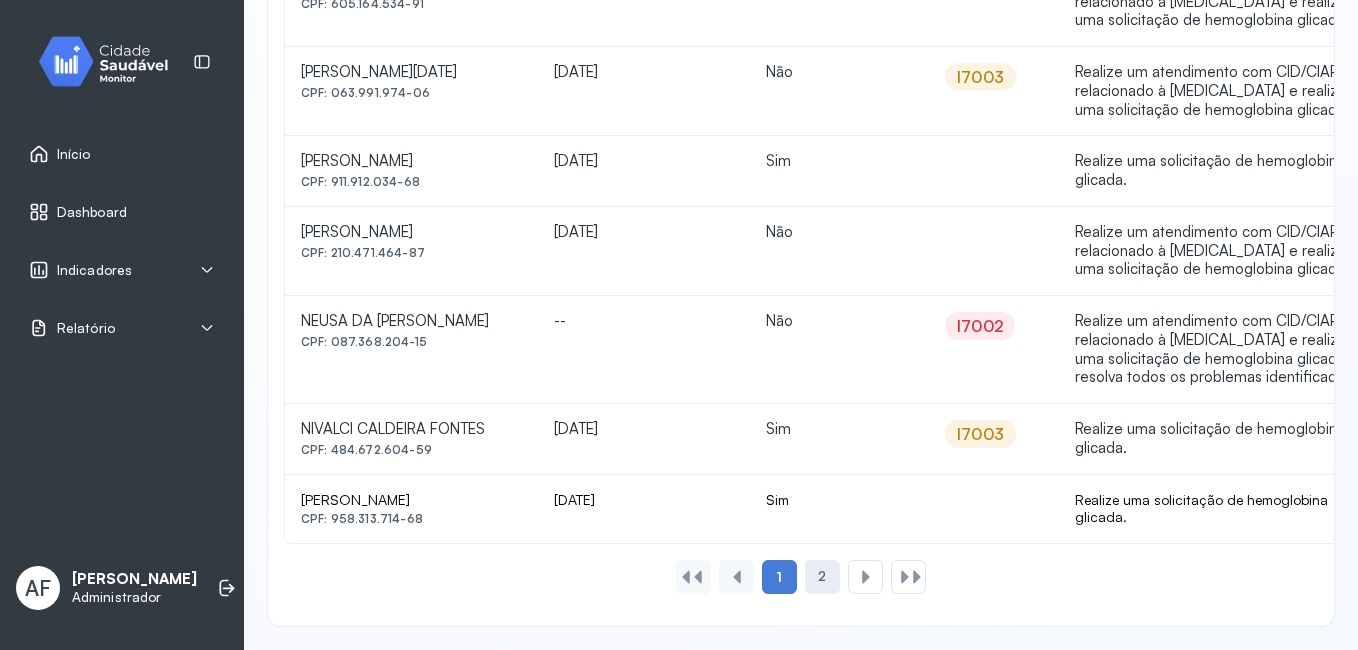 click on "2" at bounding box center (822, 576) 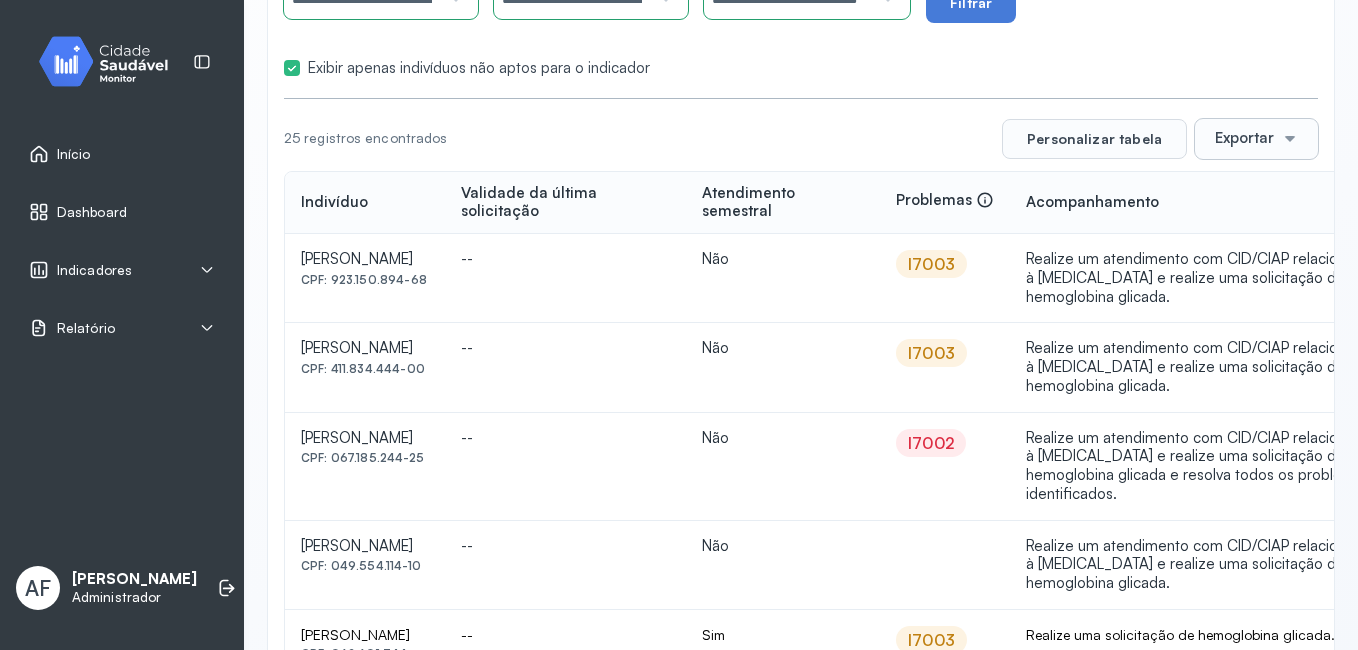 scroll, scrollTop: 0, scrollLeft: 0, axis: both 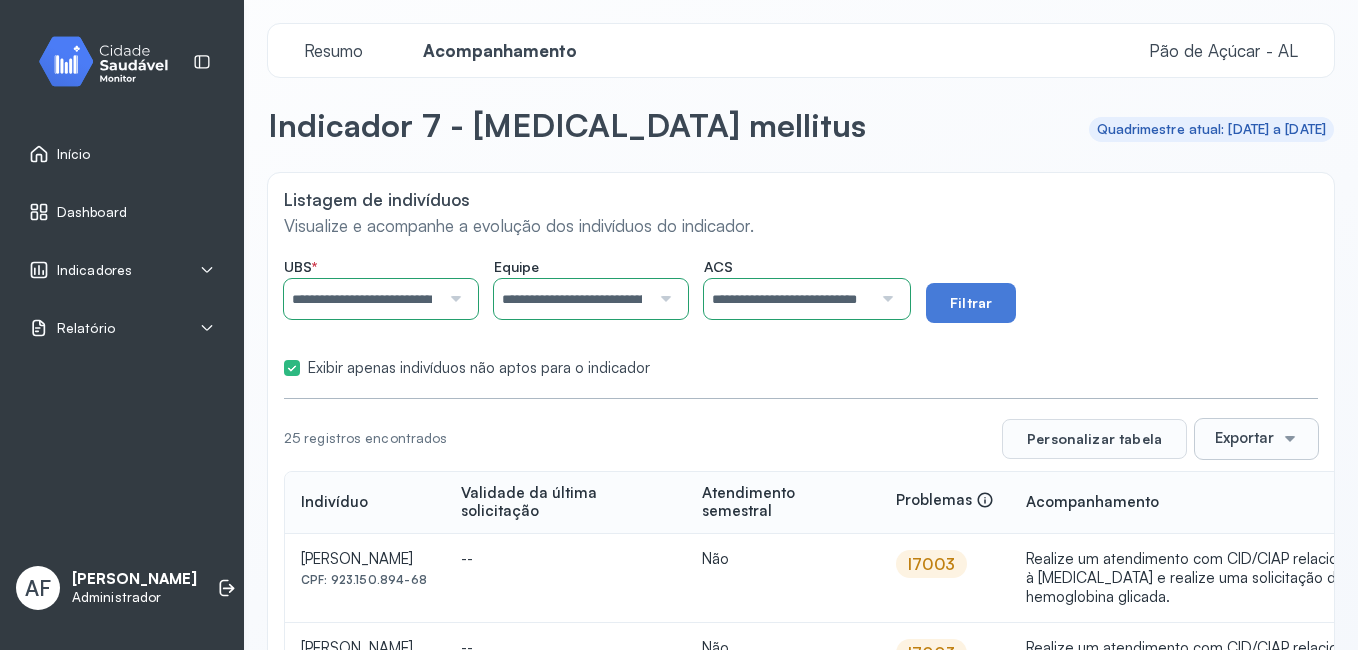 click at bounding box center [292, 368] 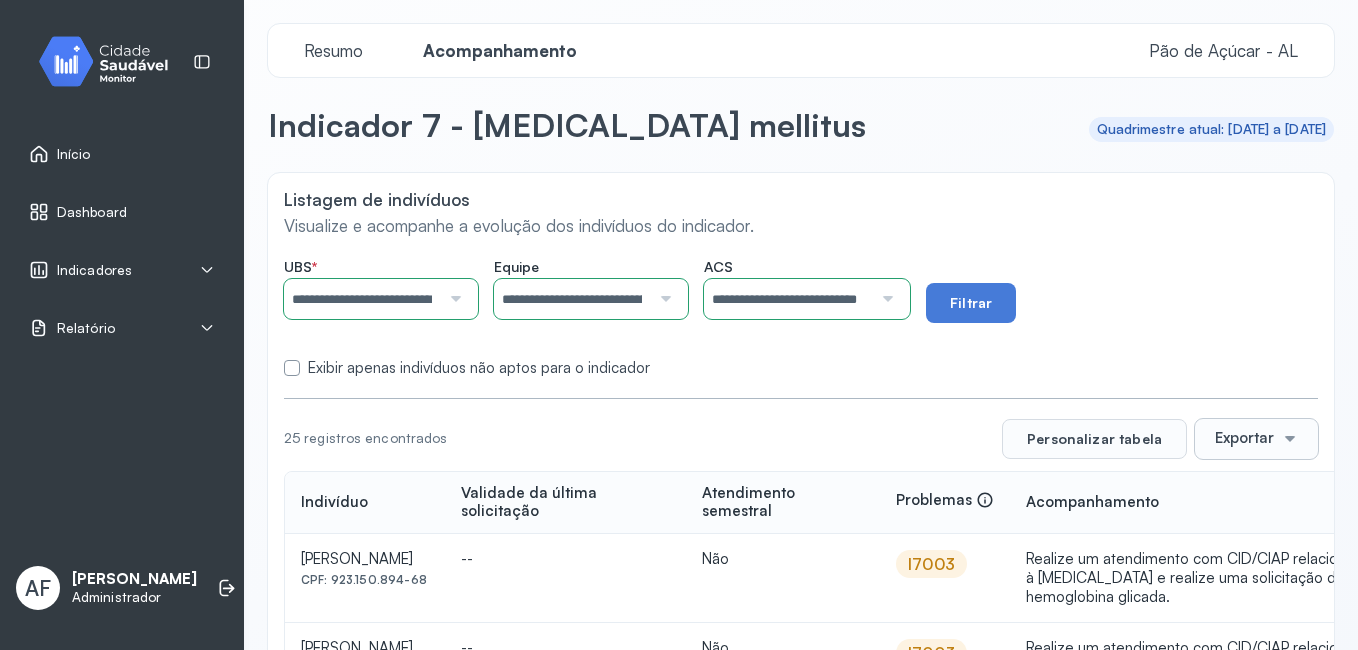 click at bounding box center [292, 368] 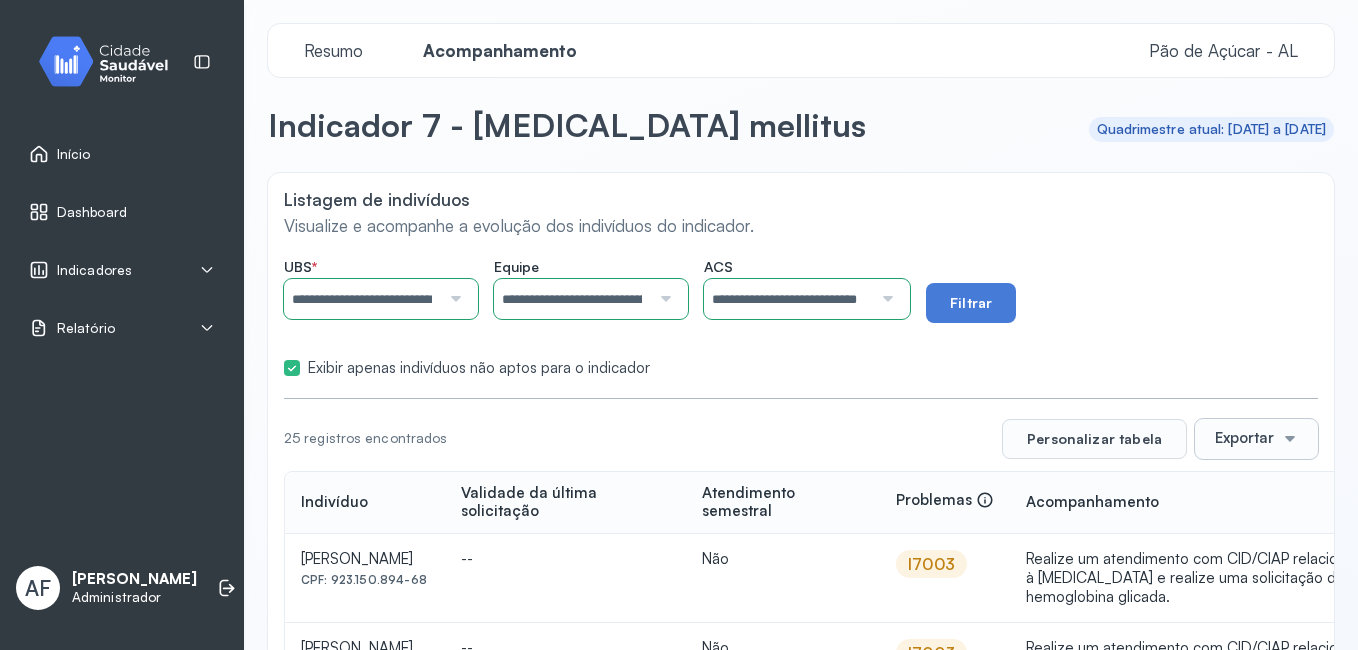 click at bounding box center [885, 299] 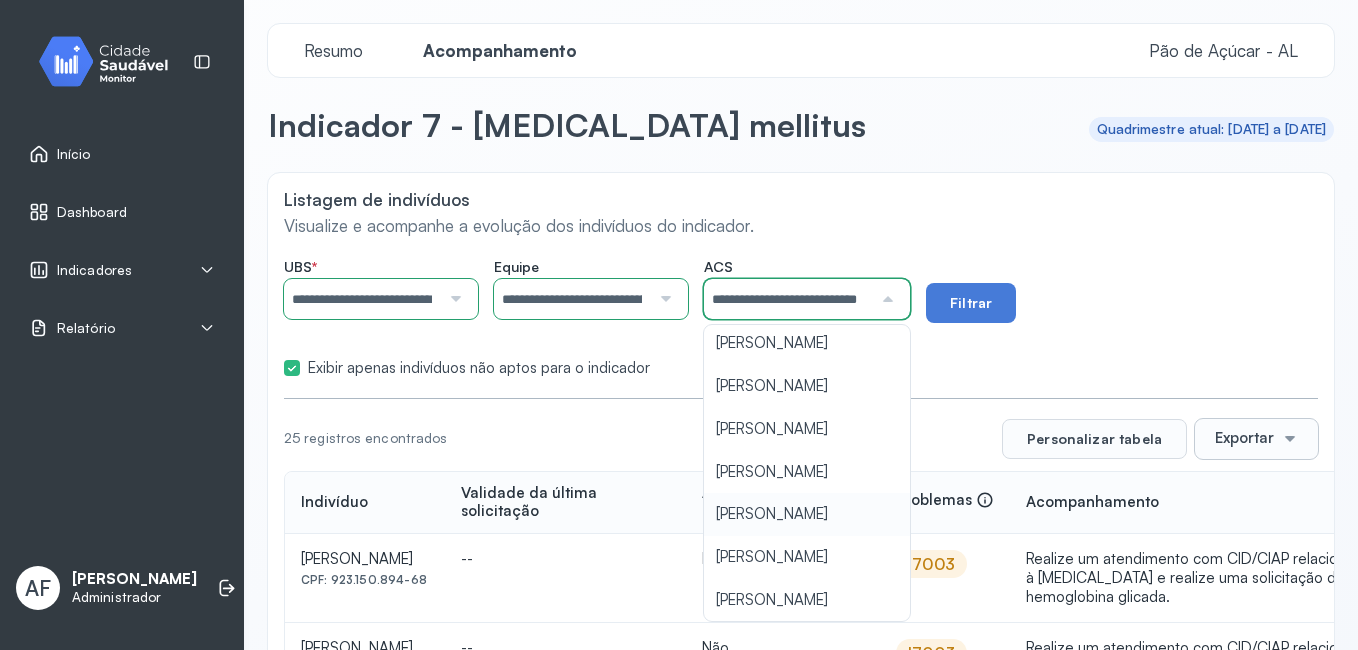 scroll, scrollTop: 0, scrollLeft: 85, axis: horizontal 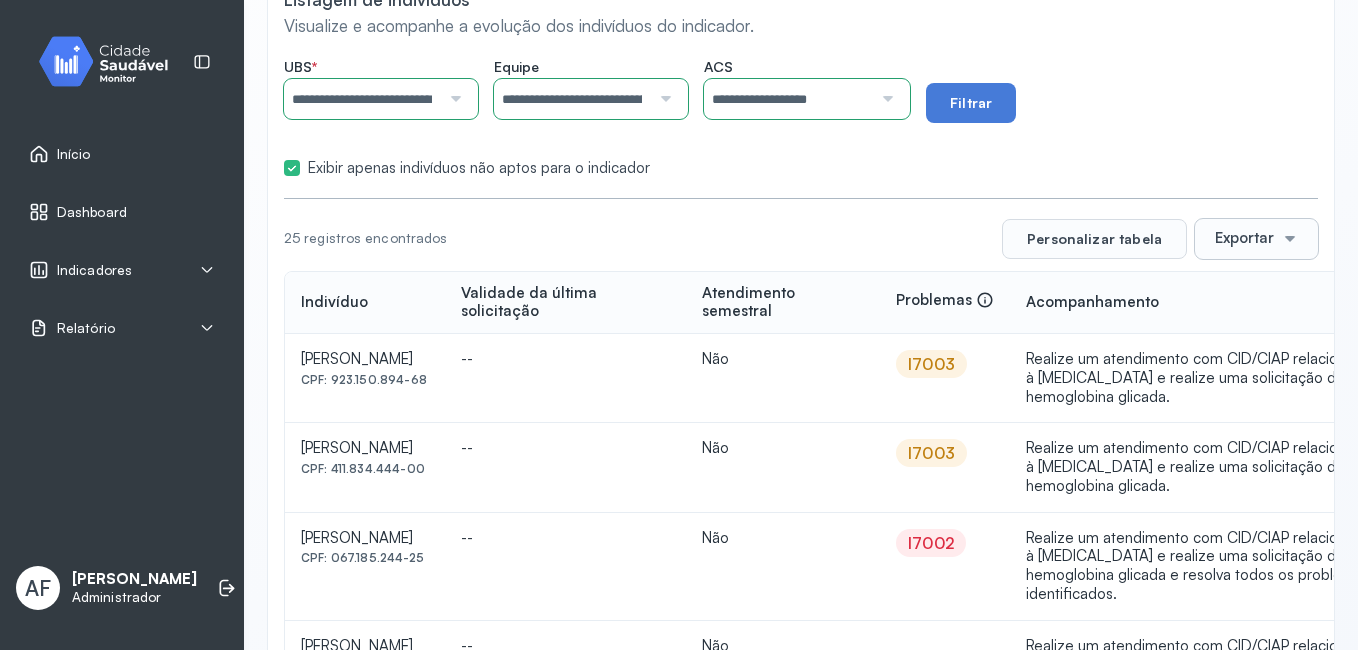 click on "**********" 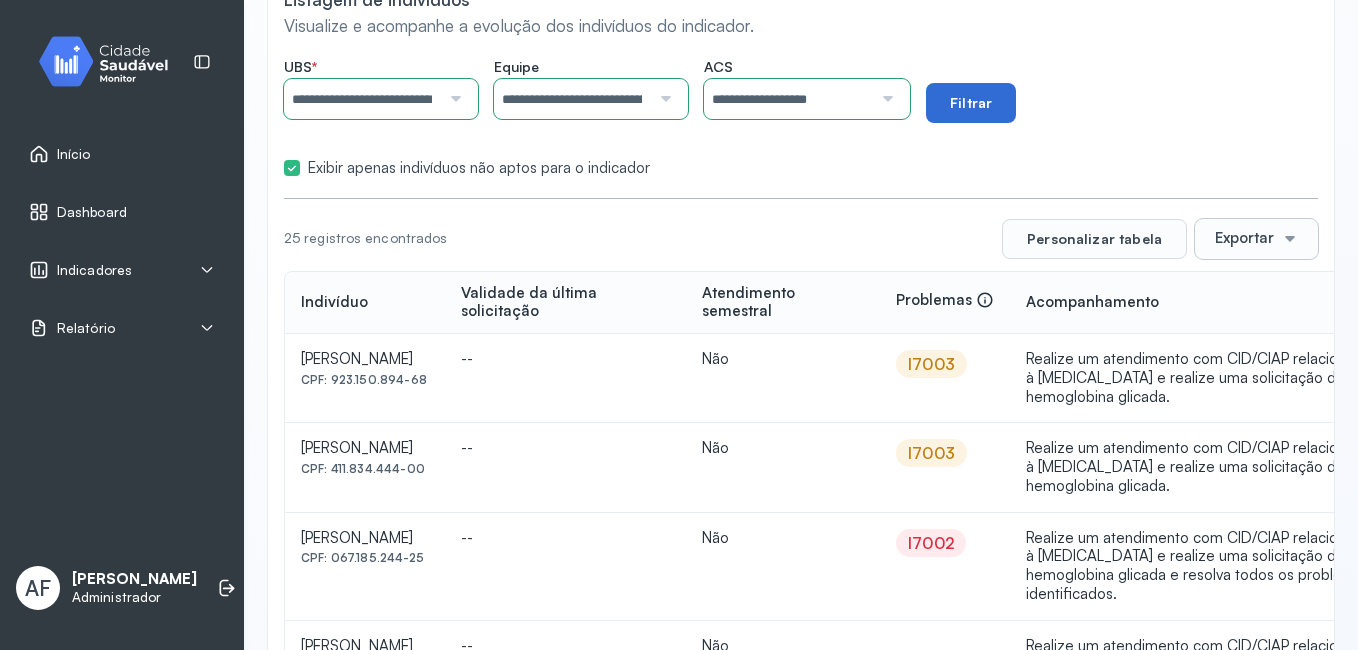click on "Filtrar" at bounding box center (971, 103) 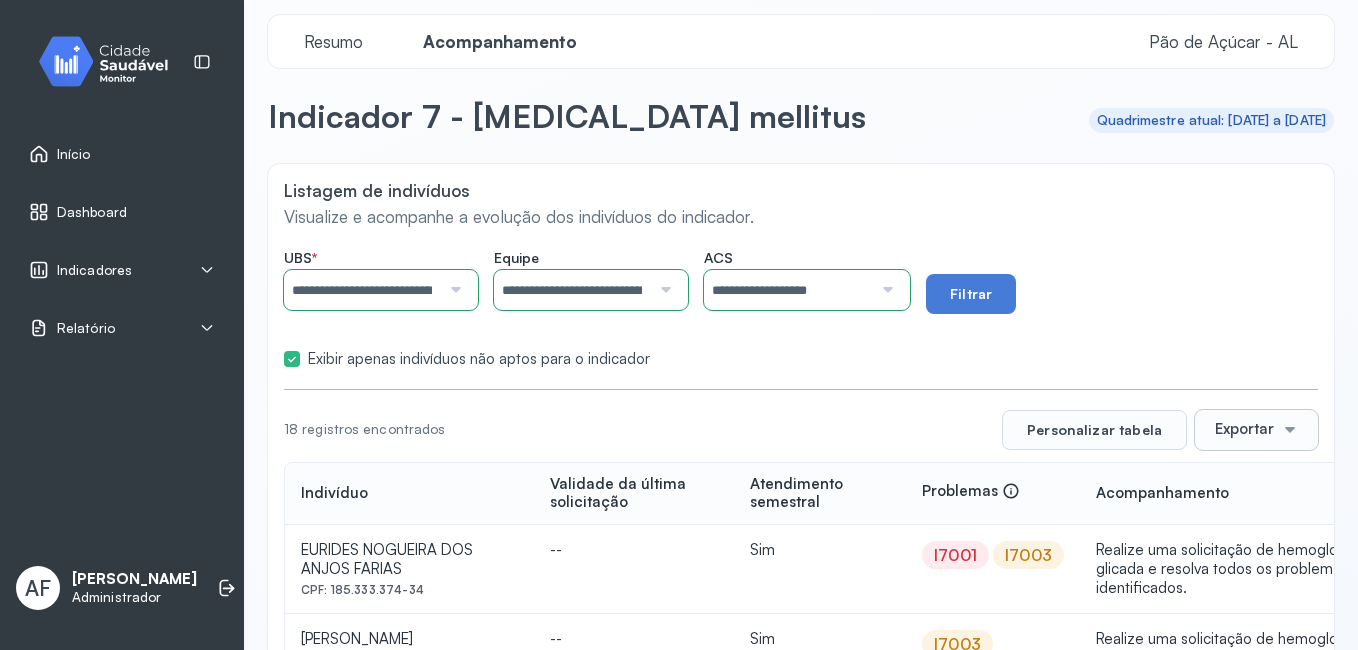 scroll, scrollTop: 0, scrollLeft: 0, axis: both 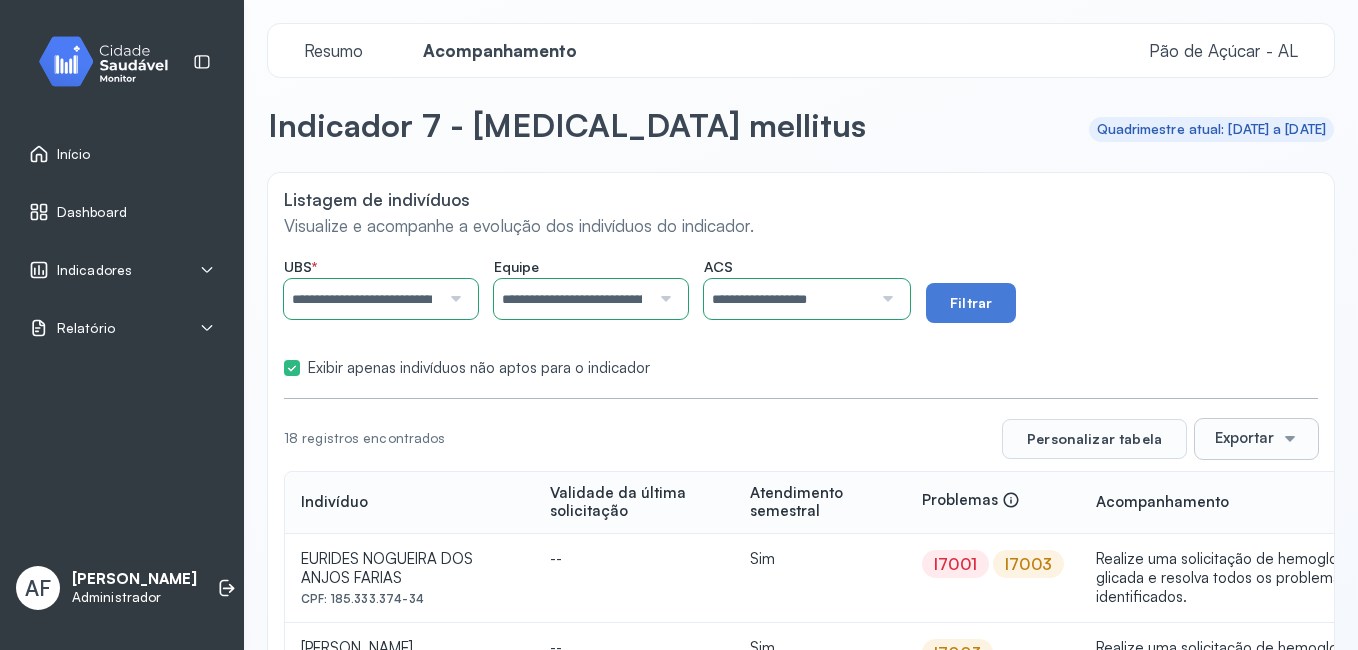 click at bounding box center (885, 299) 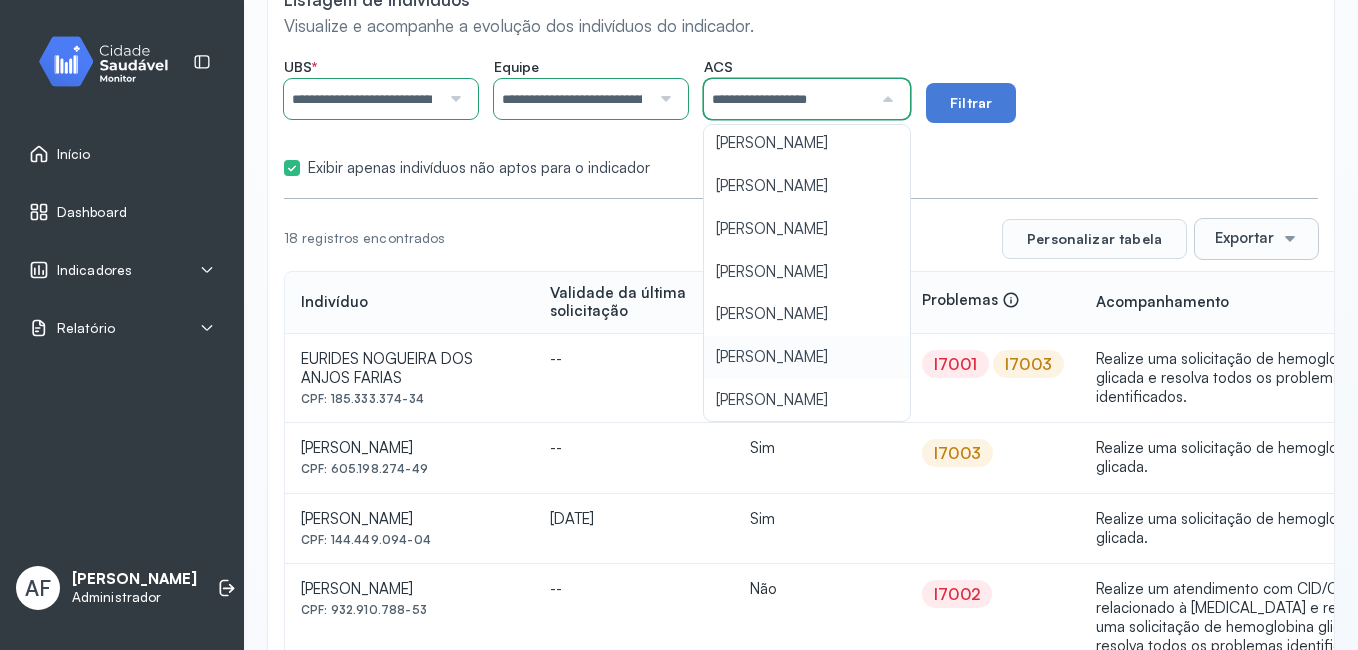 scroll, scrollTop: 300, scrollLeft: 0, axis: vertical 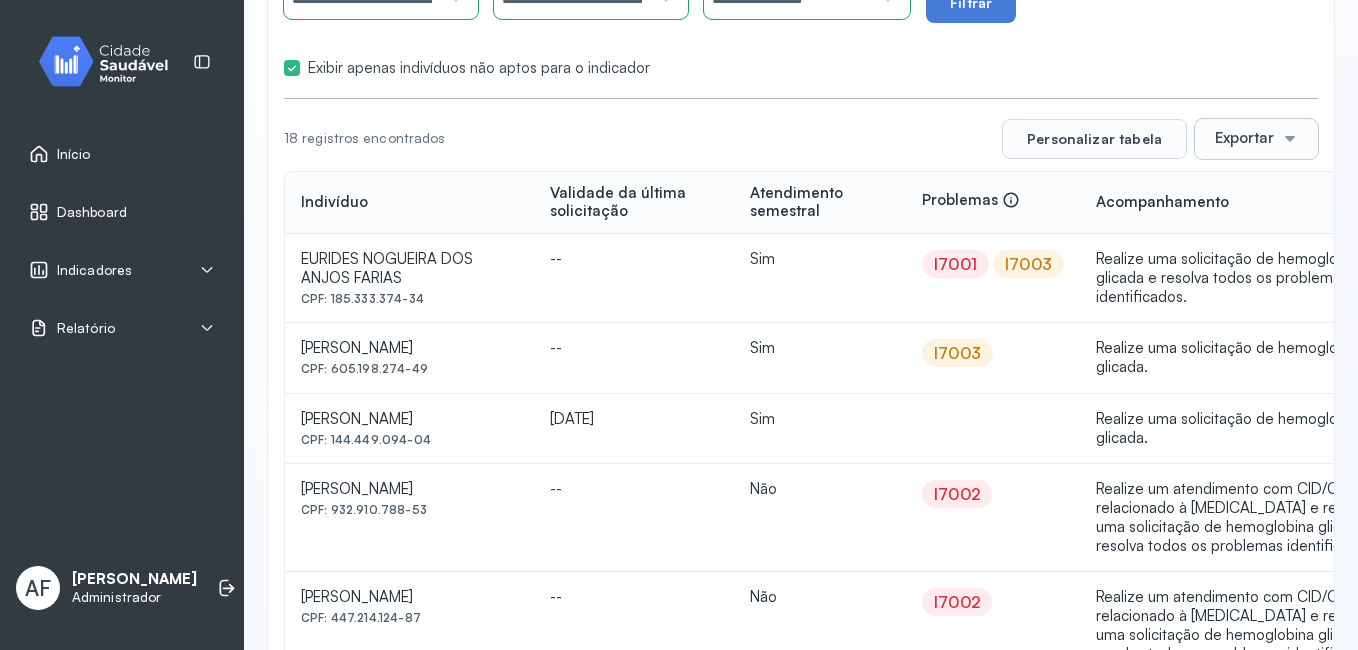 click on "**********" 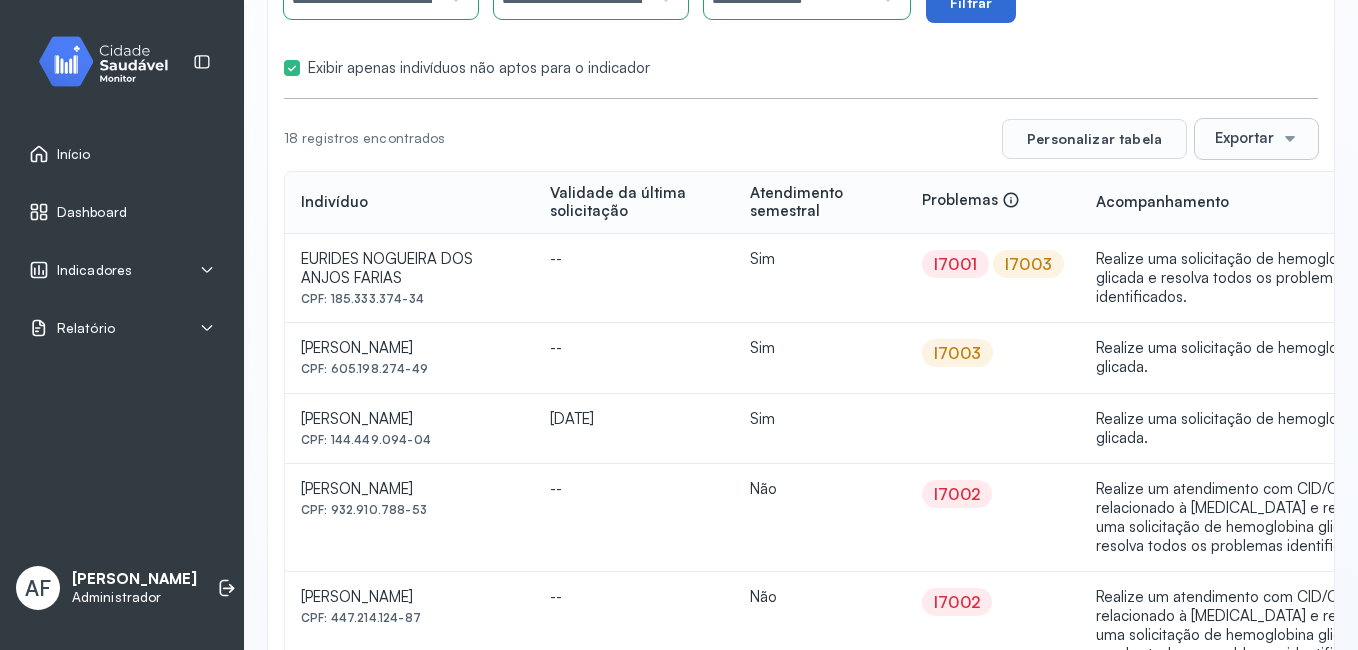 click on "Filtrar" at bounding box center (971, 3) 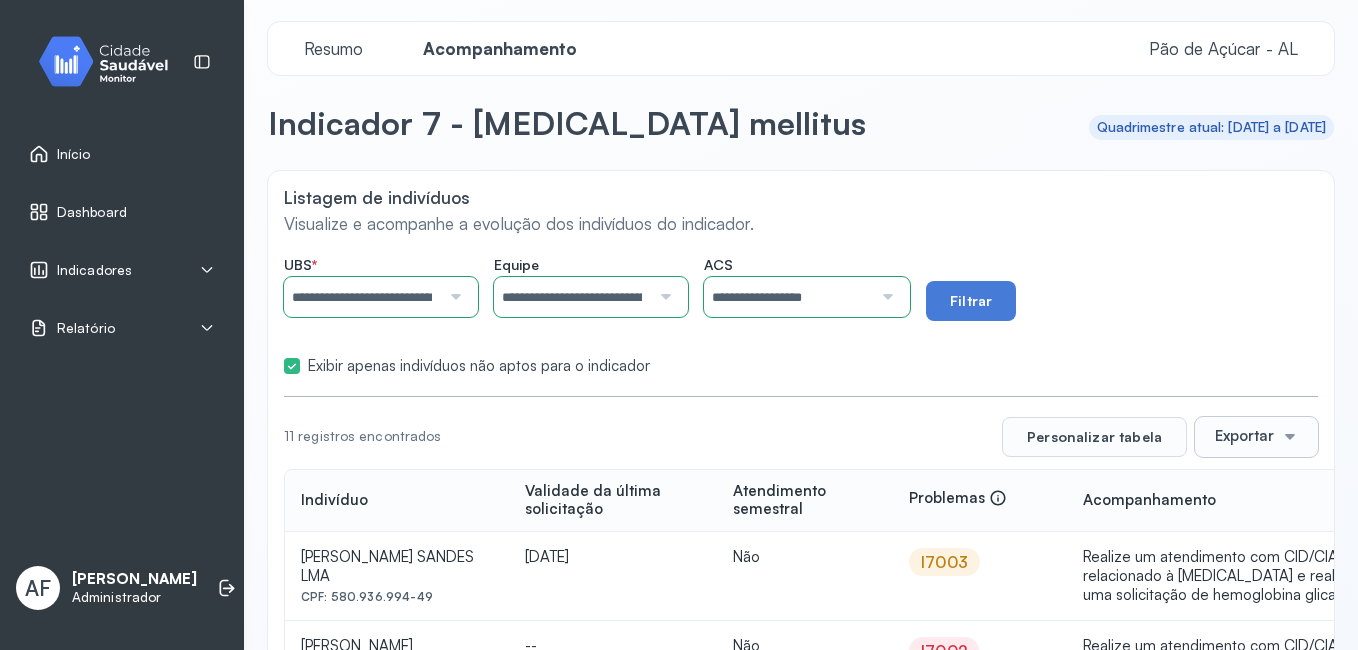 scroll, scrollTop: 0, scrollLeft: 0, axis: both 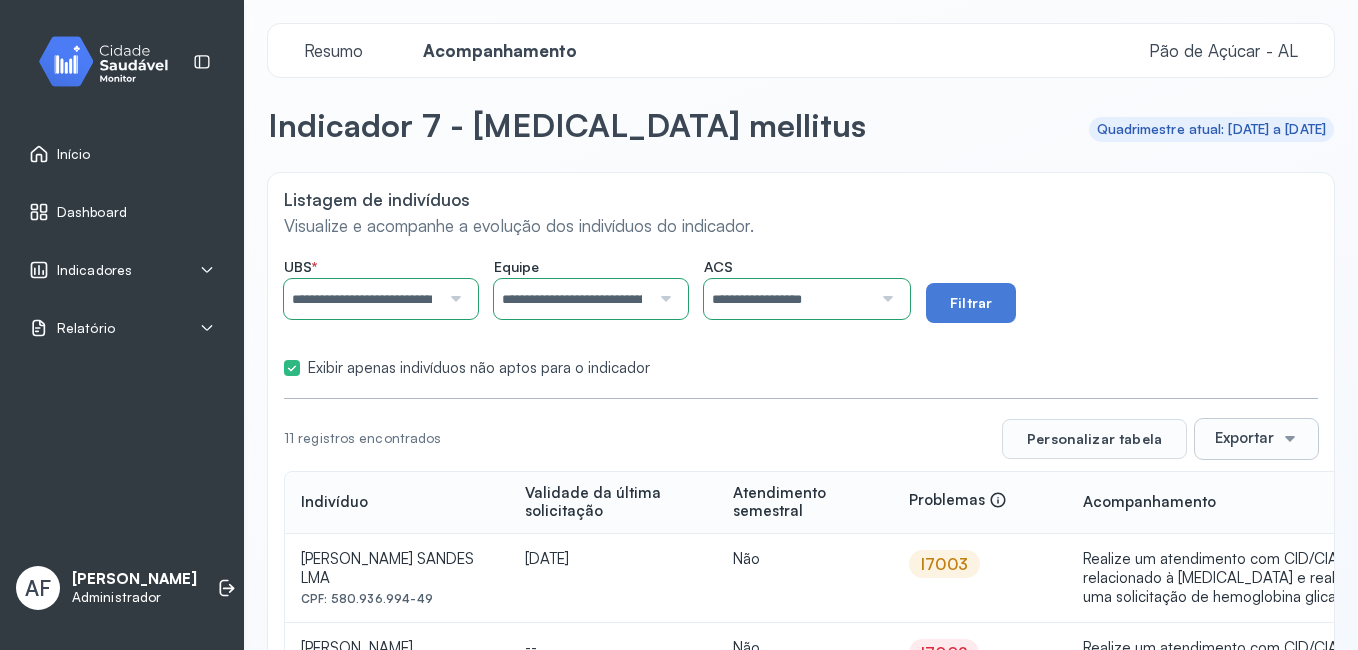 click at bounding box center [885, 299] 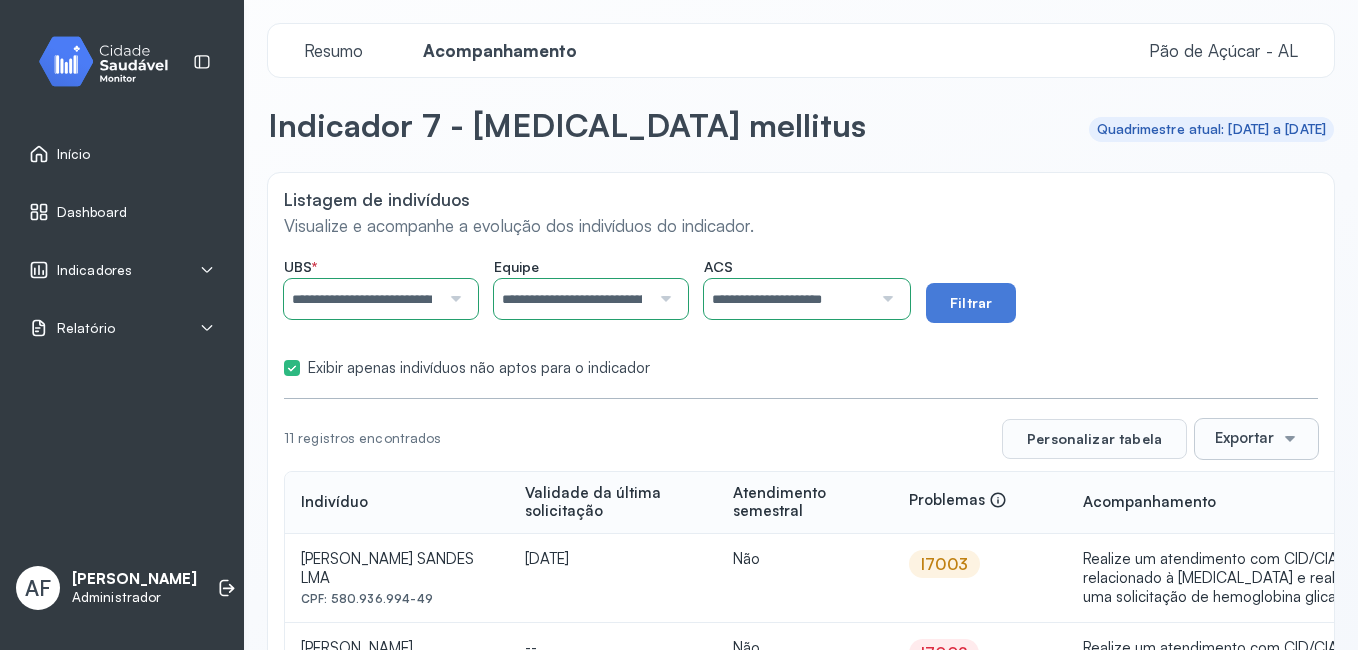 click on "**********" 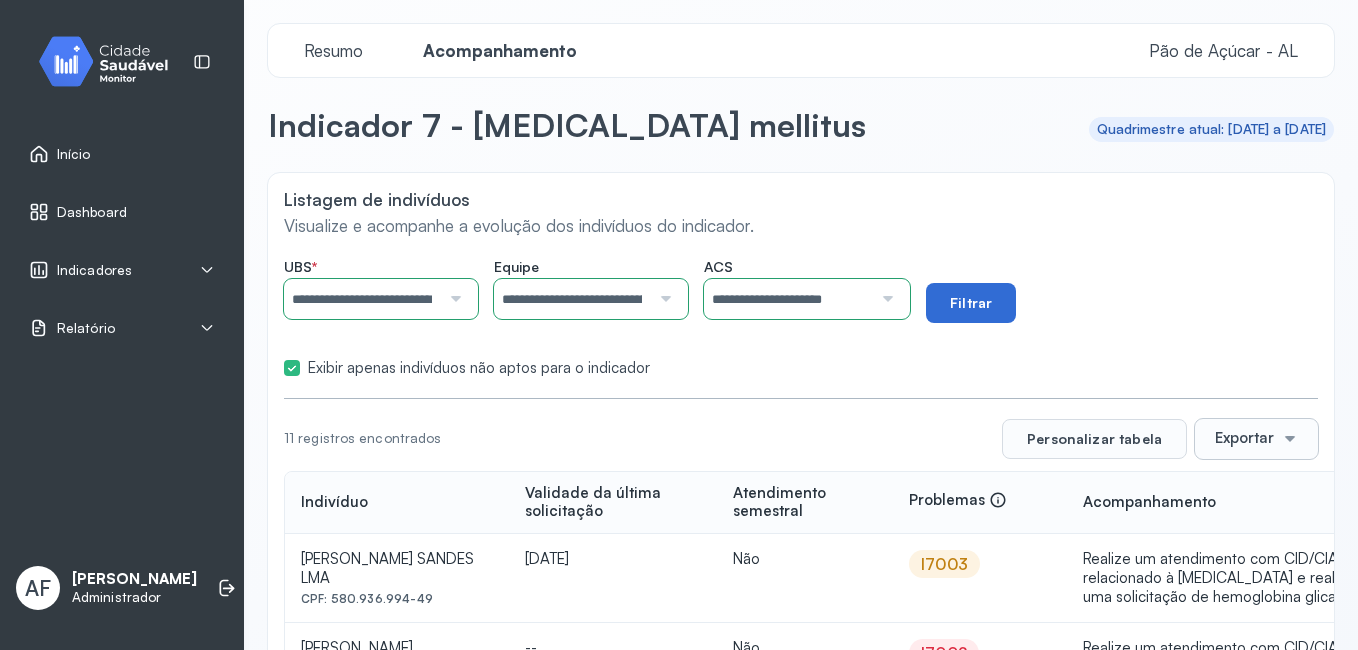 click on "Filtrar" at bounding box center (971, 303) 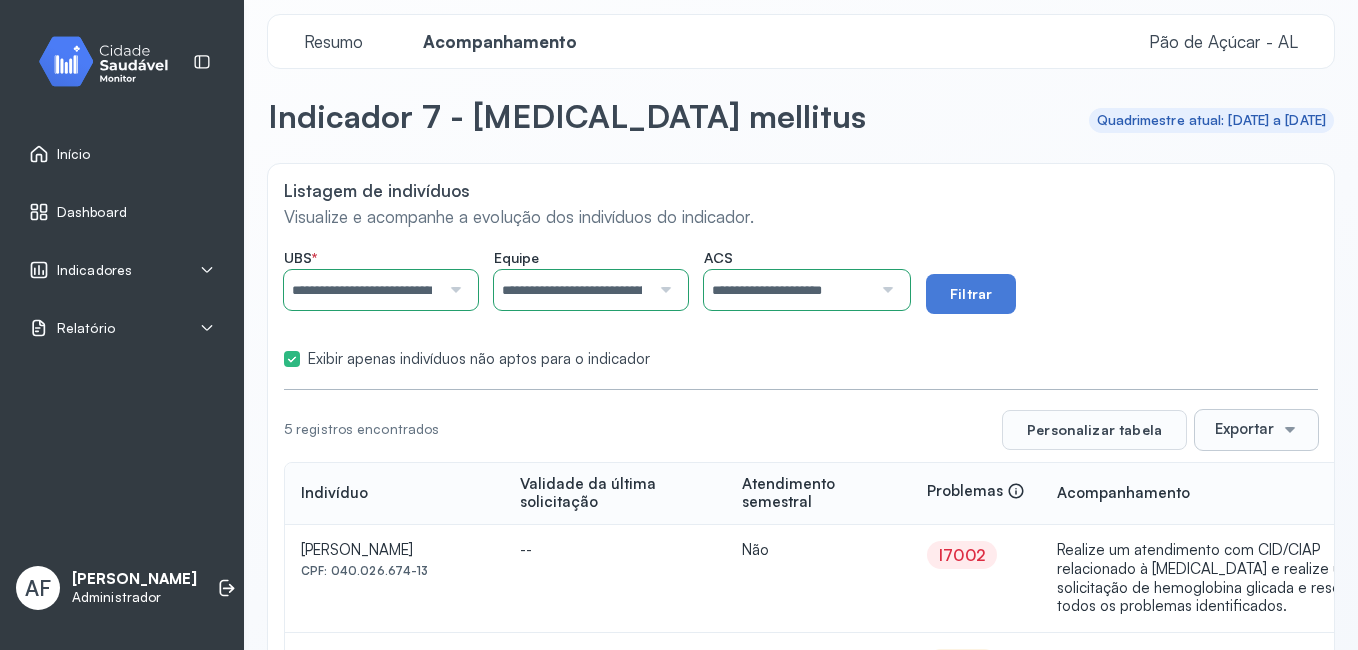 scroll, scrollTop: 0, scrollLeft: 0, axis: both 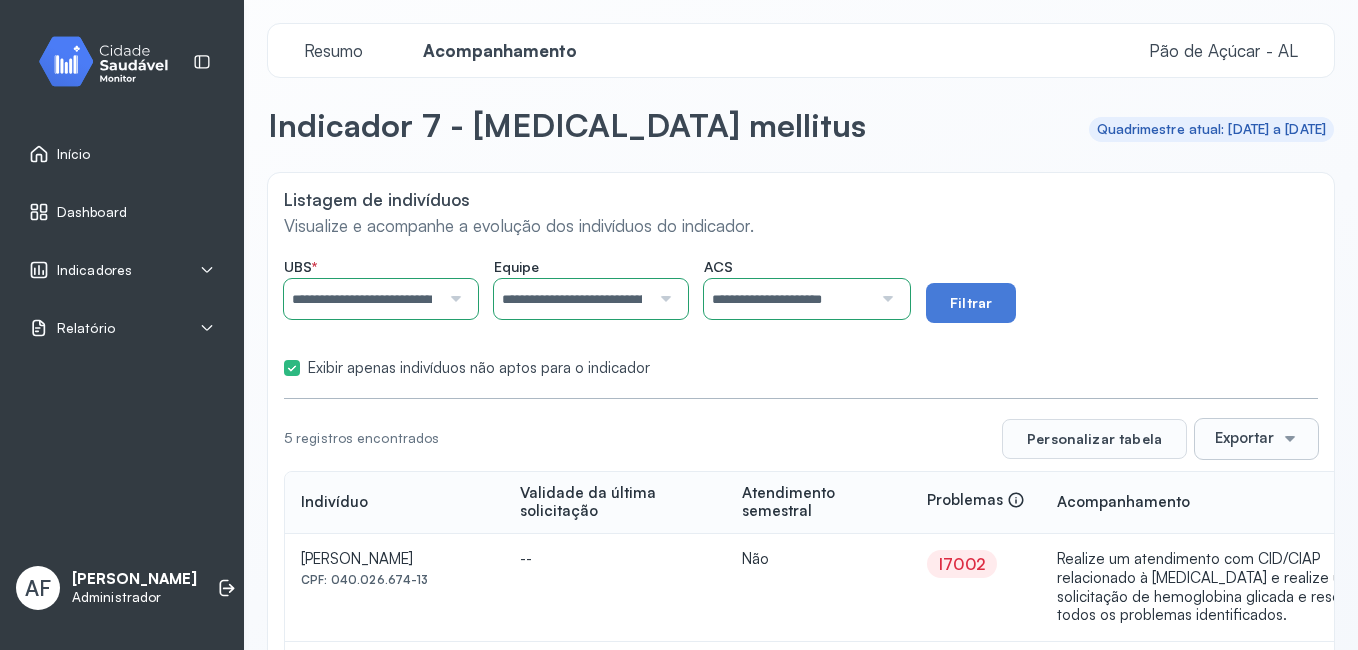 click at bounding box center (885, 299) 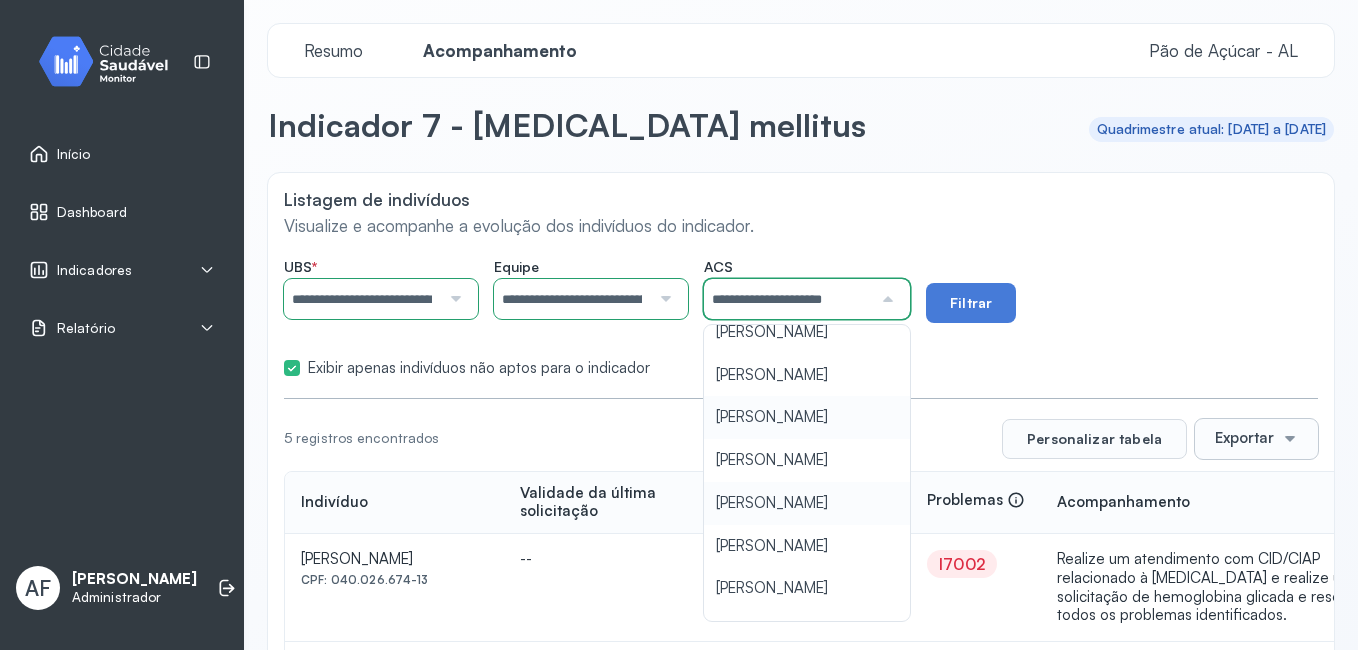 scroll, scrollTop: 70, scrollLeft: 0, axis: vertical 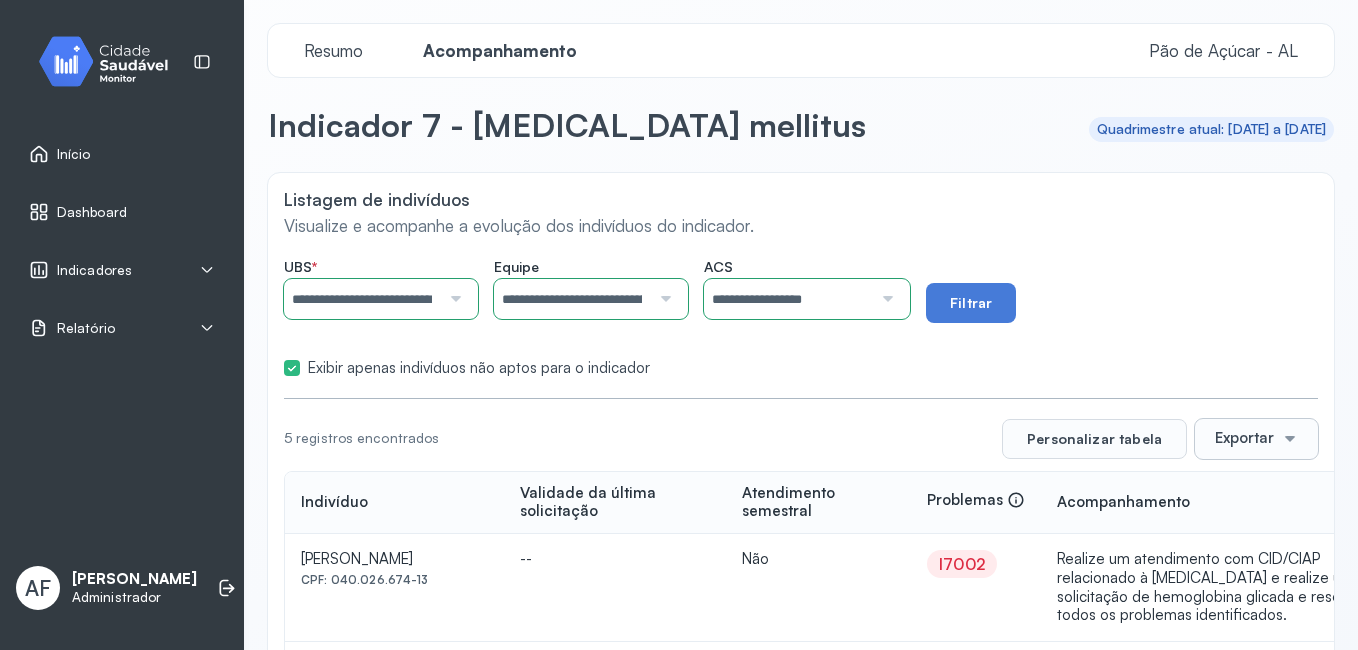 click on "**********" at bounding box center (801, 313) 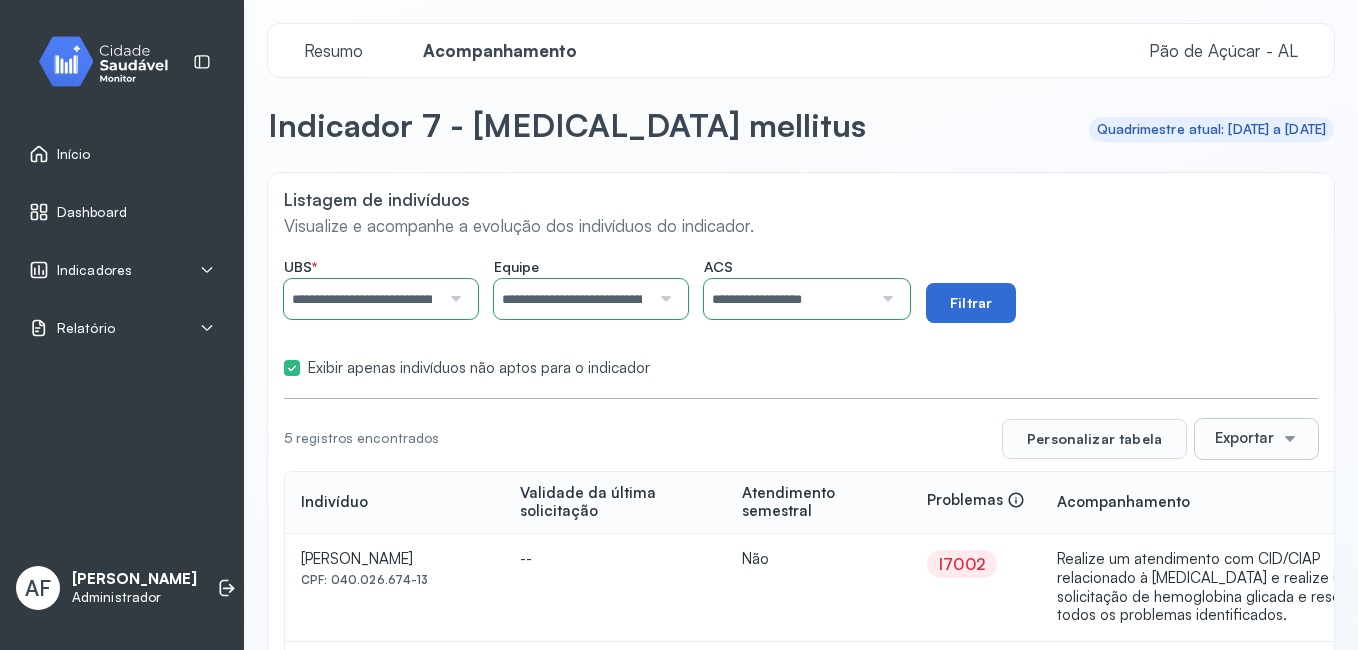 click on "Filtrar" at bounding box center (971, 303) 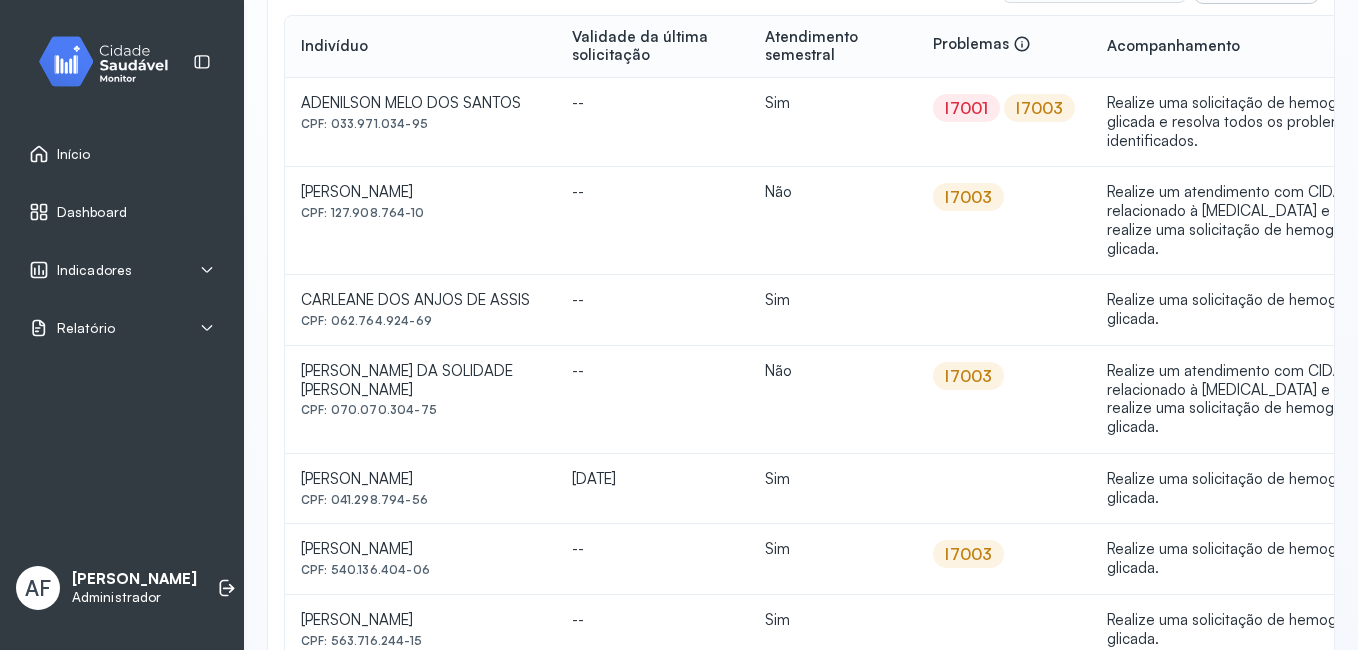 scroll, scrollTop: 0, scrollLeft: 0, axis: both 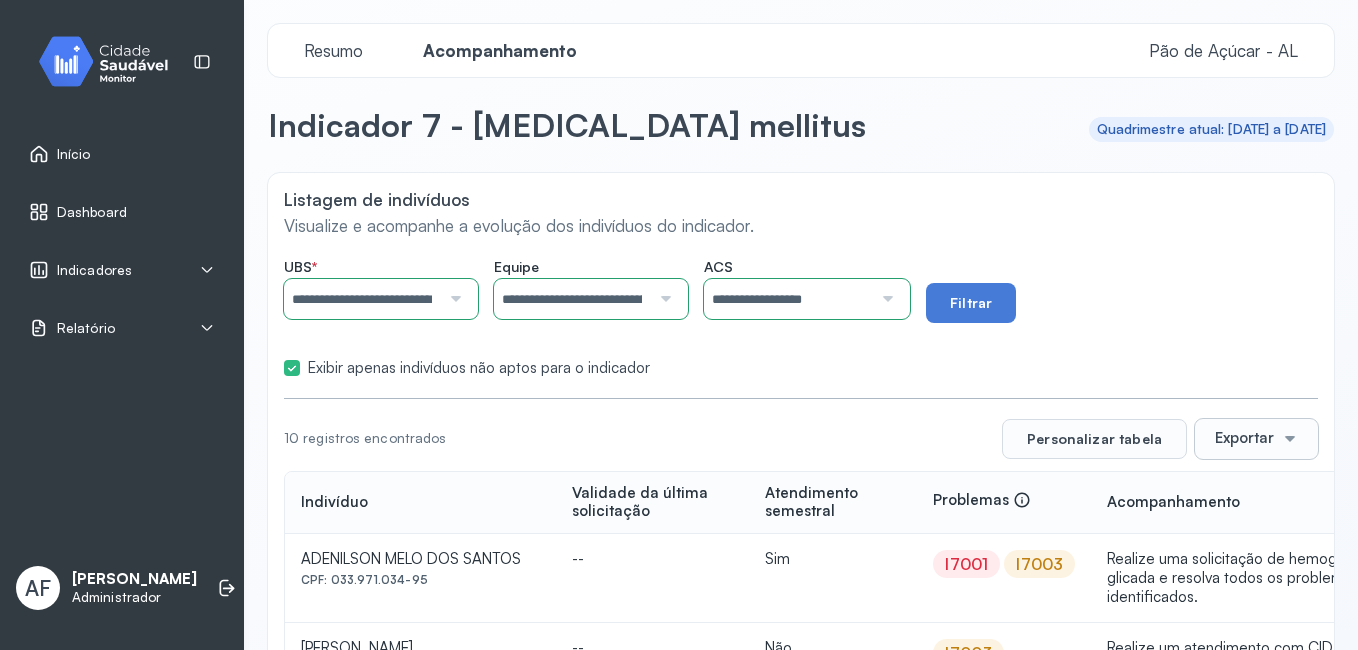 click at bounding box center (885, 299) 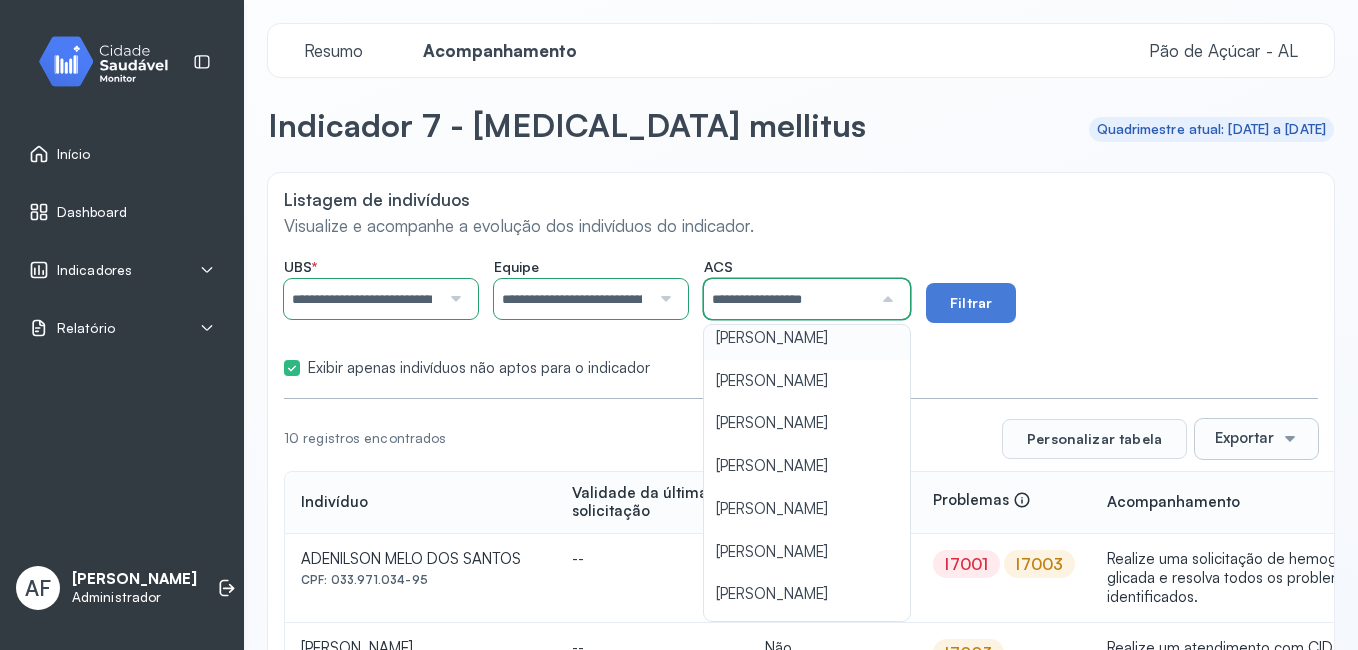 scroll, scrollTop: 300, scrollLeft: 0, axis: vertical 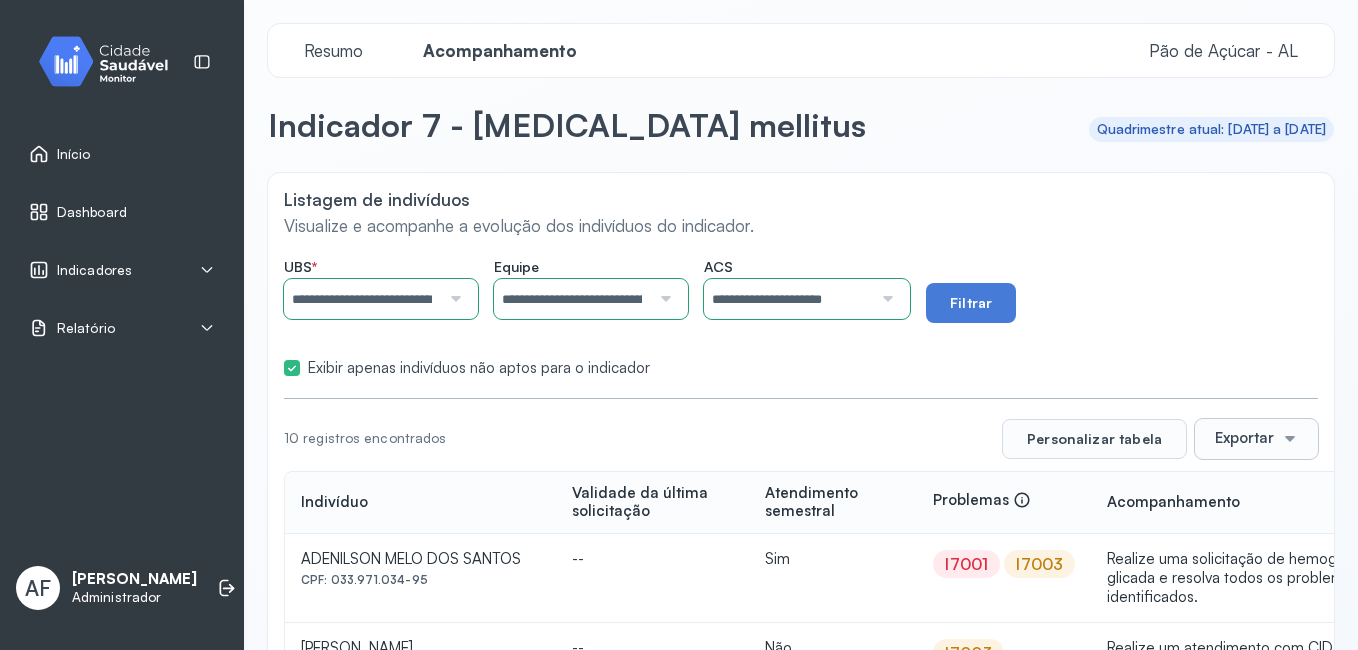 click on "**********" 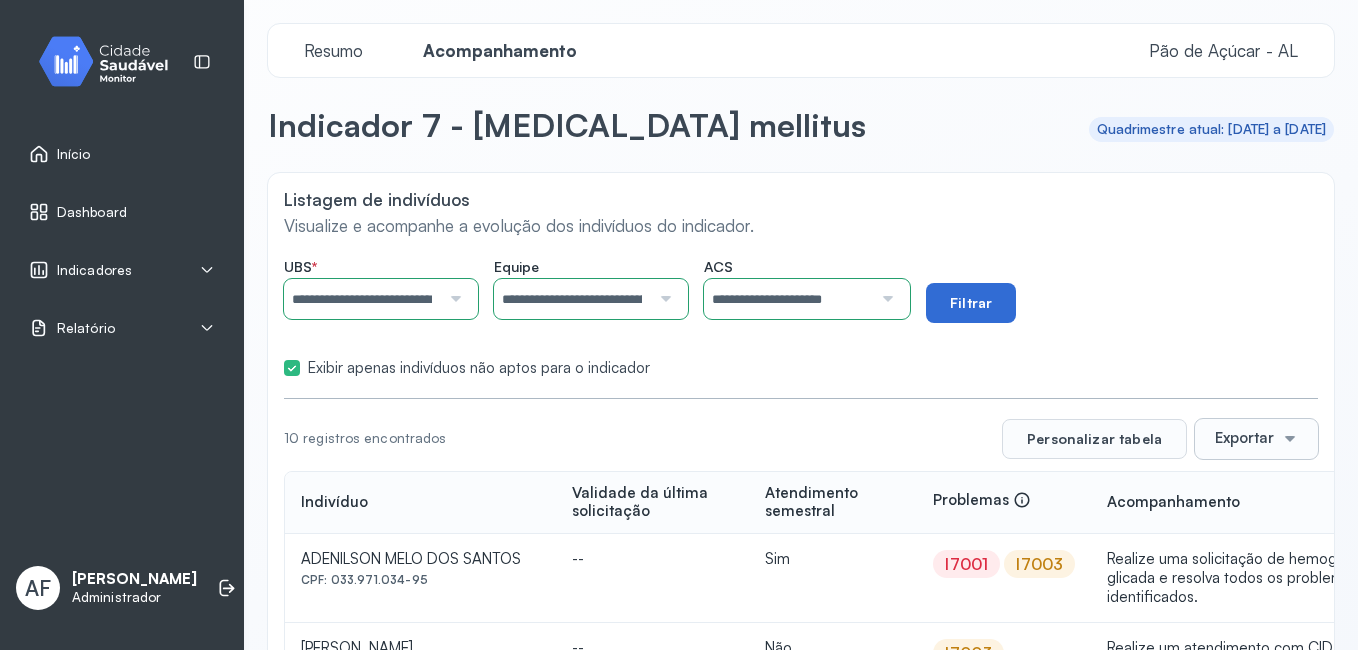 click on "Filtrar" at bounding box center (971, 303) 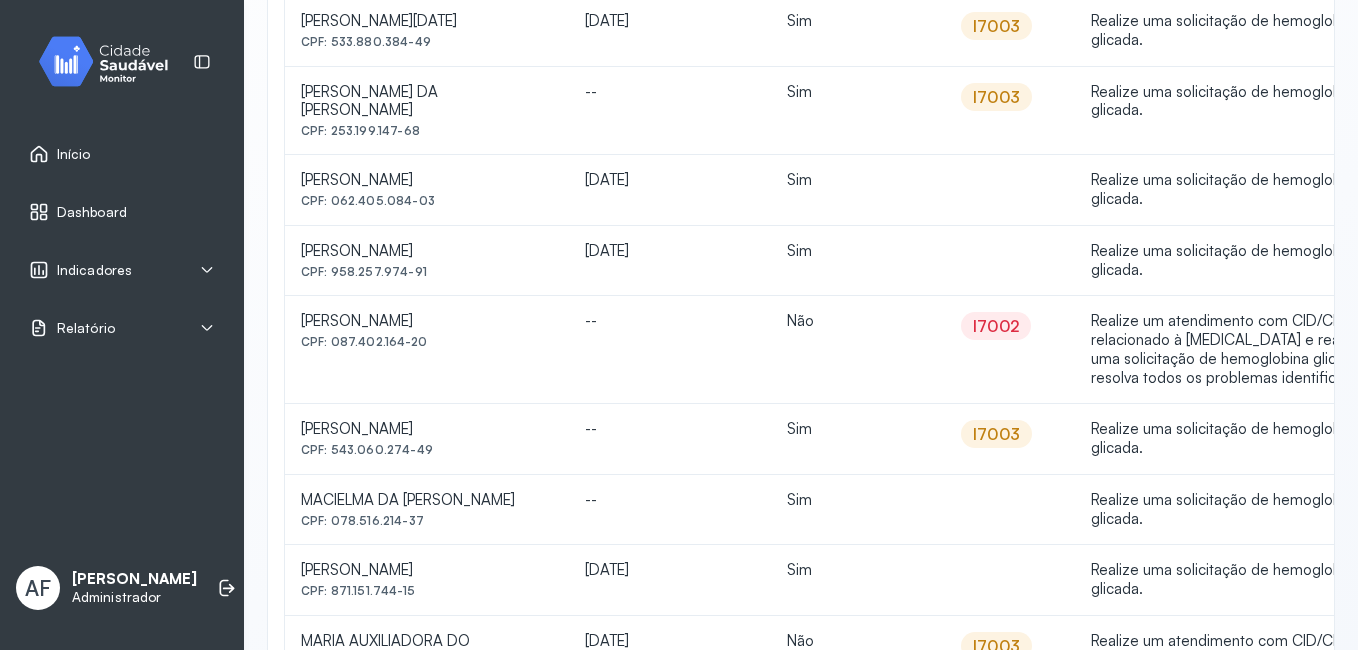 scroll, scrollTop: 0, scrollLeft: 0, axis: both 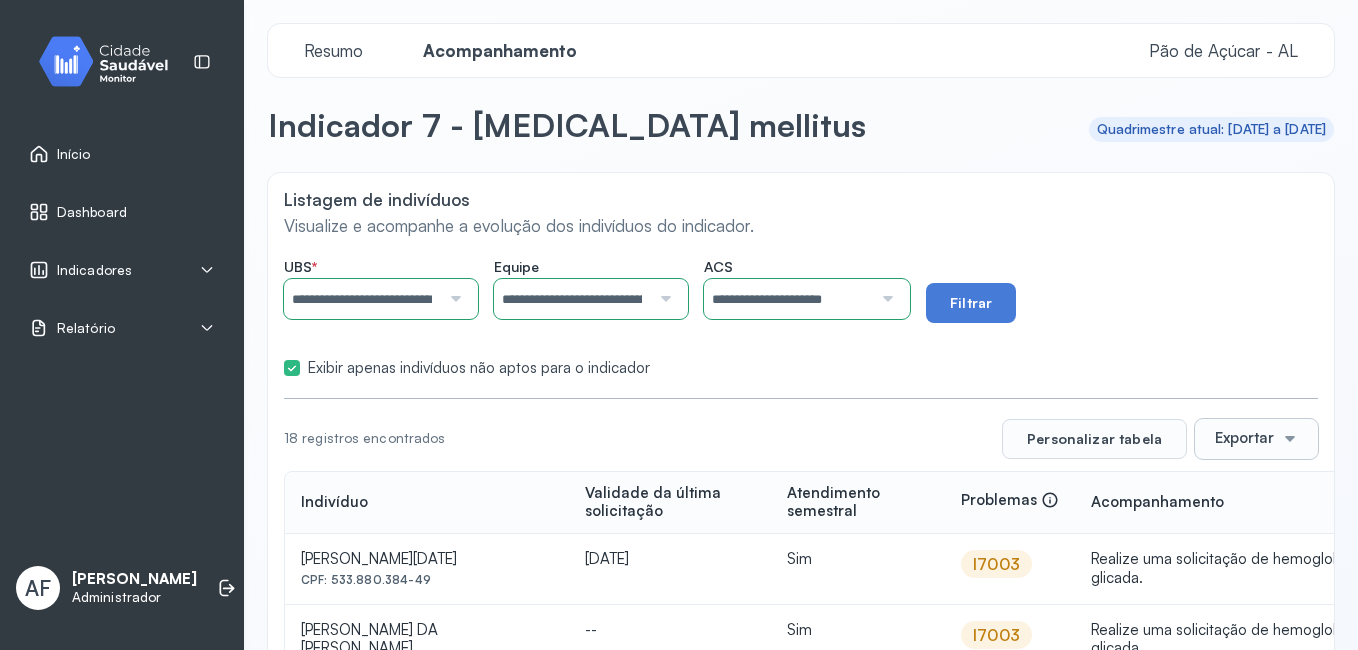 click at bounding box center [885, 299] 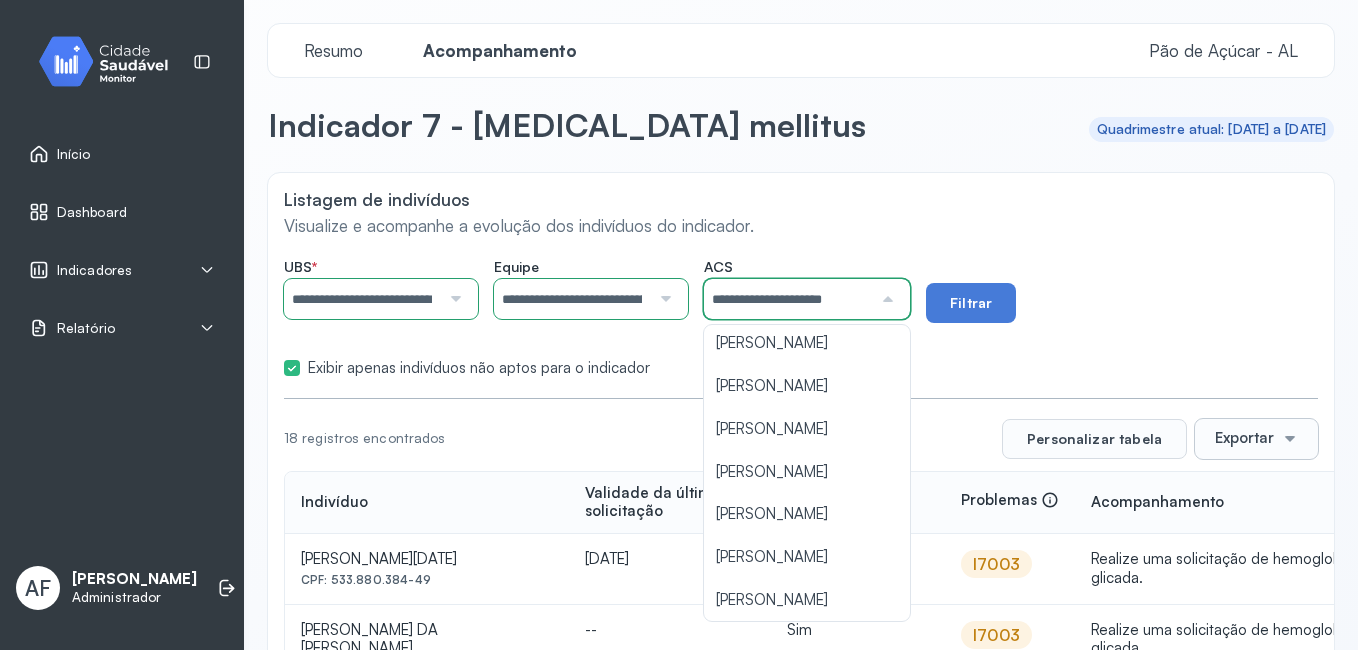 scroll, scrollTop: 400, scrollLeft: 0, axis: vertical 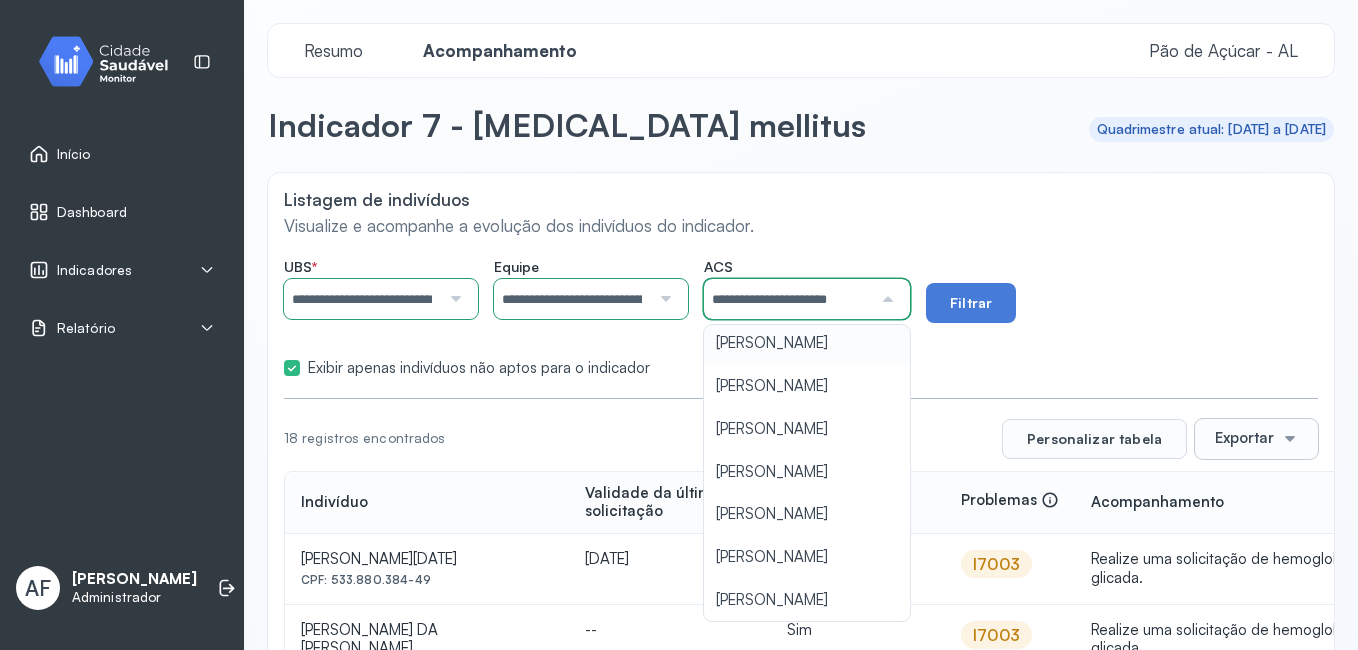 click on "**********" 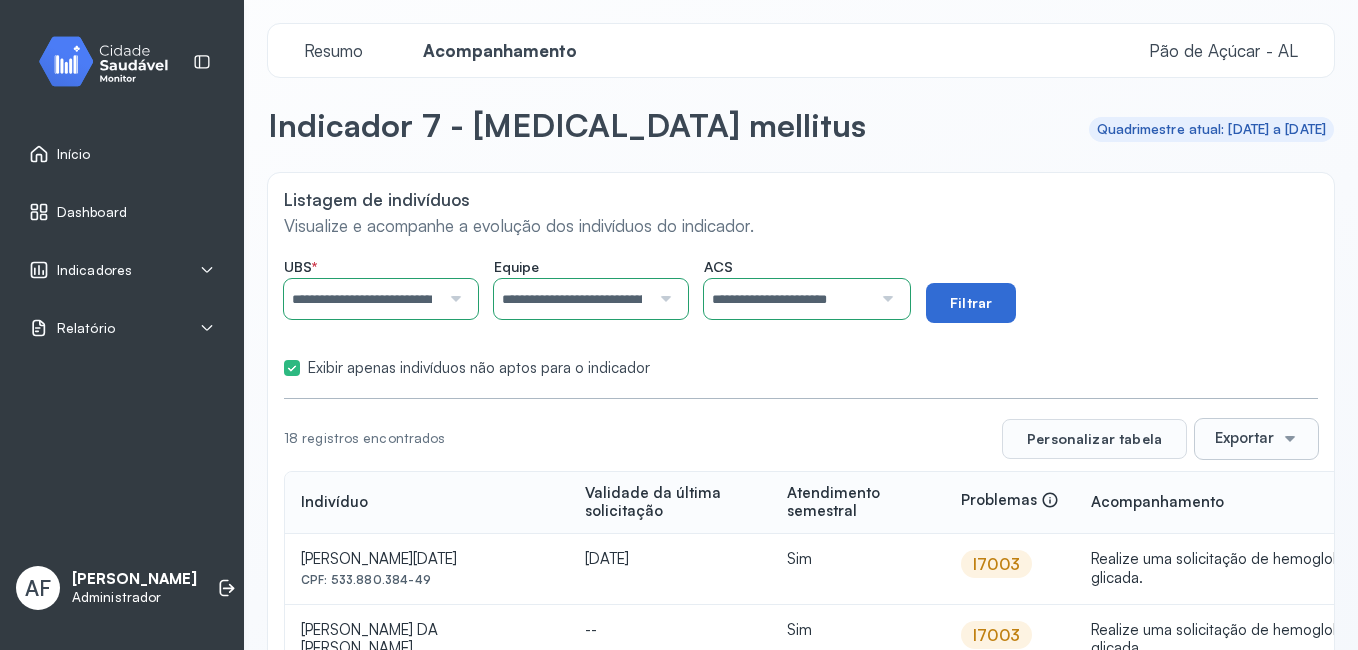 click on "Filtrar" at bounding box center [971, 303] 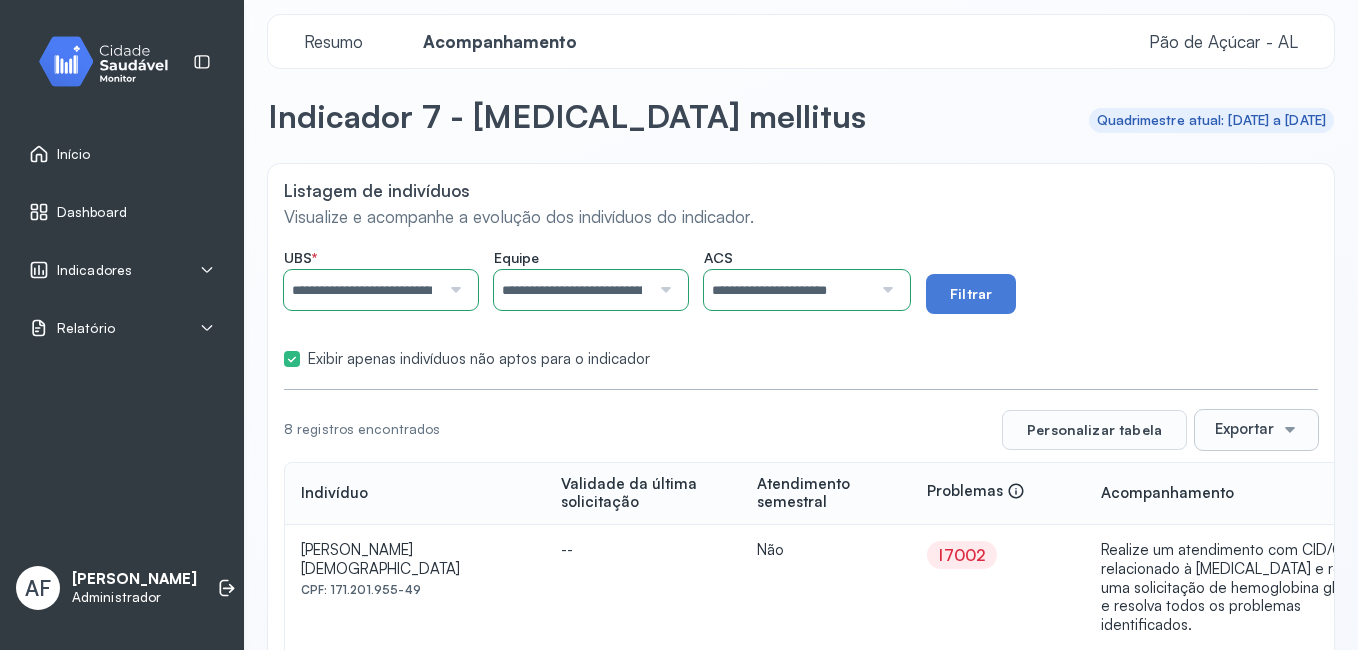 scroll, scrollTop: 0, scrollLeft: 0, axis: both 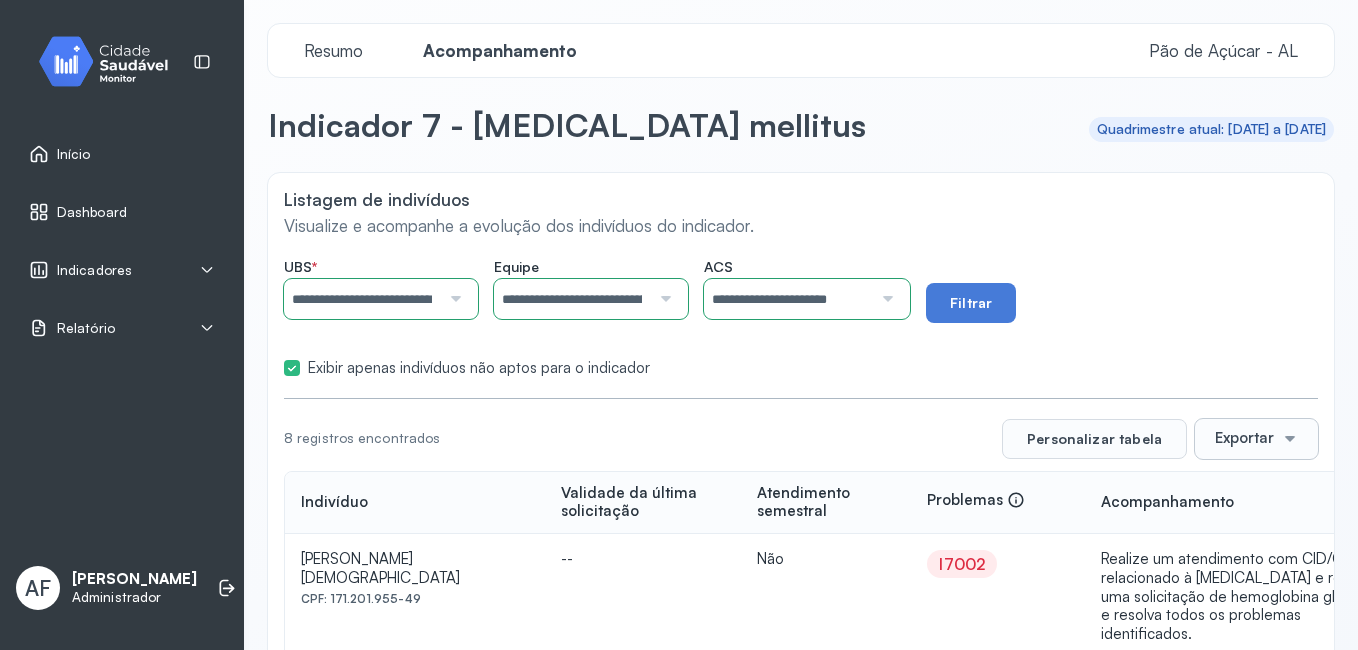 click at bounding box center [885, 299] 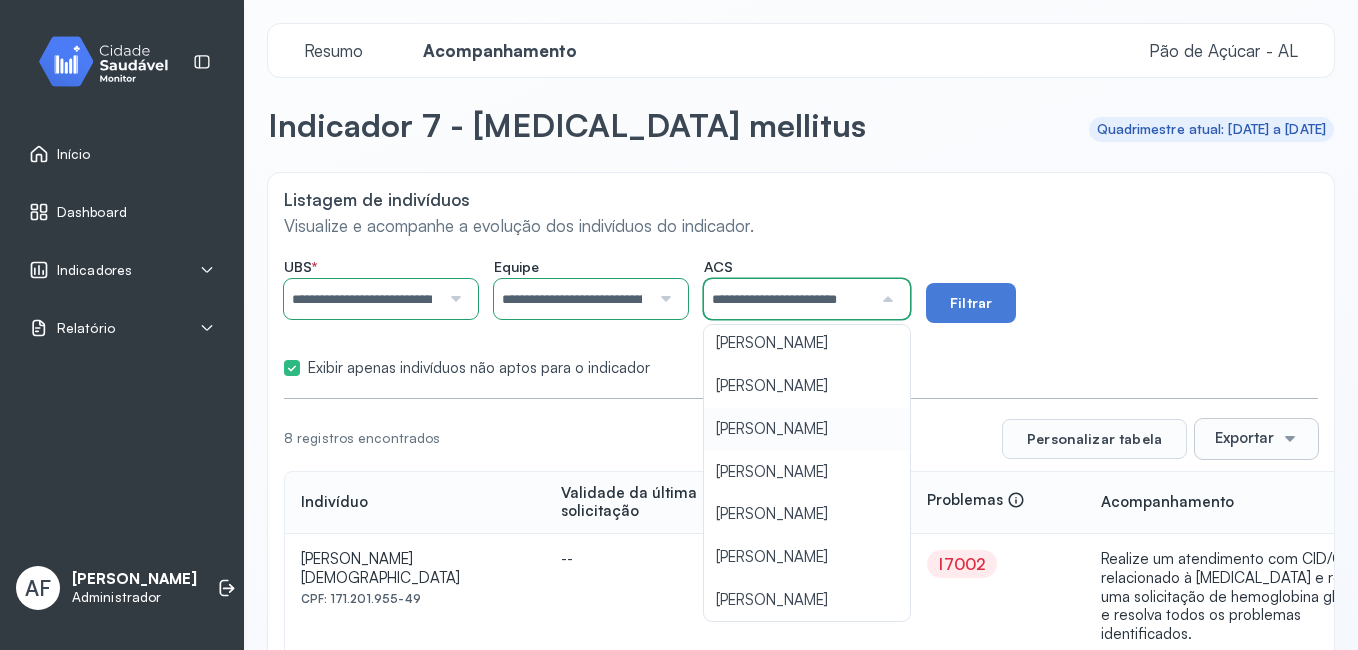 scroll, scrollTop: 0, scrollLeft: 0, axis: both 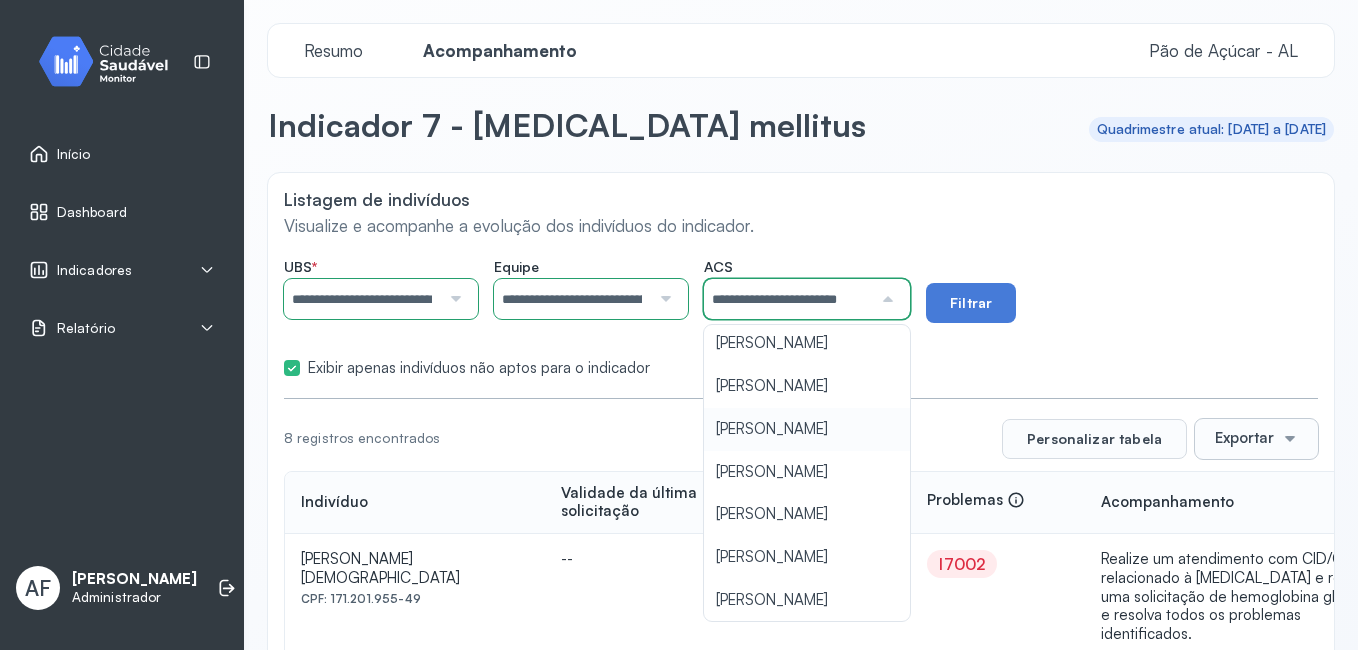 click on "**********" 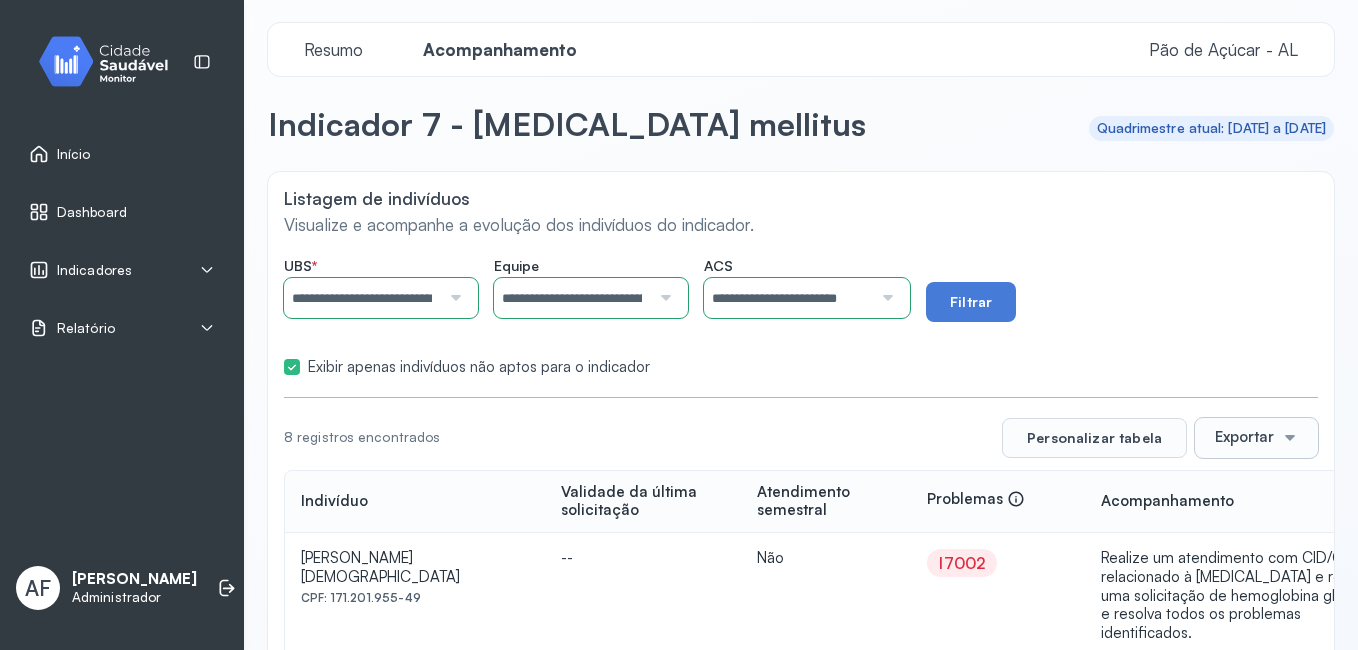 scroll, scrollTop: 0, scrollLeft: 0, axis: both 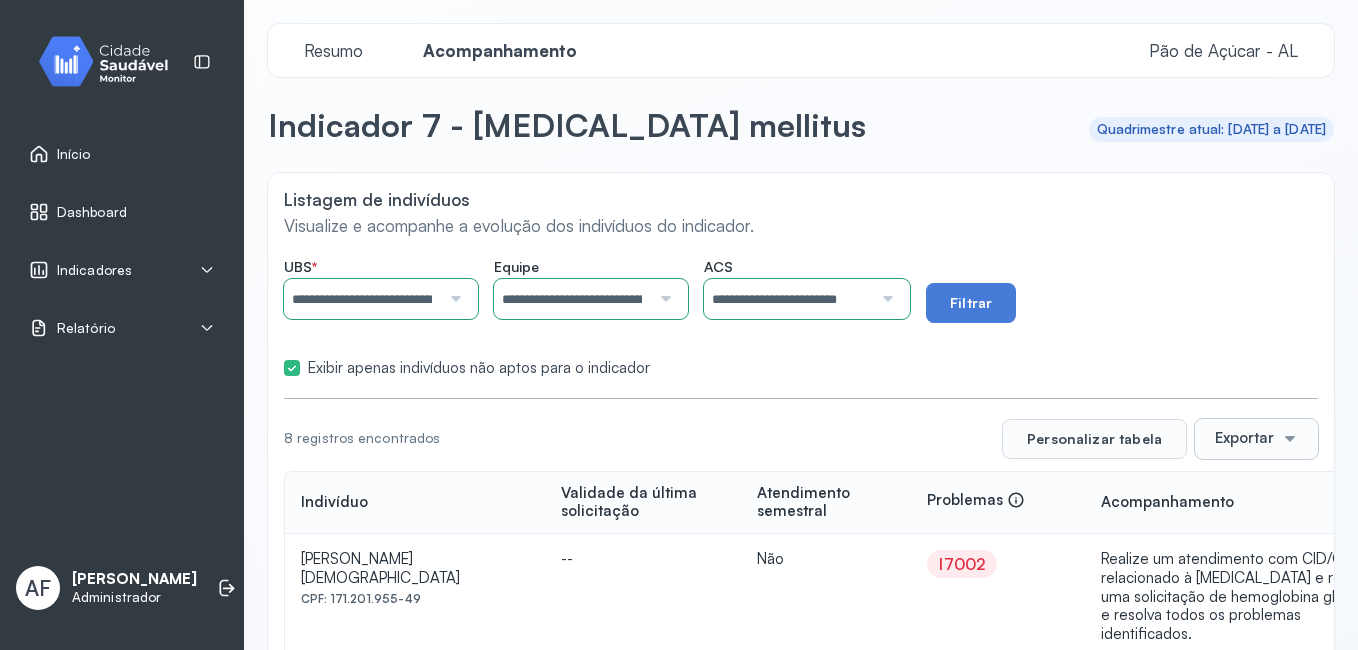 click at bounding box center [885, 299] 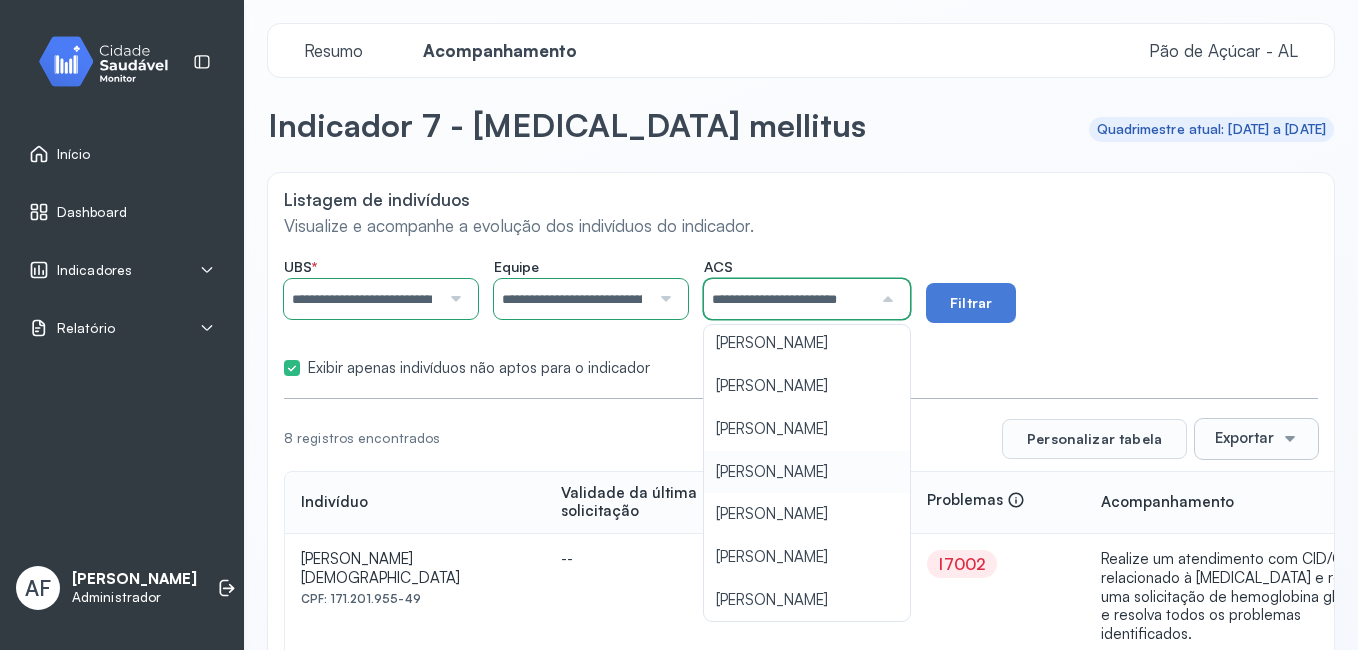 scroll, scrollTop: 500, scrollLeft: 0, axis: vertical 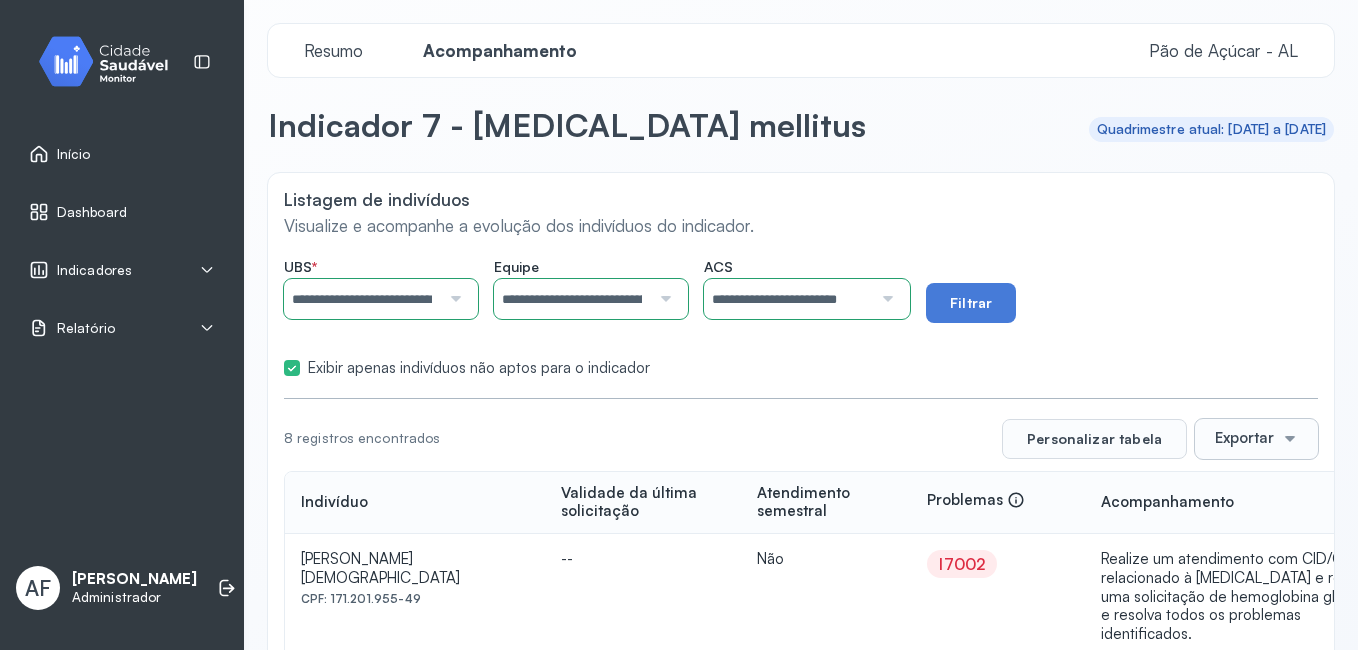 click on "**********" 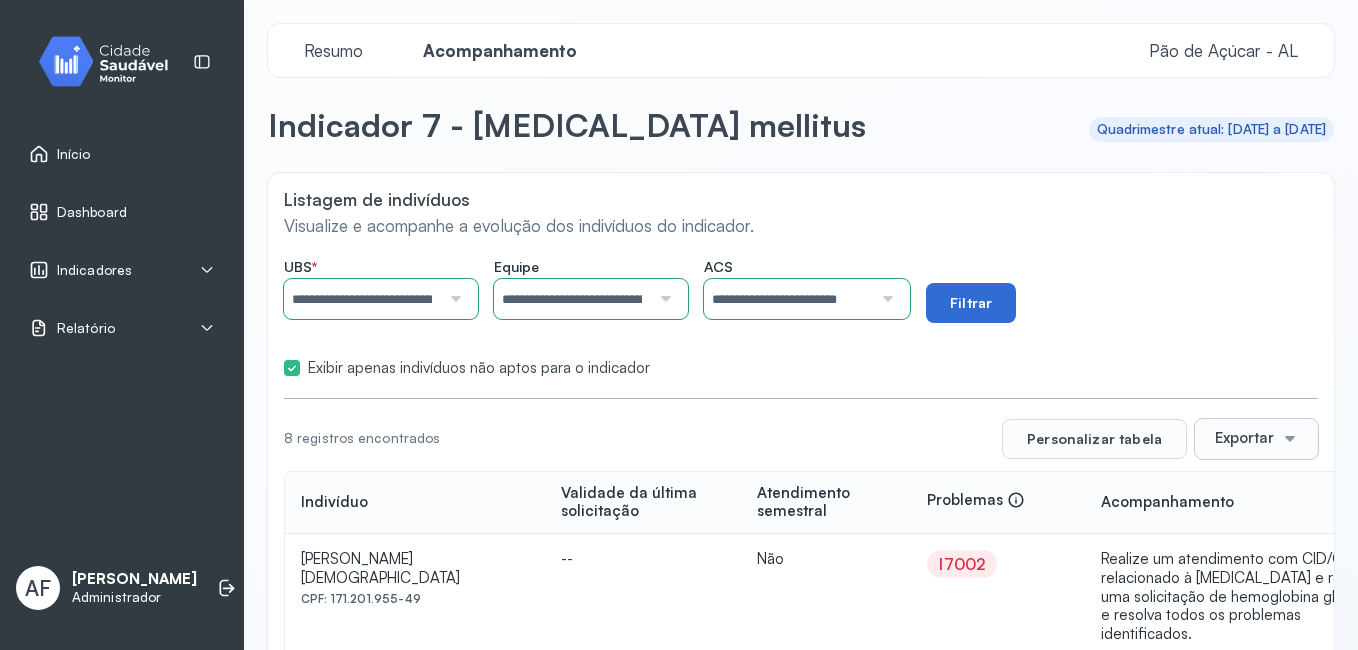 click on "Filtrar" at bounding box center (971, 303) 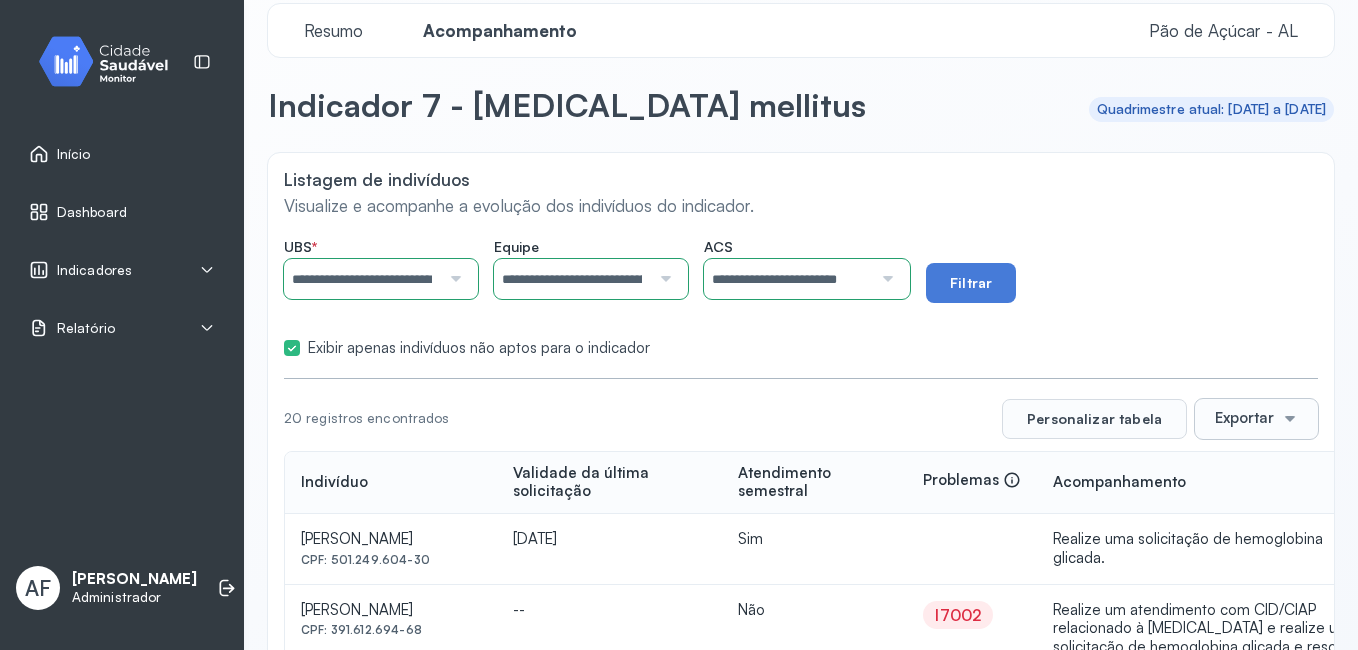 scroll, scrollTop: 0, scrollLeft: 0, axis: both 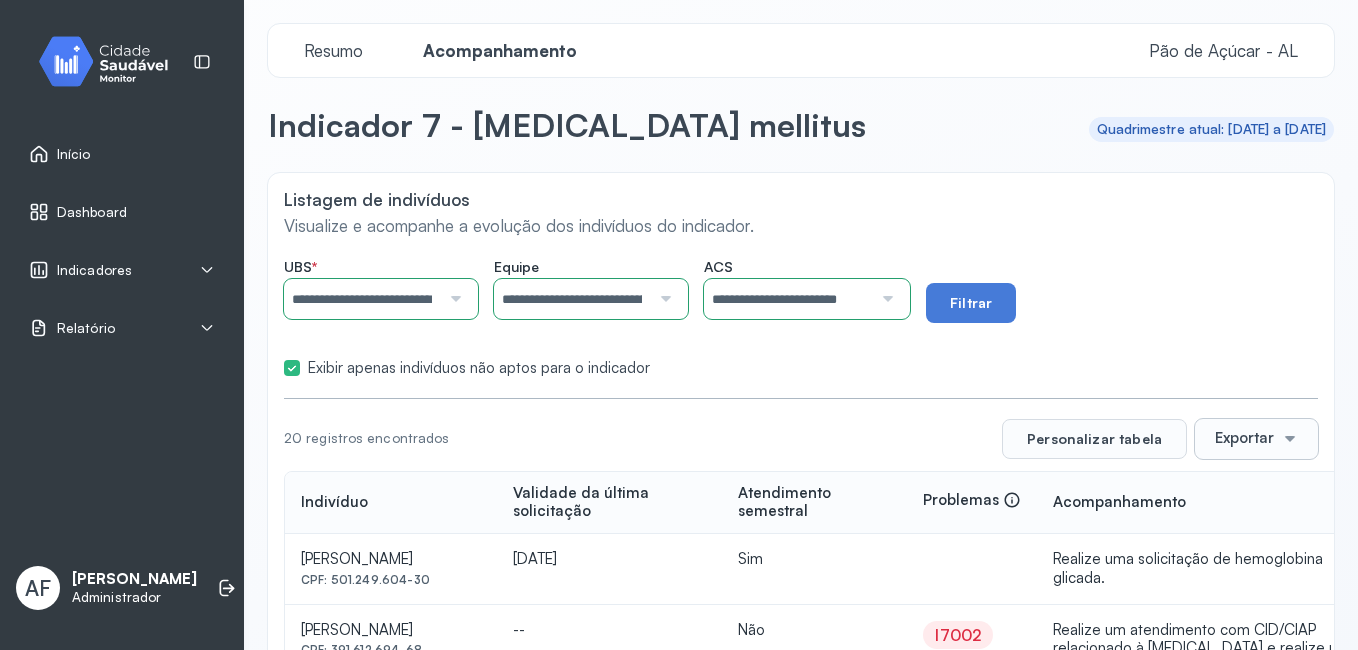 click at bounding box center [885, 299] 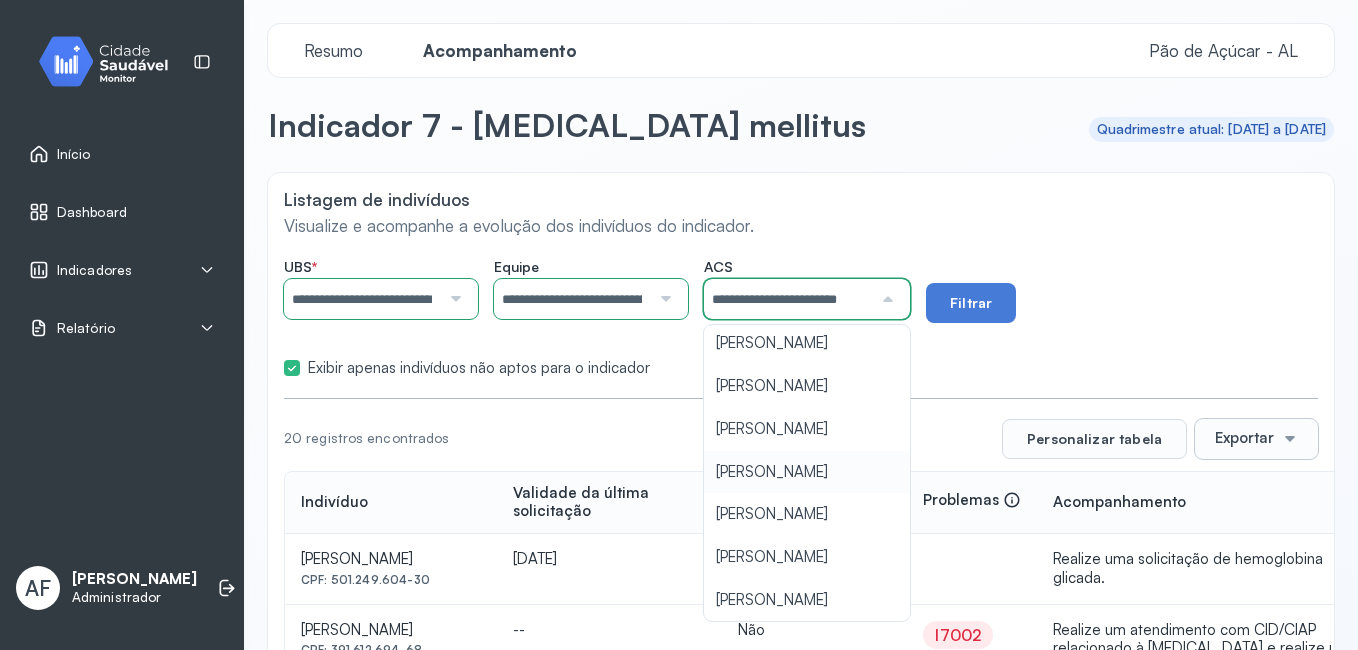 scroll, scrollTop: 570, scrollLeft: 0, axis: vertical 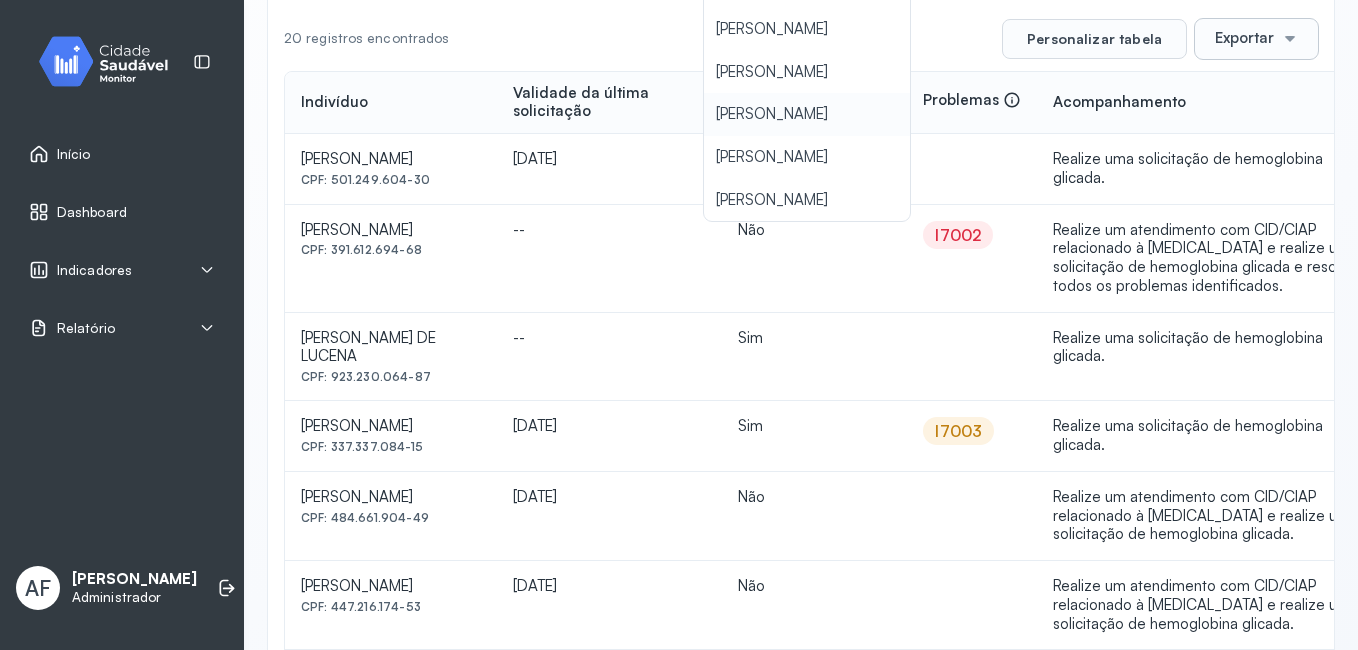 click on "**********" 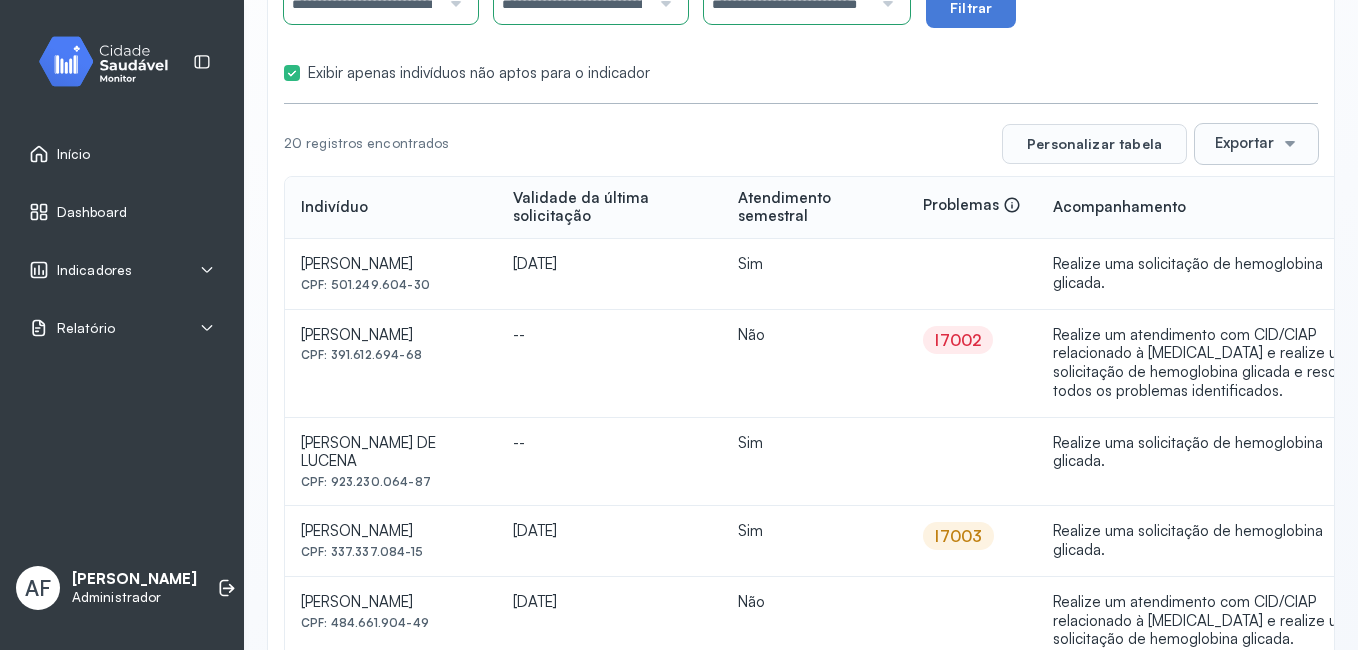 scroll, scrollTop: 200, scrollLeft: 0, axis: vertical 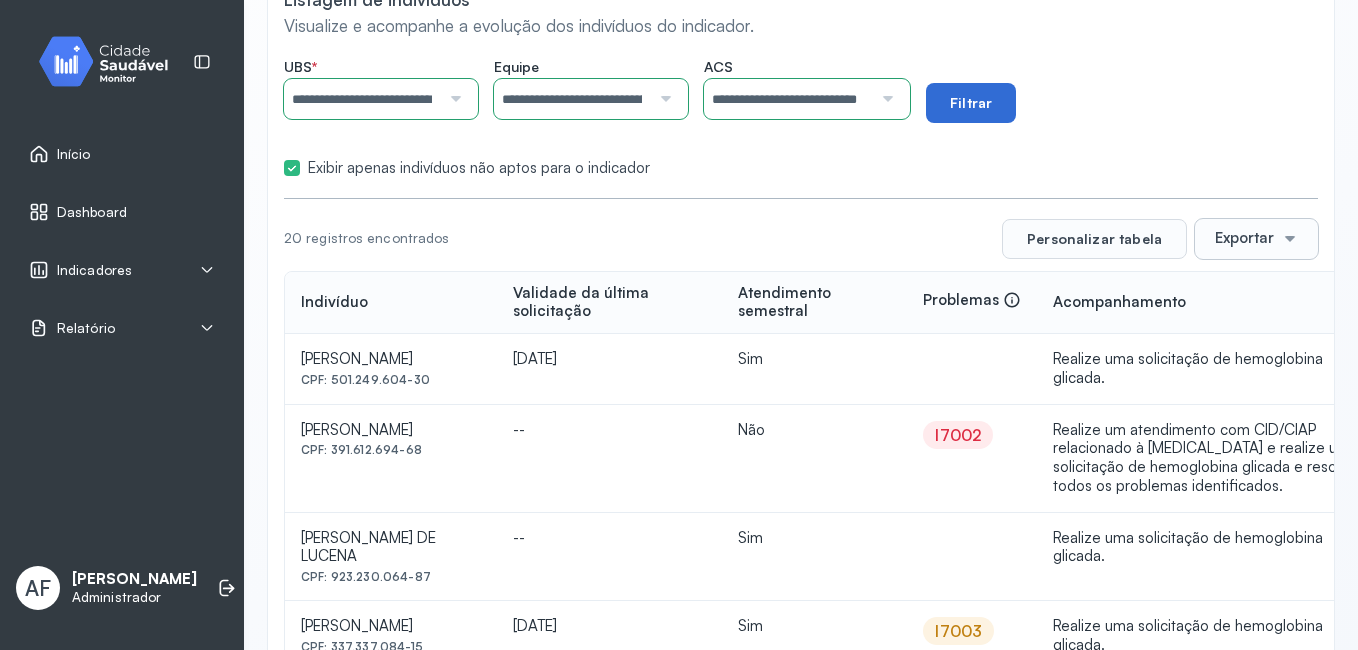click on "Filtrar" at bounding box center [971, 103] 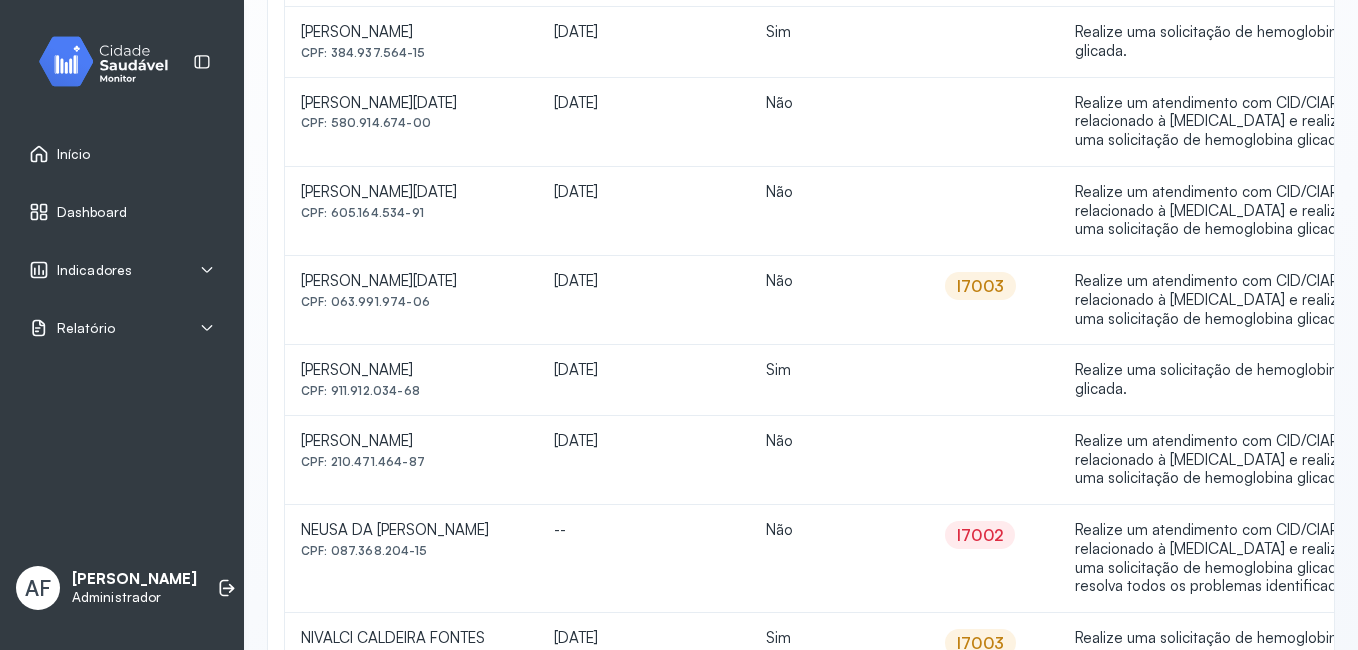 scroll, scrollTop: 1622, scrollLeft: 0, axis: vertical 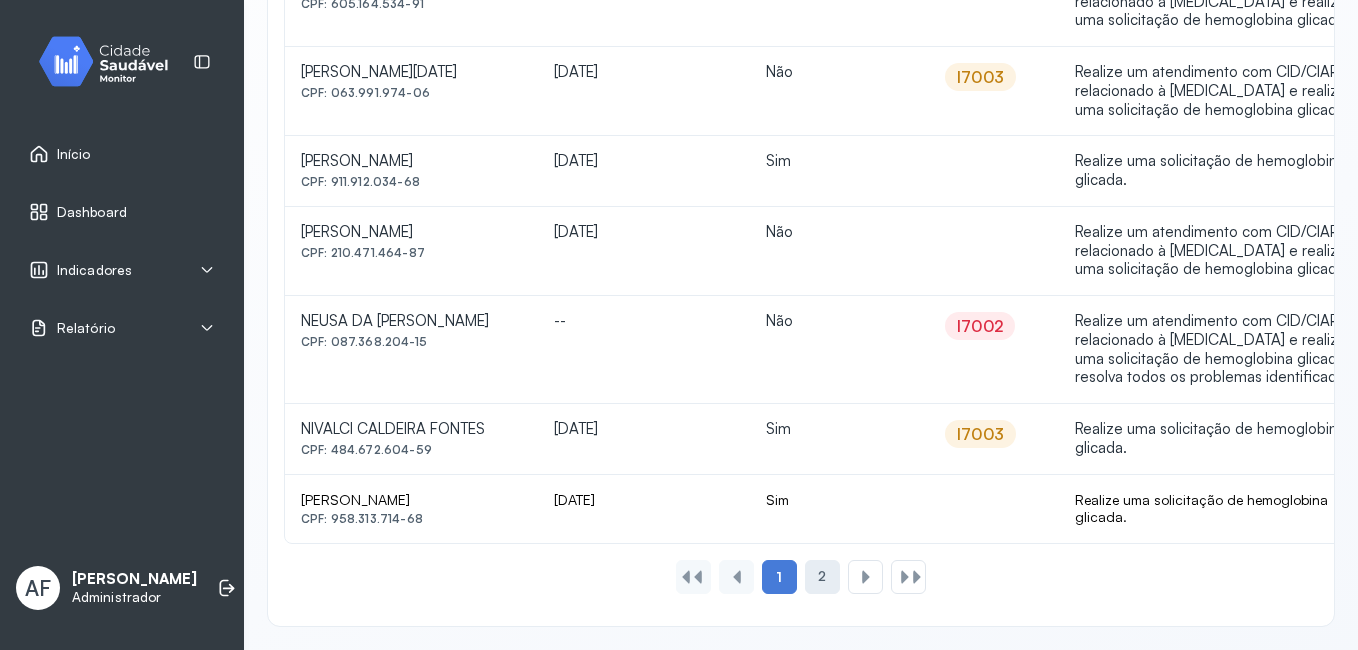 click on "2" 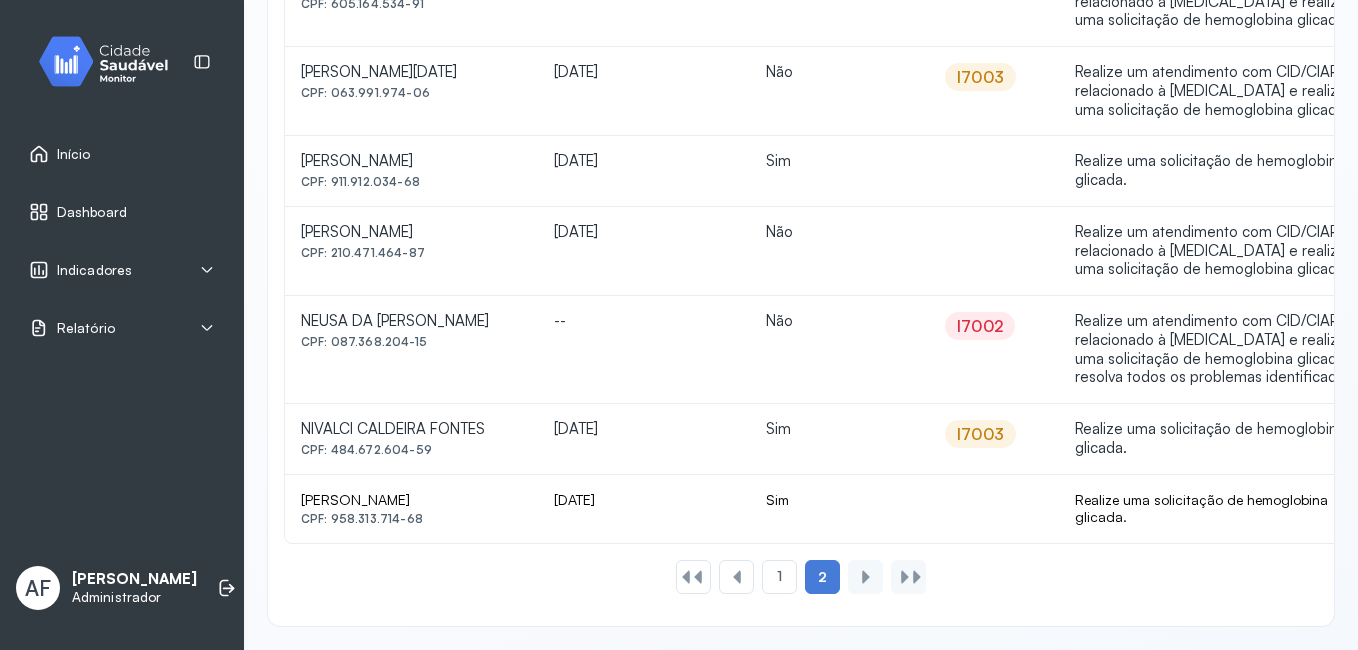 scroll, scrollTop: 1622, scrollLeft: 0, axis: vertical 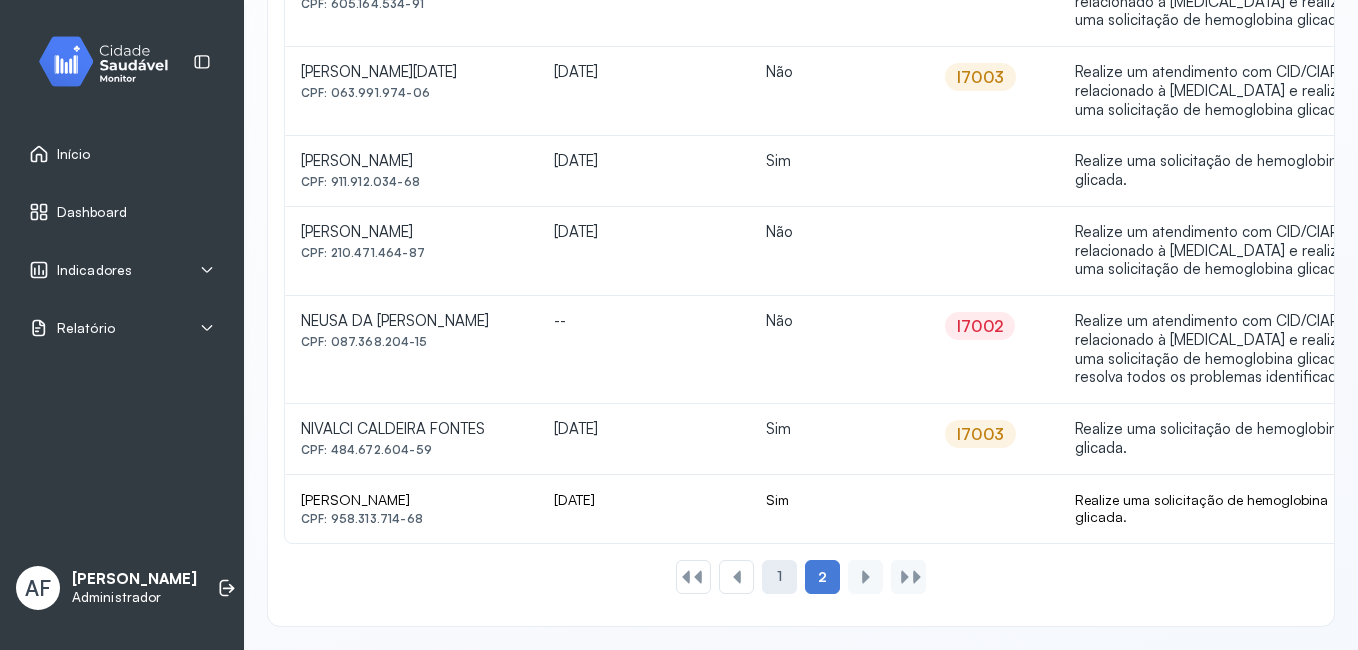 click on "1" 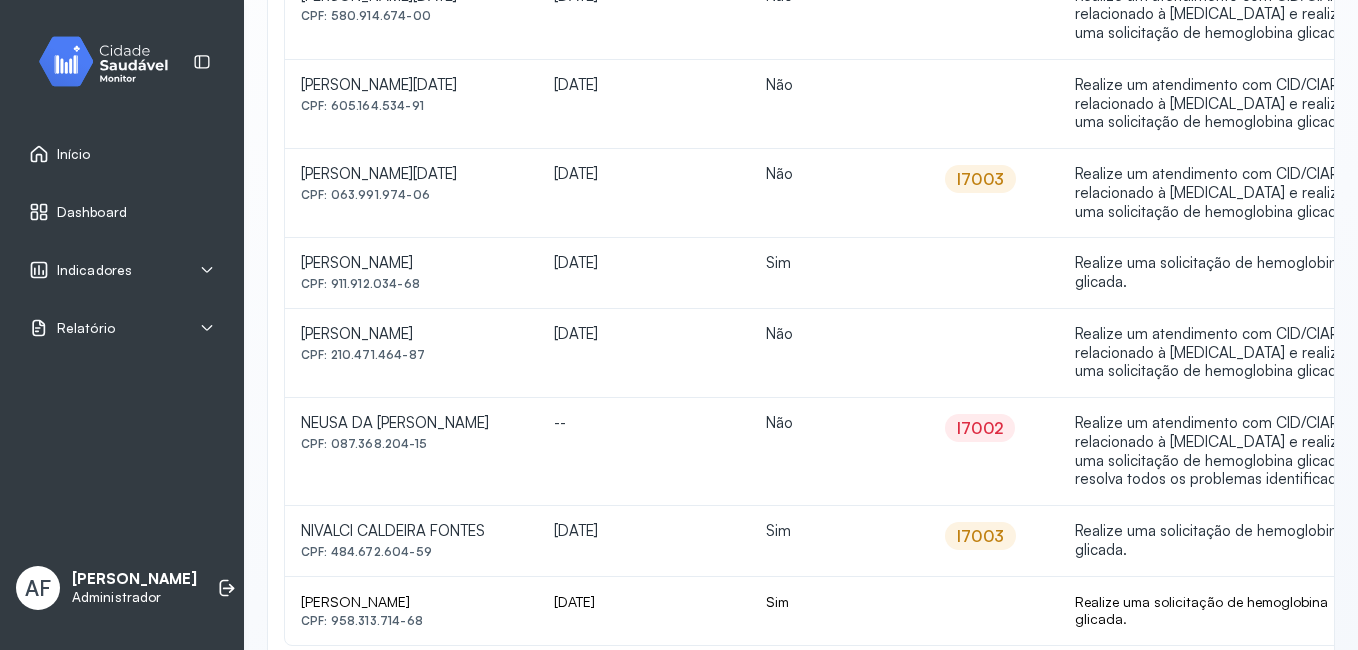 scroll, scrollTop: 1622, scrollLeft: 0, axis: vertical 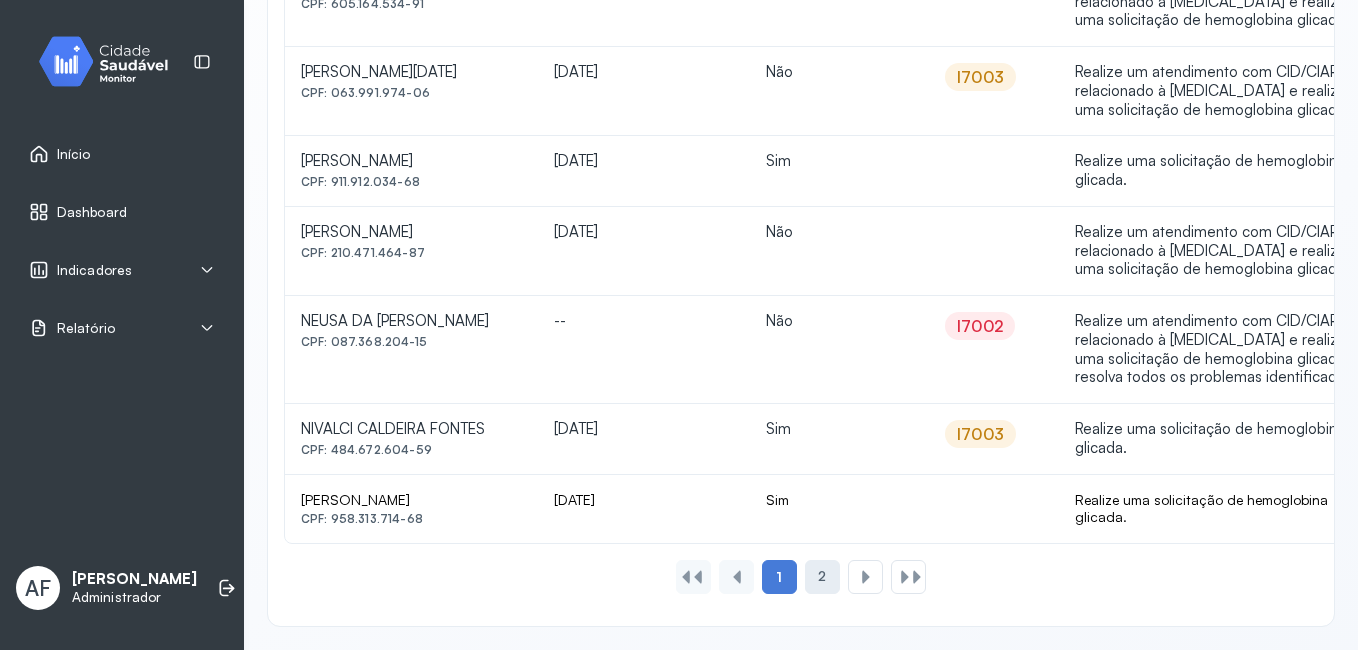 click on "2" 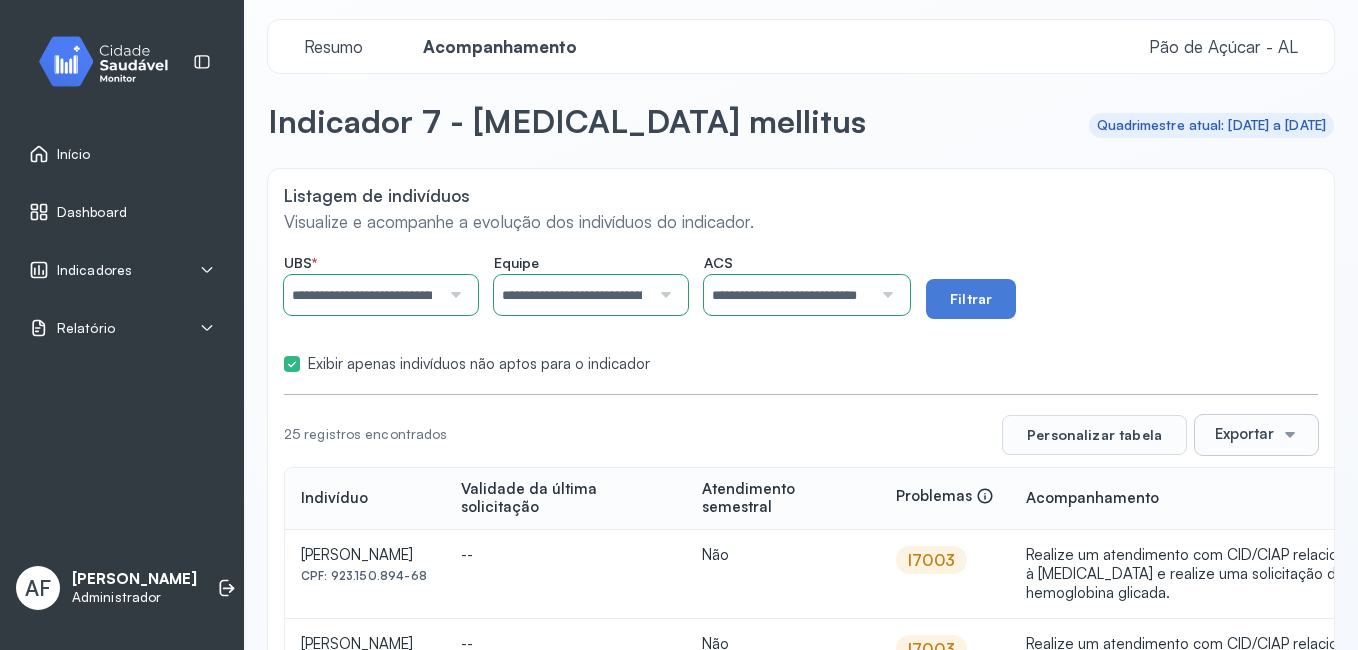 scroll, scrollTop: 0, scrollLeft: 0, axis: both 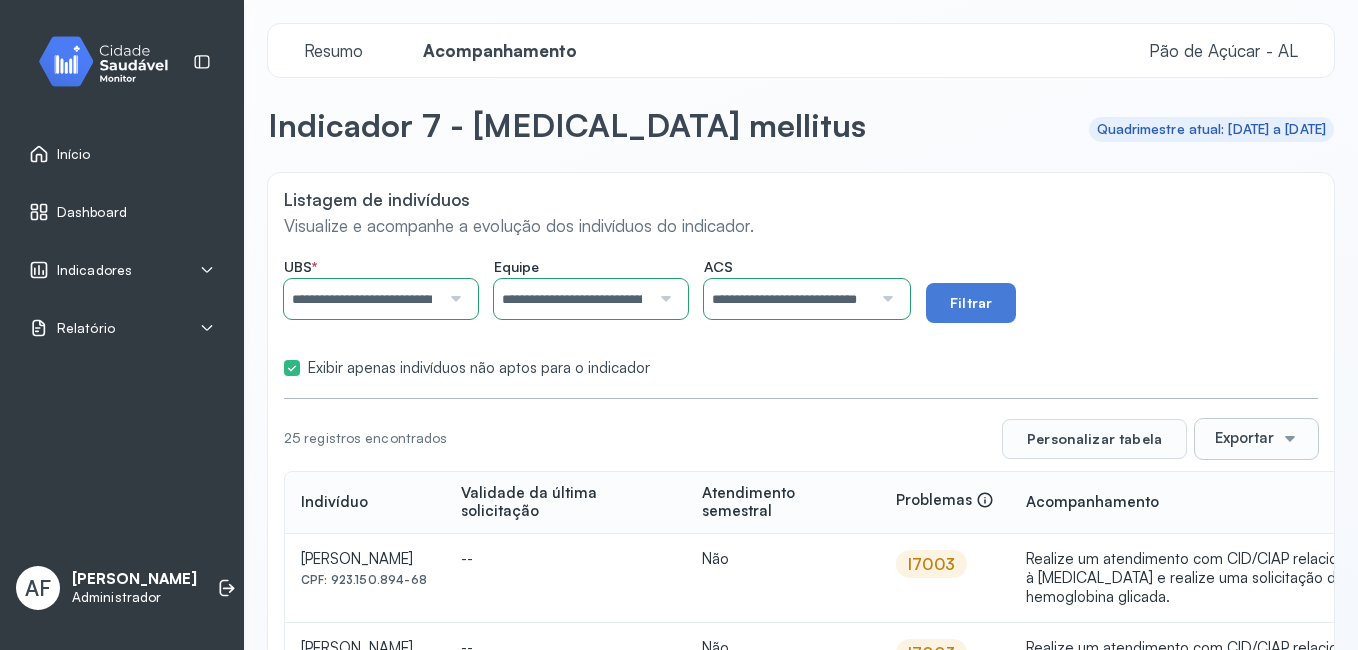 click at bounding box center (885, 299) 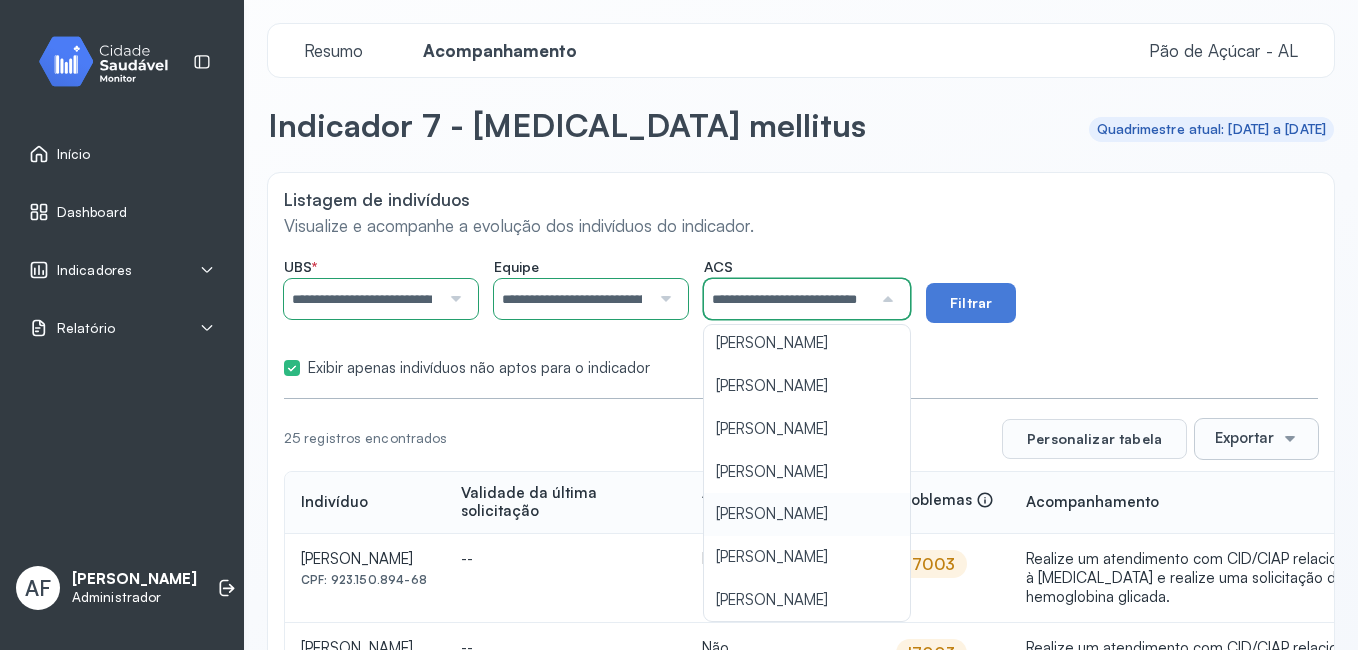 scroll, scrollTop: 0, scrollLeft: 85, axis: horizontal 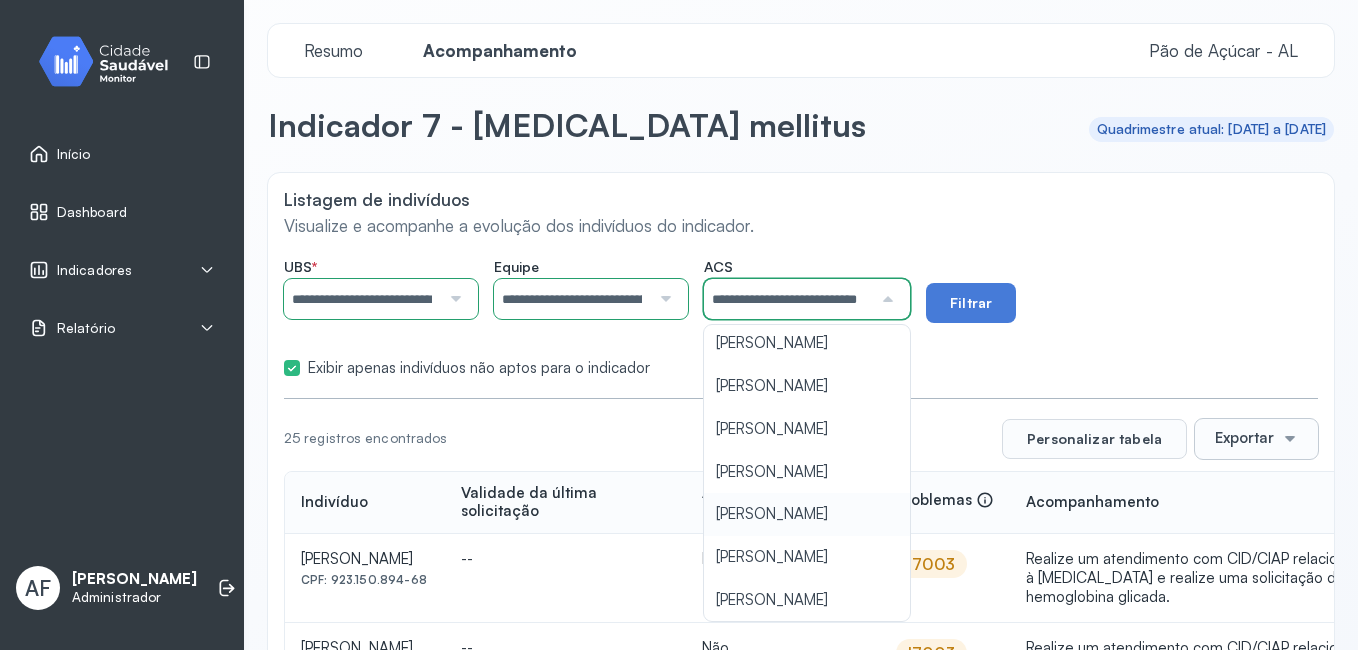 click at bounding box center [885, 299] 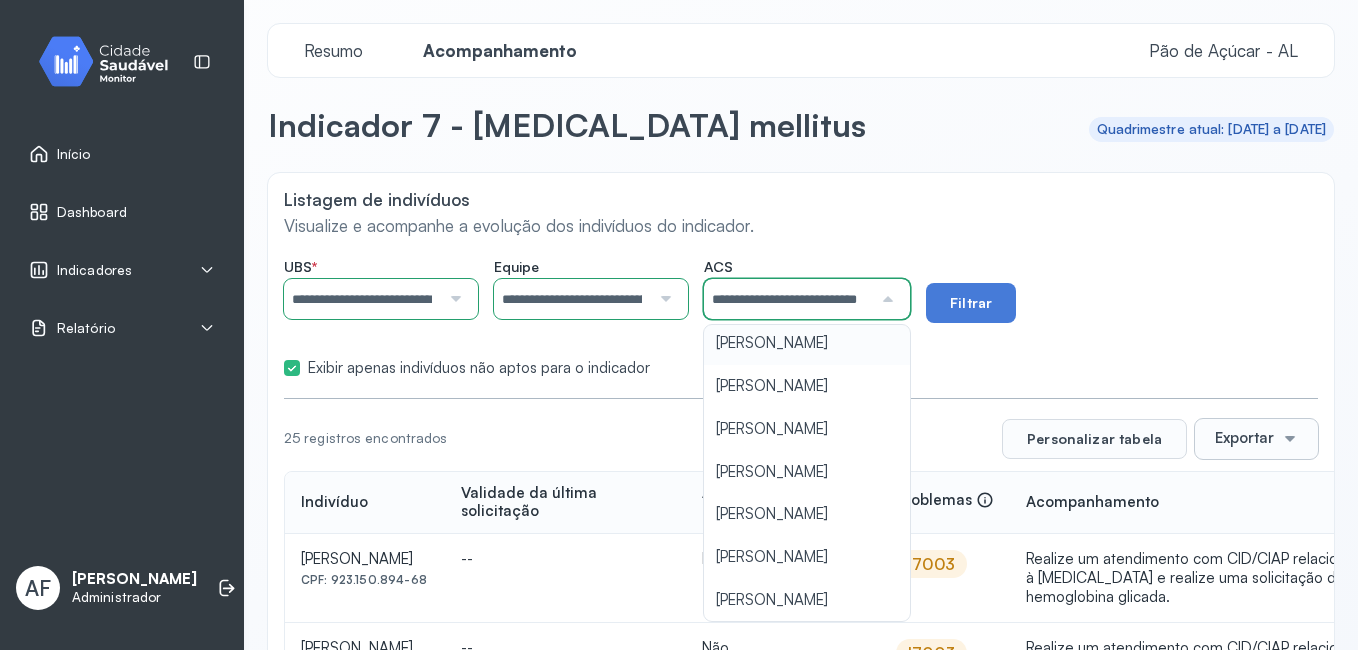 scroll, scrollTop: 0, scrollLeft: 85, axis: horizontal 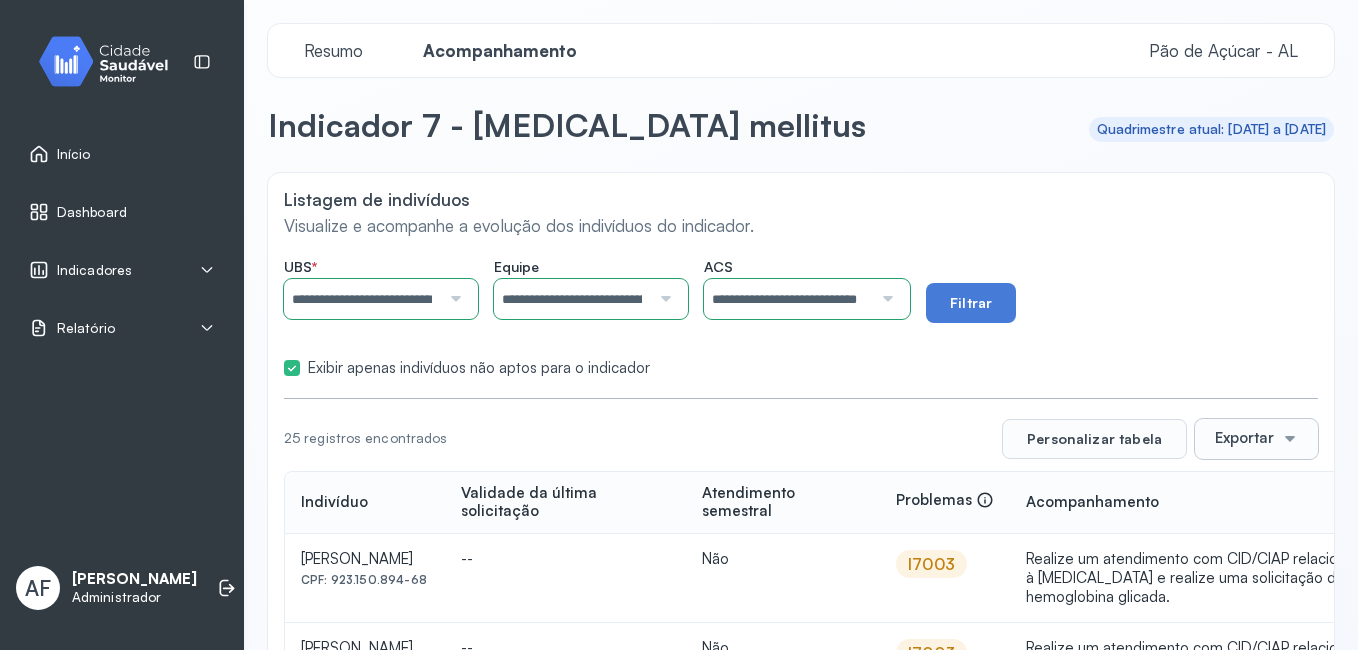 click at bounding box center [885, 299] 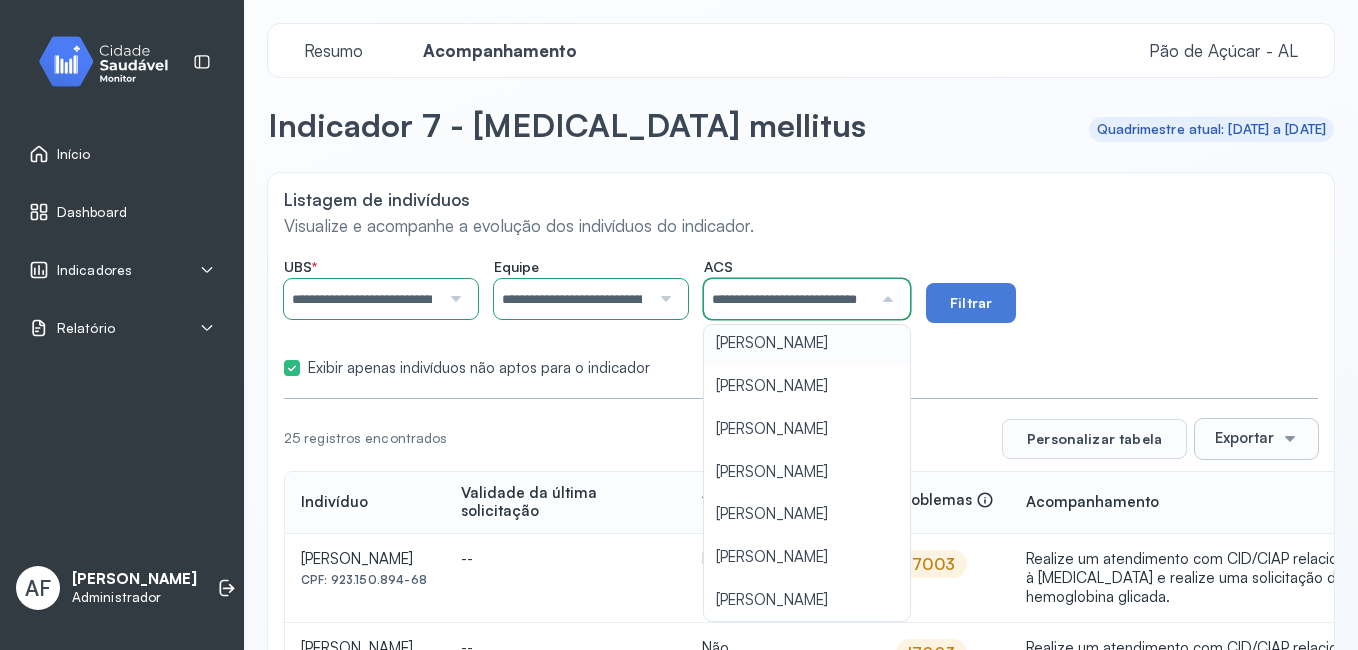 scroll, scrollTop: 0, scrollLeft: 85, axis: horizontal 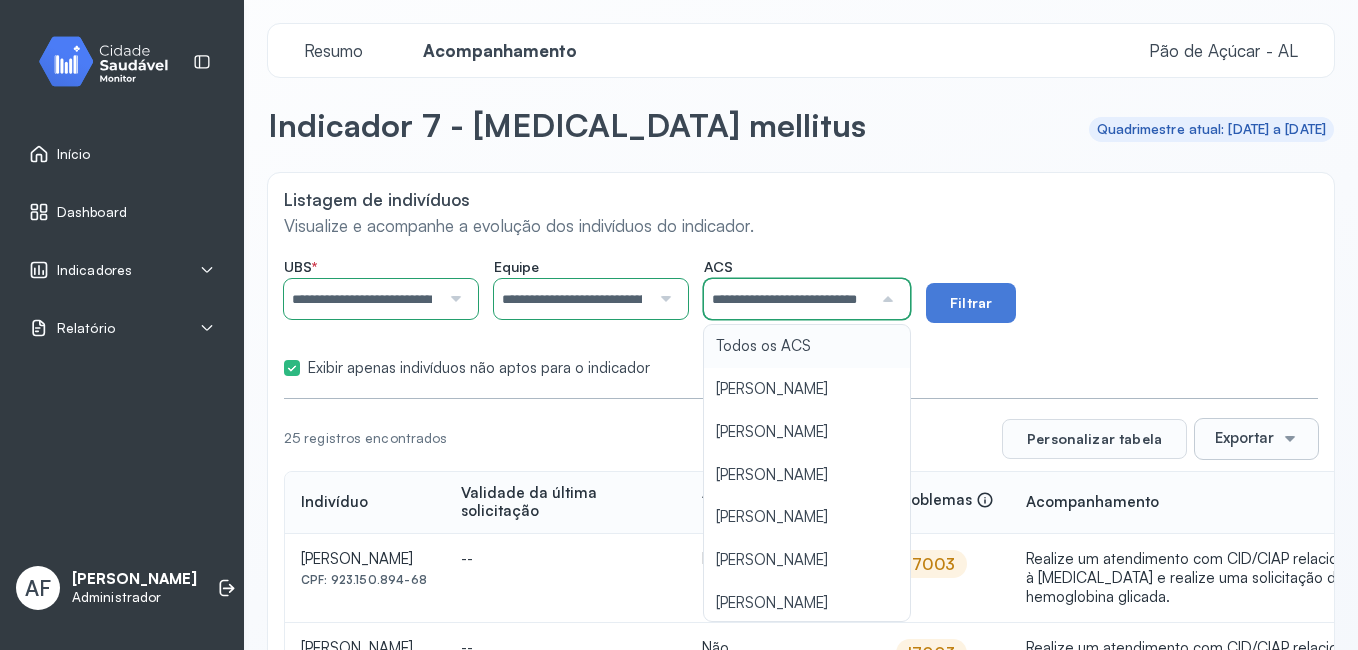 type on "**********" 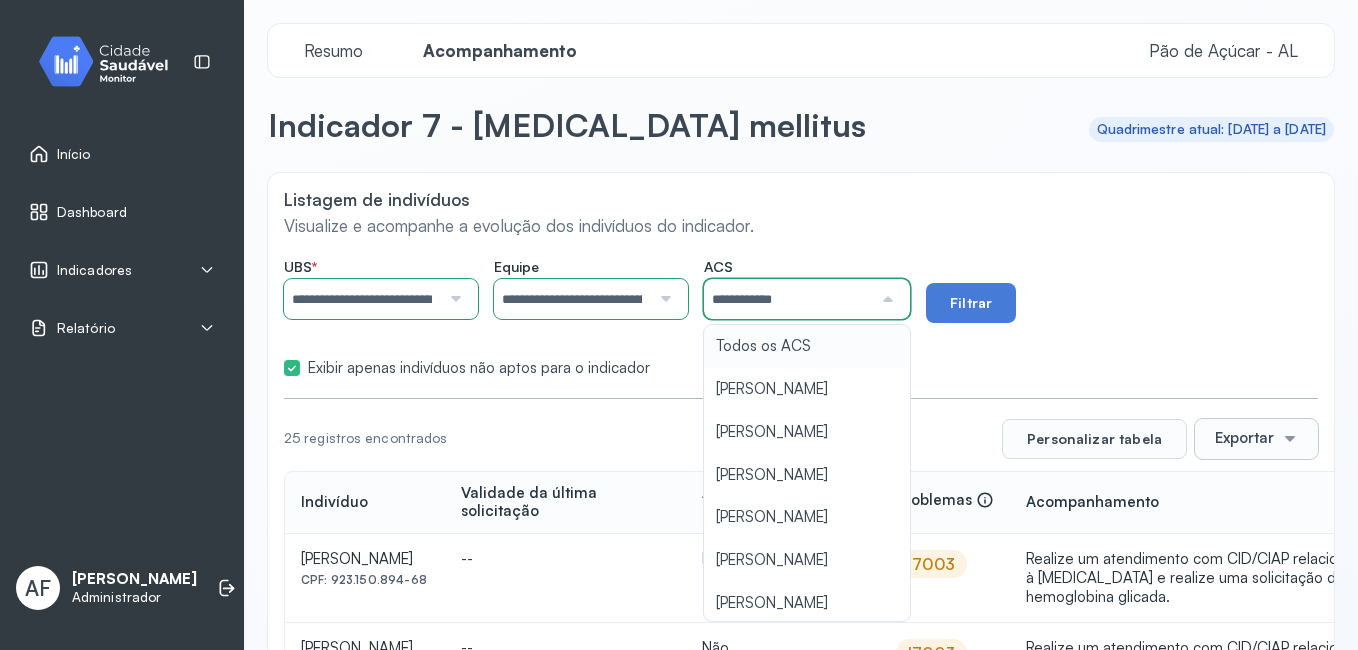 scroll, scrollTop: 0, scrollLeft: 0, axis: both 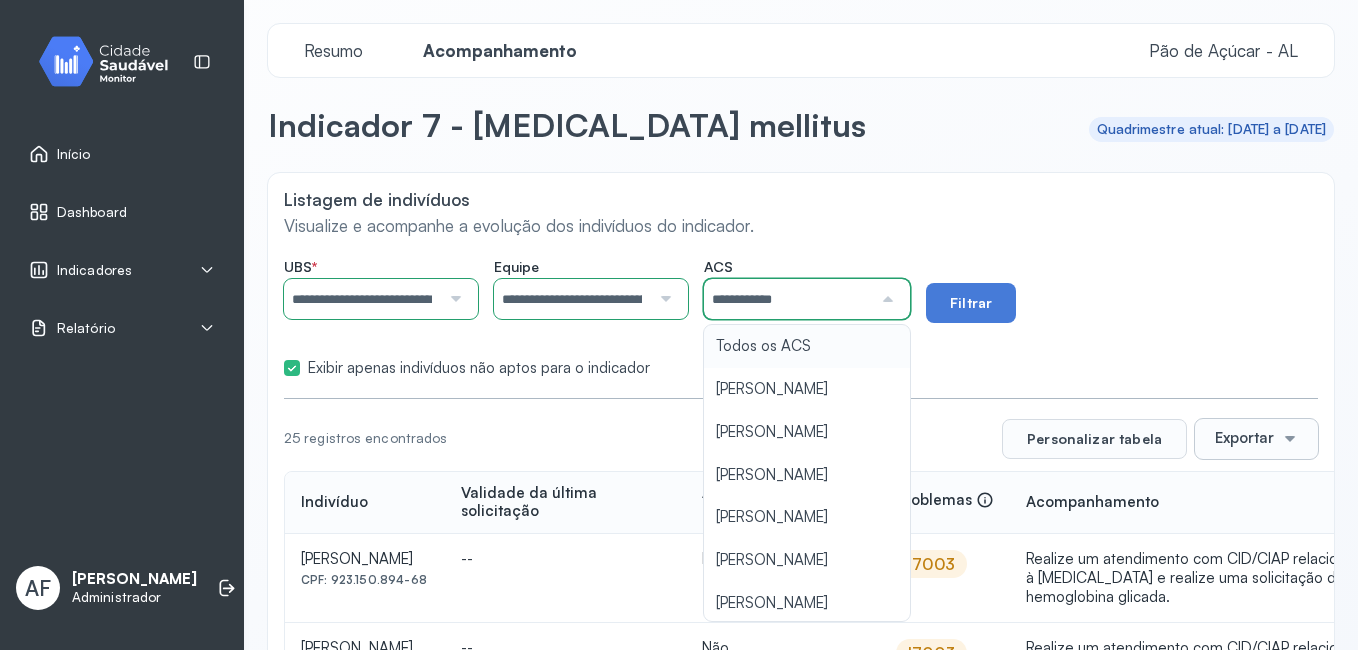 click on "**********" at bounding box center [801, 313] 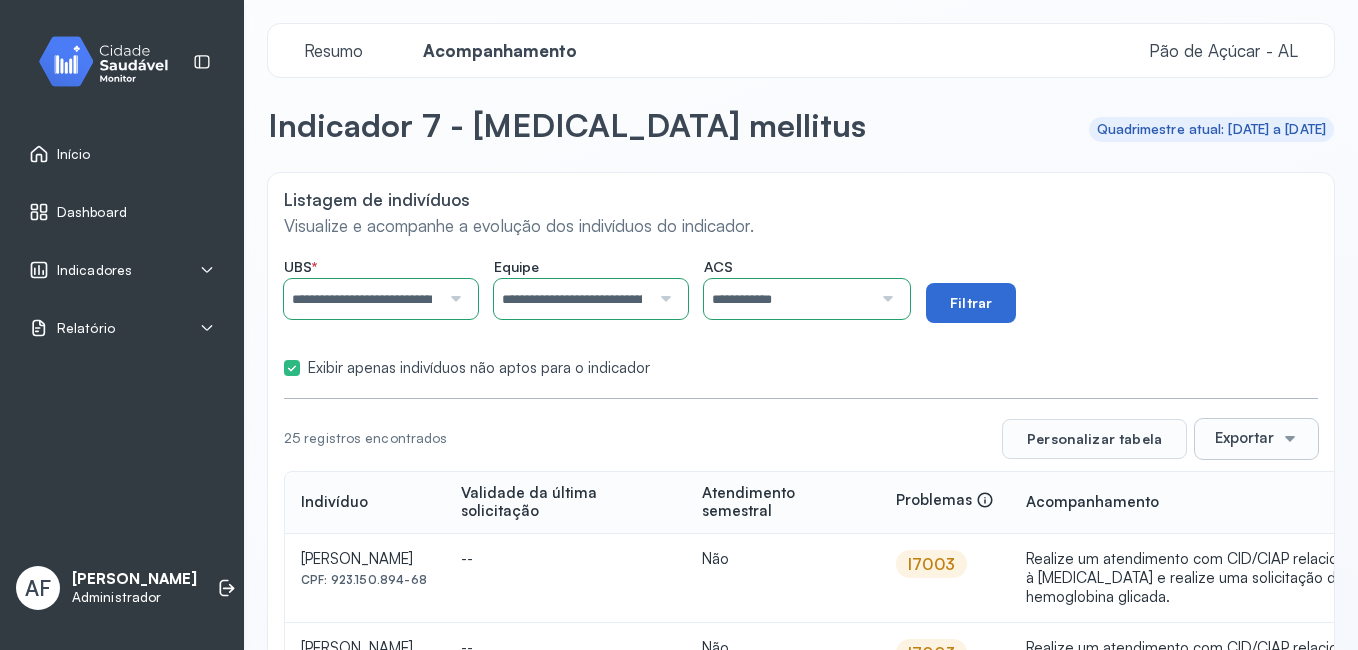 click on "Filtrar" at bounding box center [971, 303] 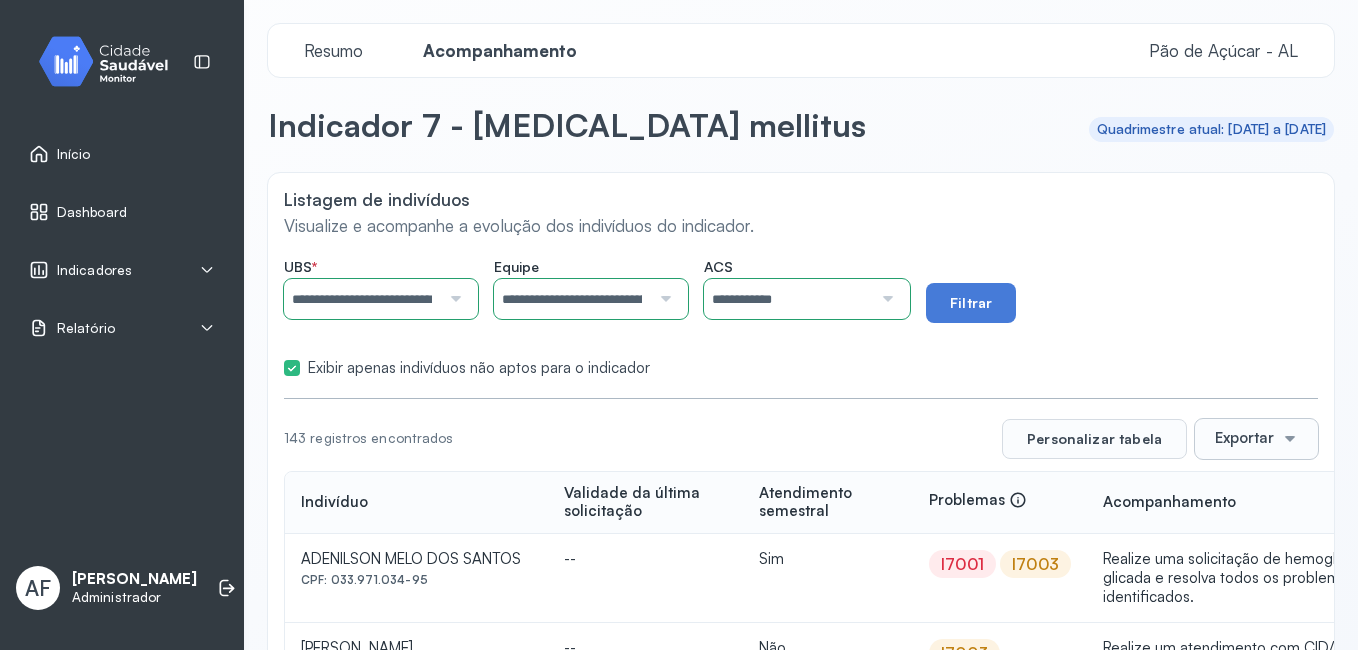 scroll, scrollTop: 100, scrollLeft: 0, axis: vertical 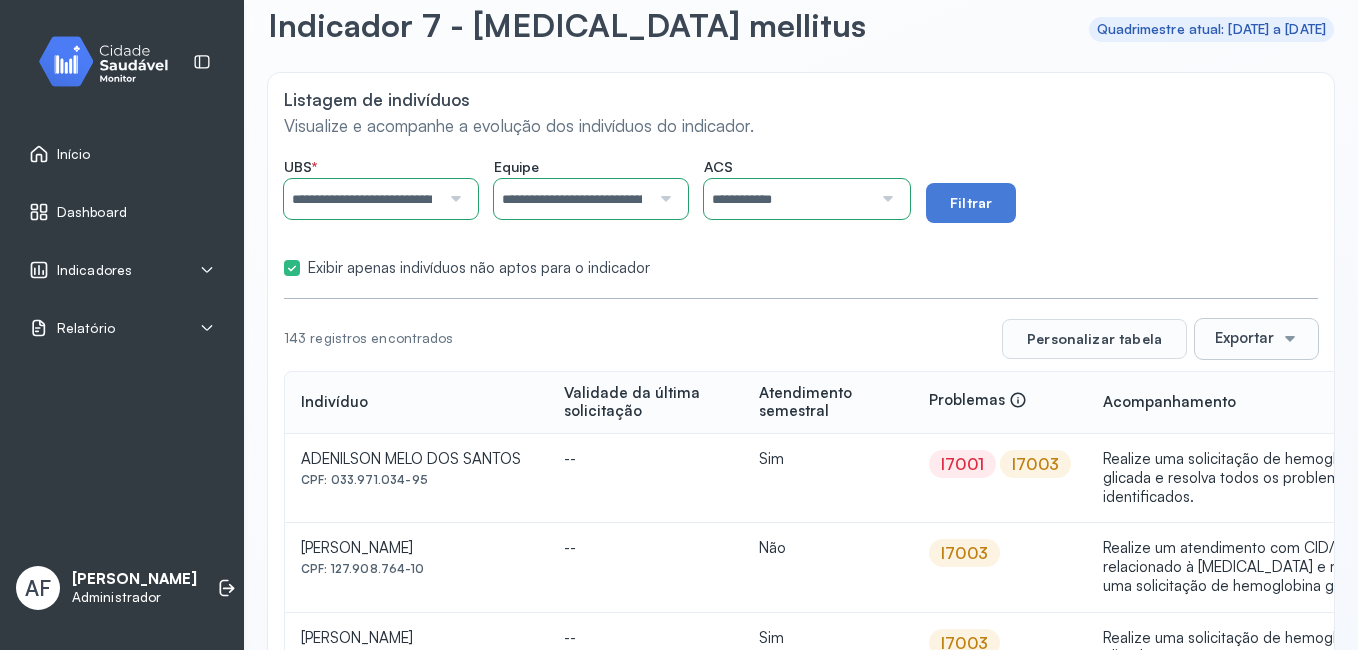 click at bounding box center [1290, 339] 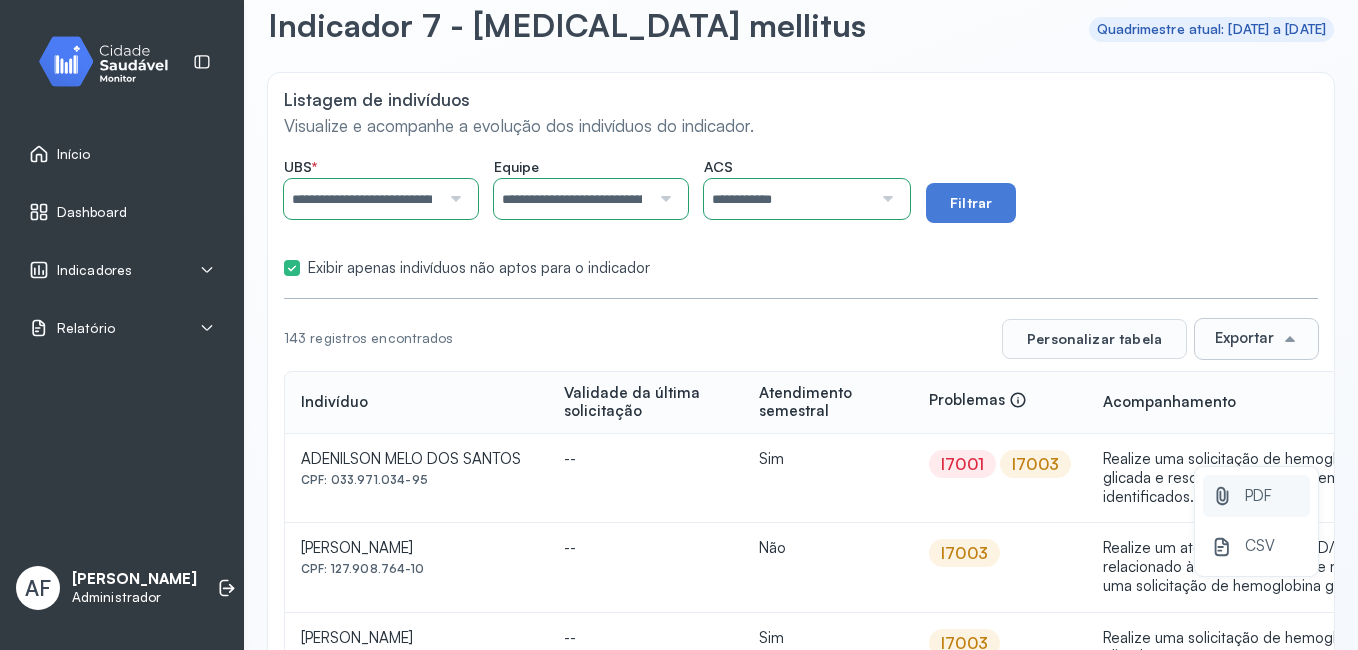 click on "PDF" at bounding box center [1258, 496] 